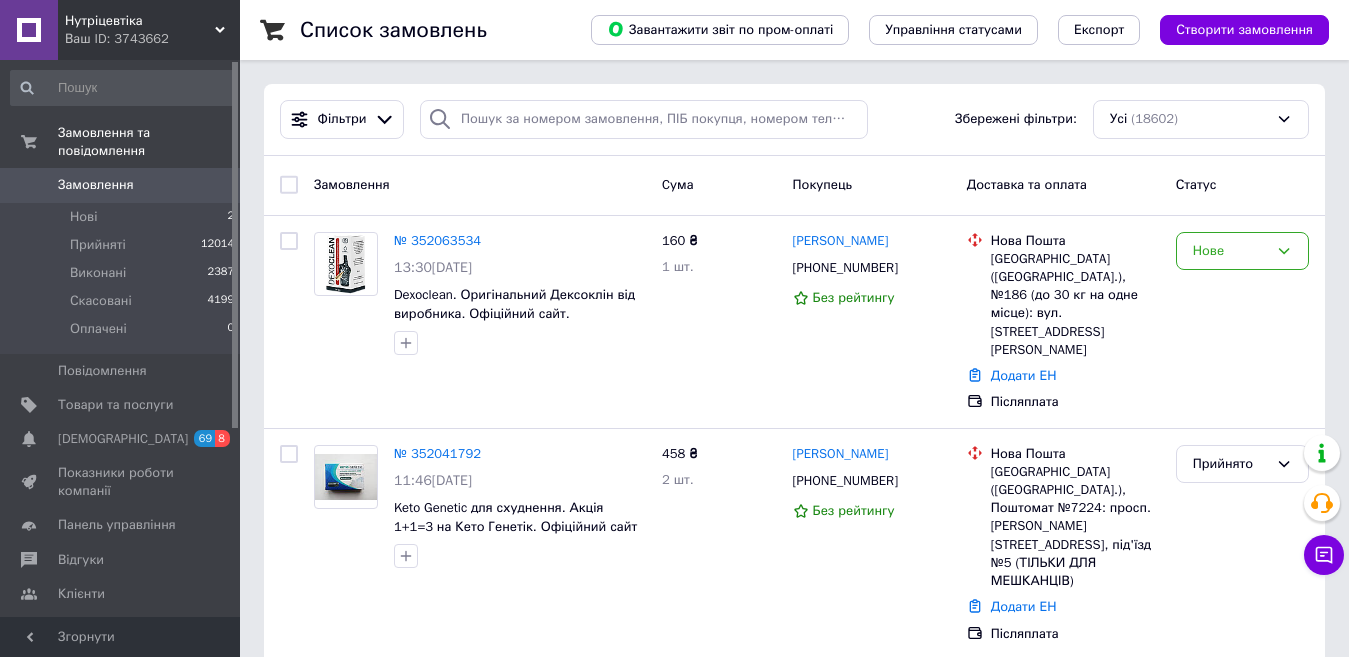 scroll, scrollTop: 0, scrollLeft: 0, axis: both 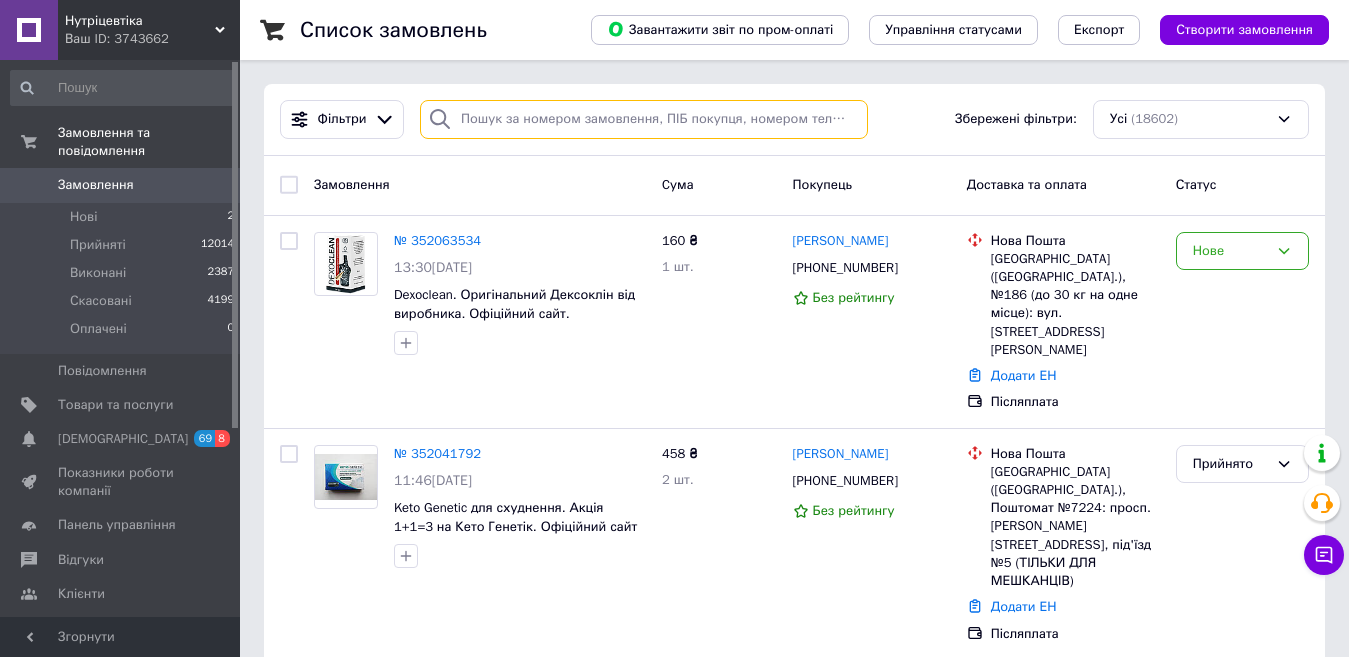 click at bounding box center (644, 119) 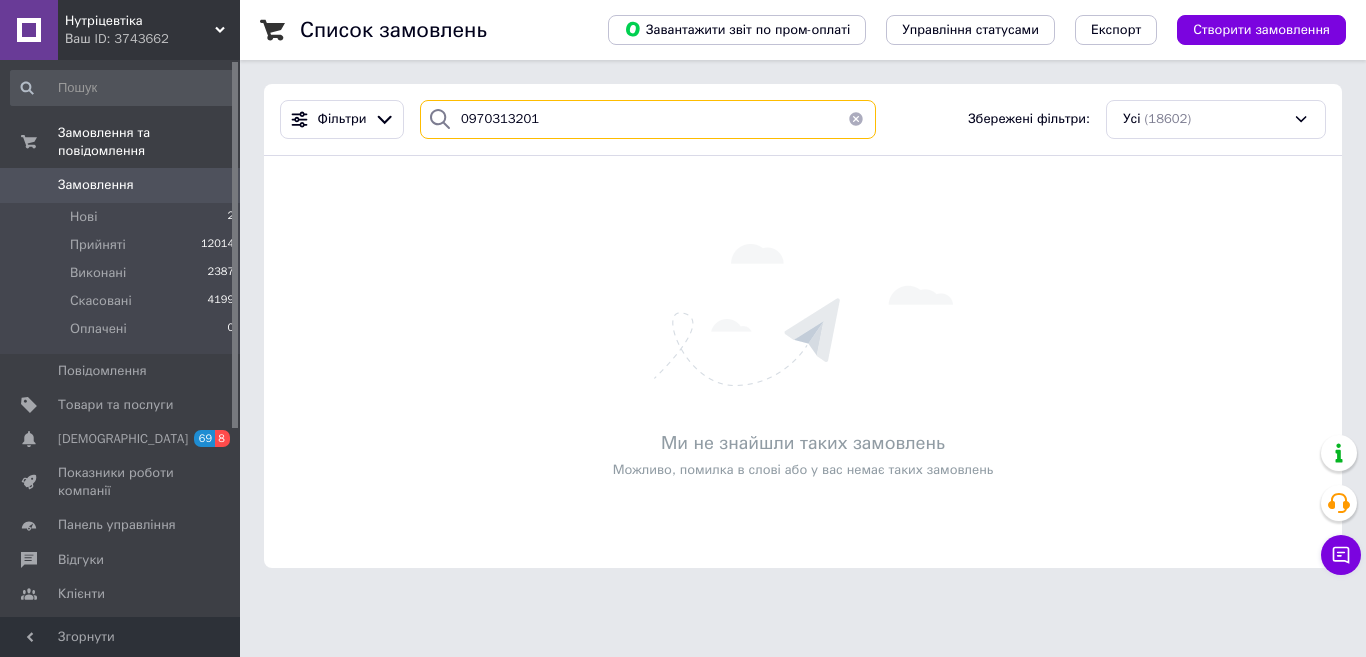 type on "0970313201" 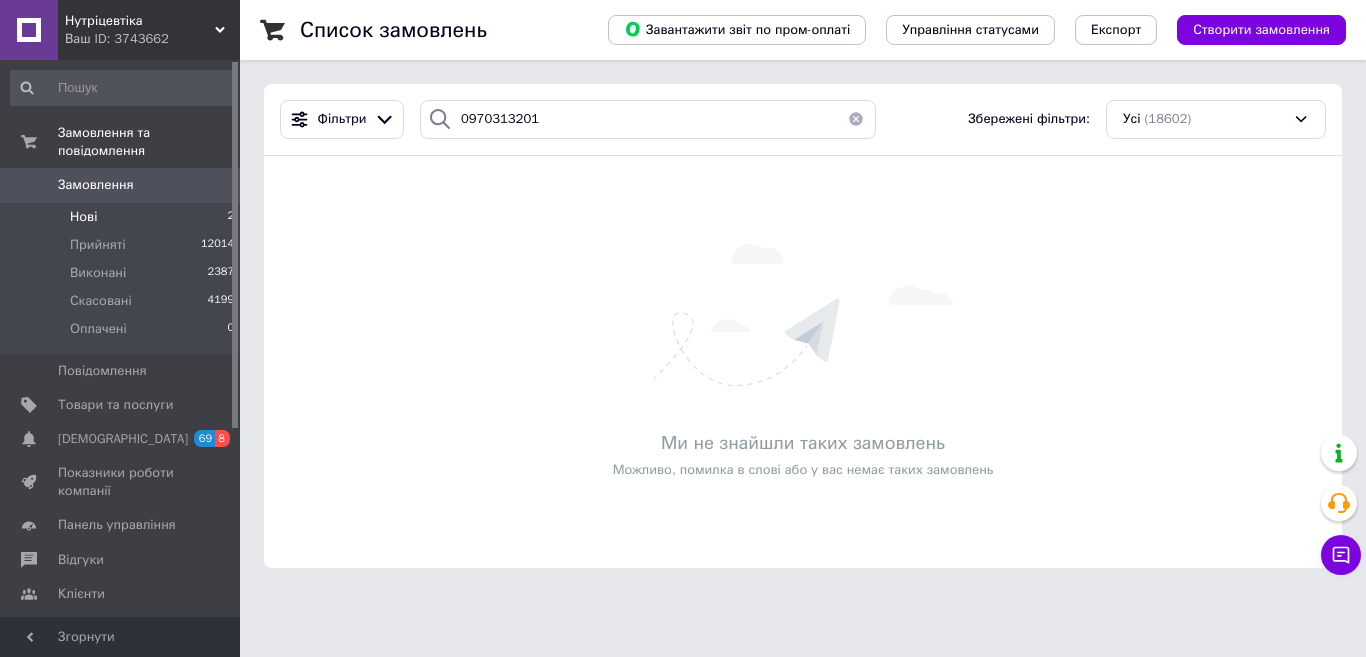 click on "Нові 2" at bounding box center (123, 217) 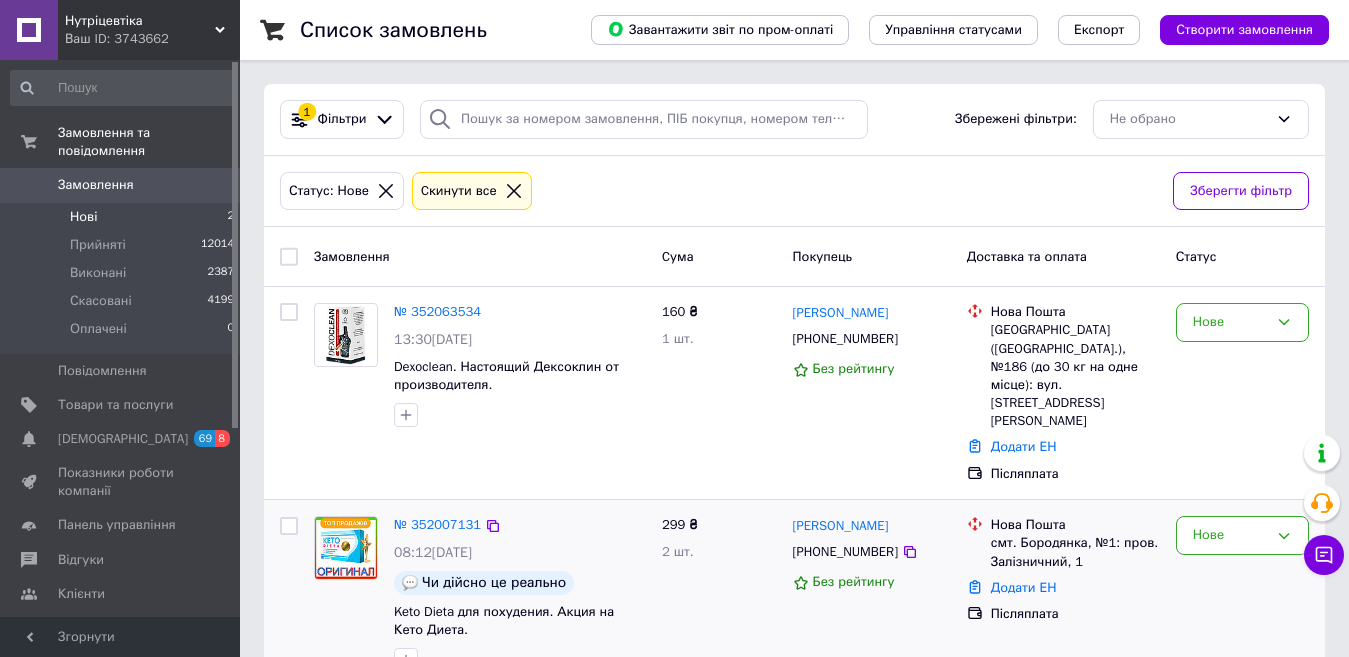 scroll, scrollTop: 51, scrollLeft: 0, axis: vertical 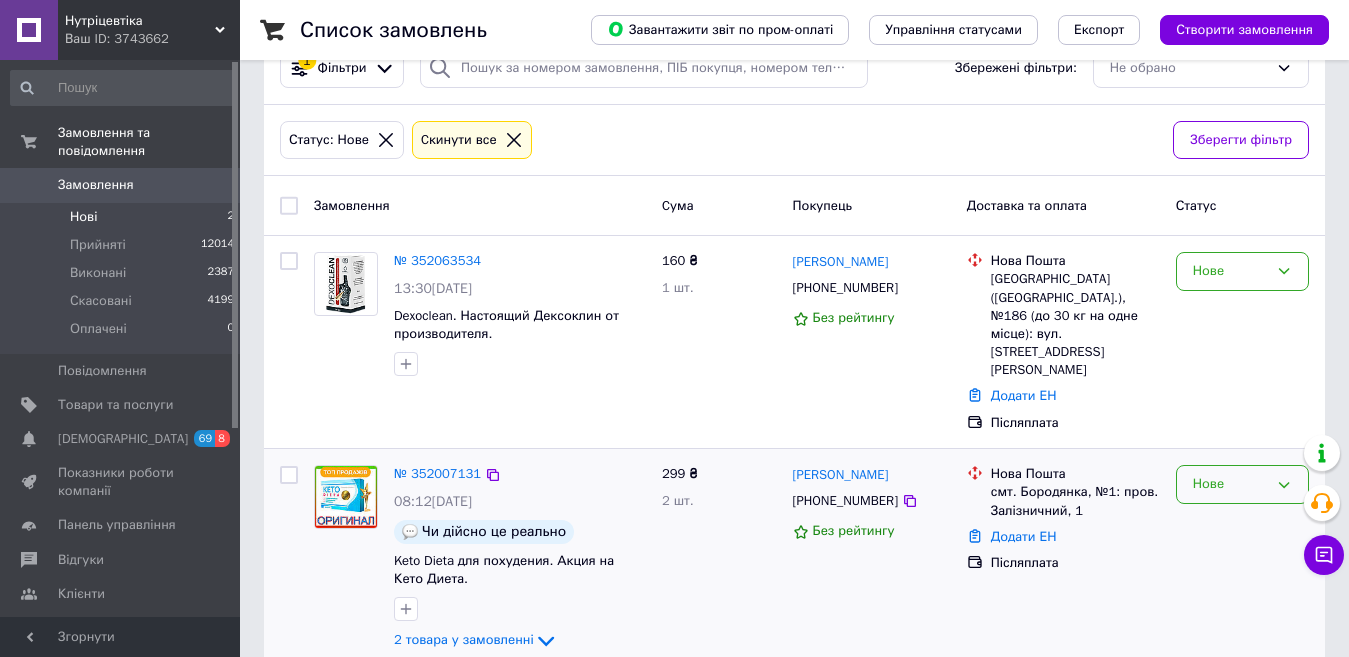 click on "Нове" at bounding box center (1230, 484) 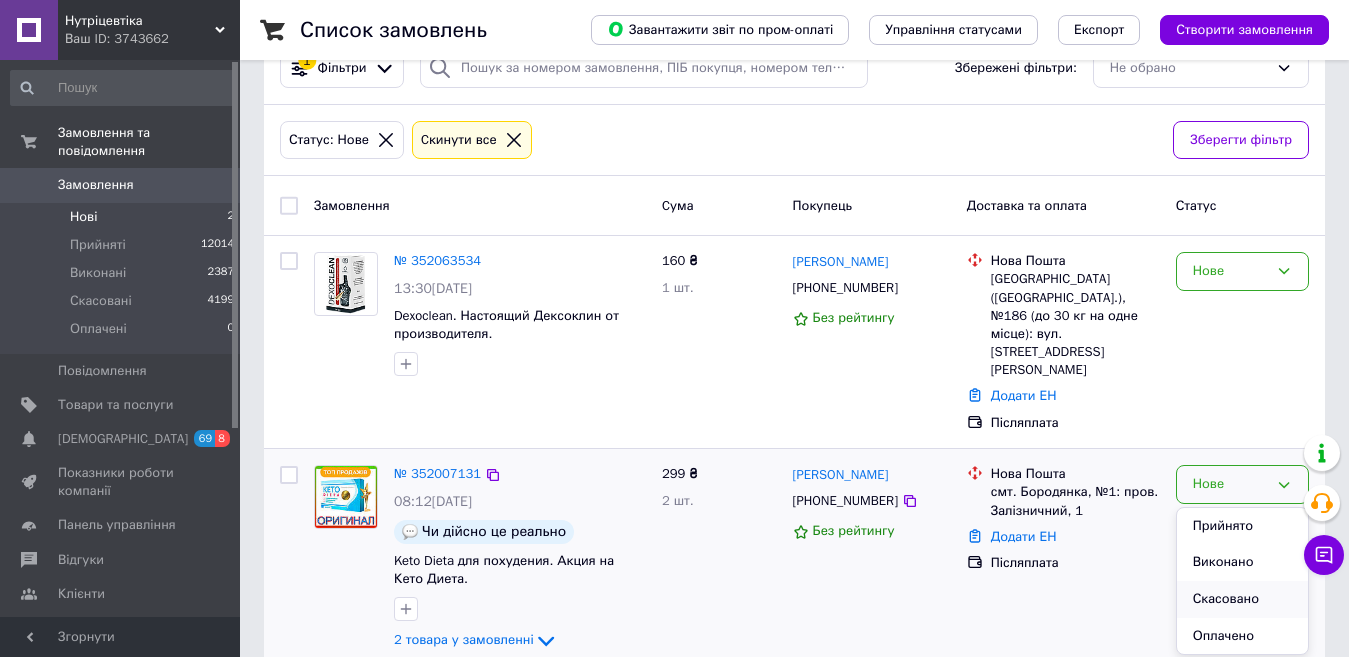 click on "Скасовано" at bounding box center (1242, 599) 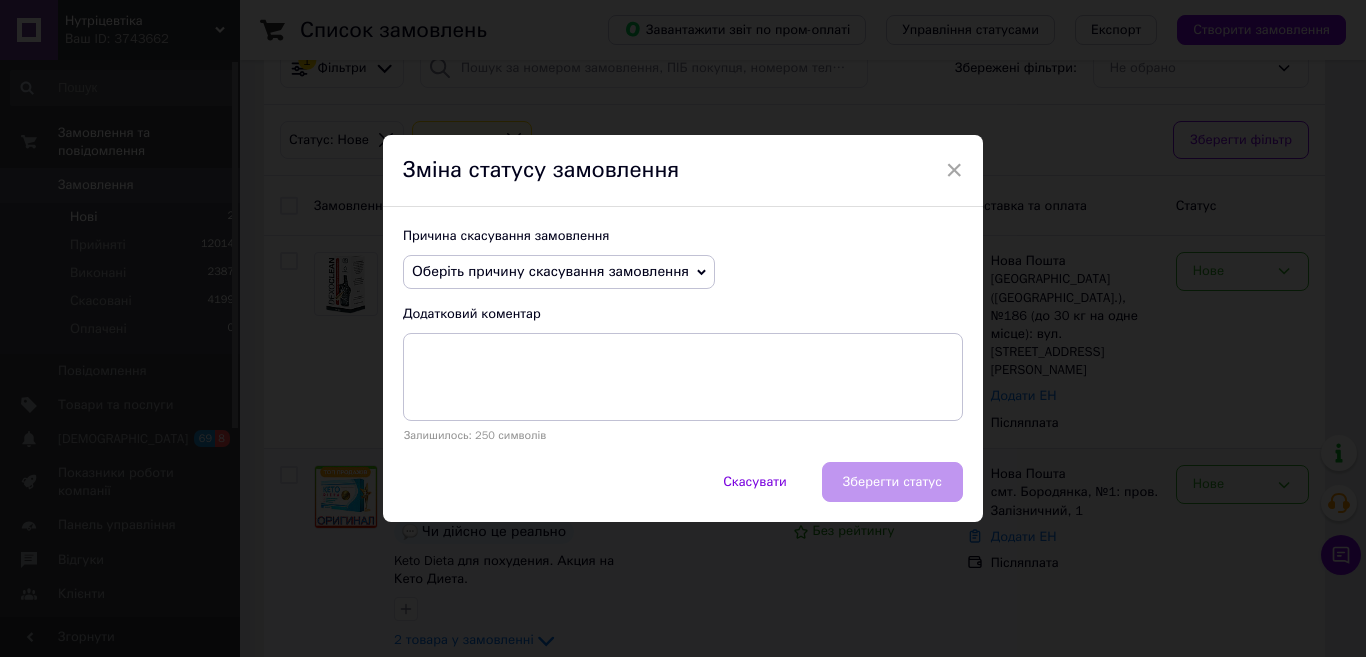 click on "Оберіть причину скасування замовлення" at bounding box center (550, 271) 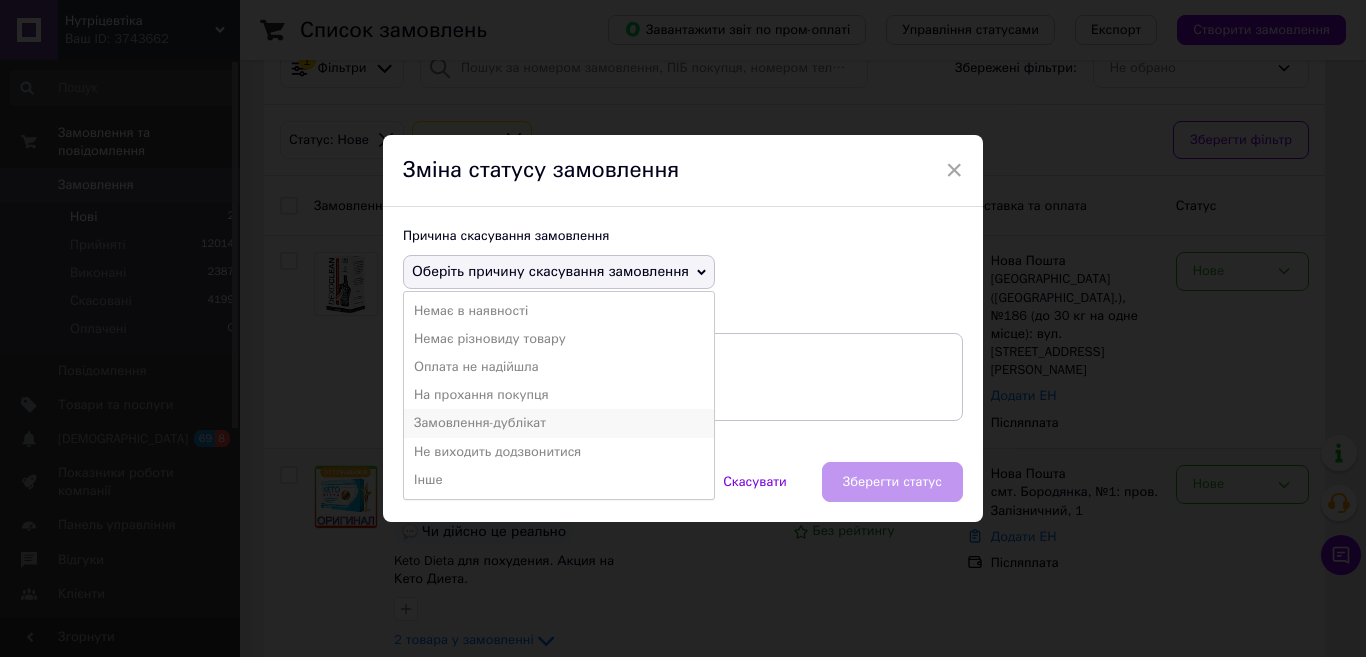 click on "Замовлення-дублікат" at bounding box center (559, 423) 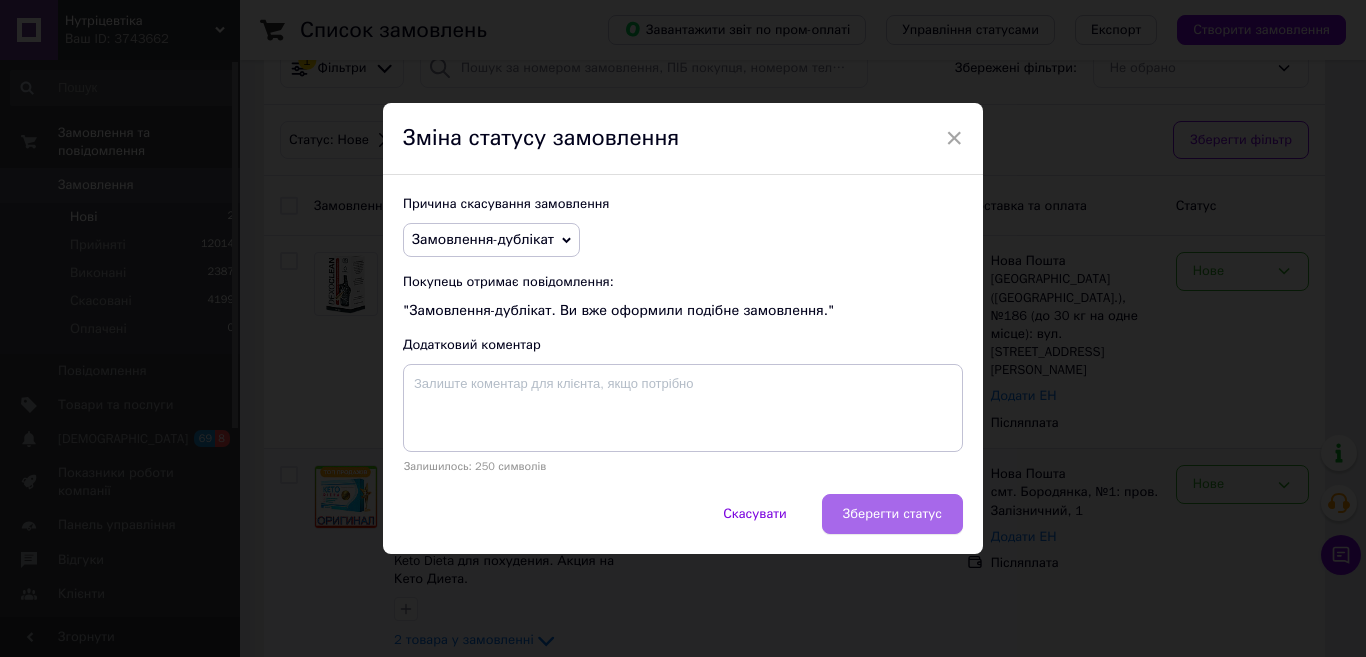 click on "Зберегти статус" at bounding box center (892, 514) 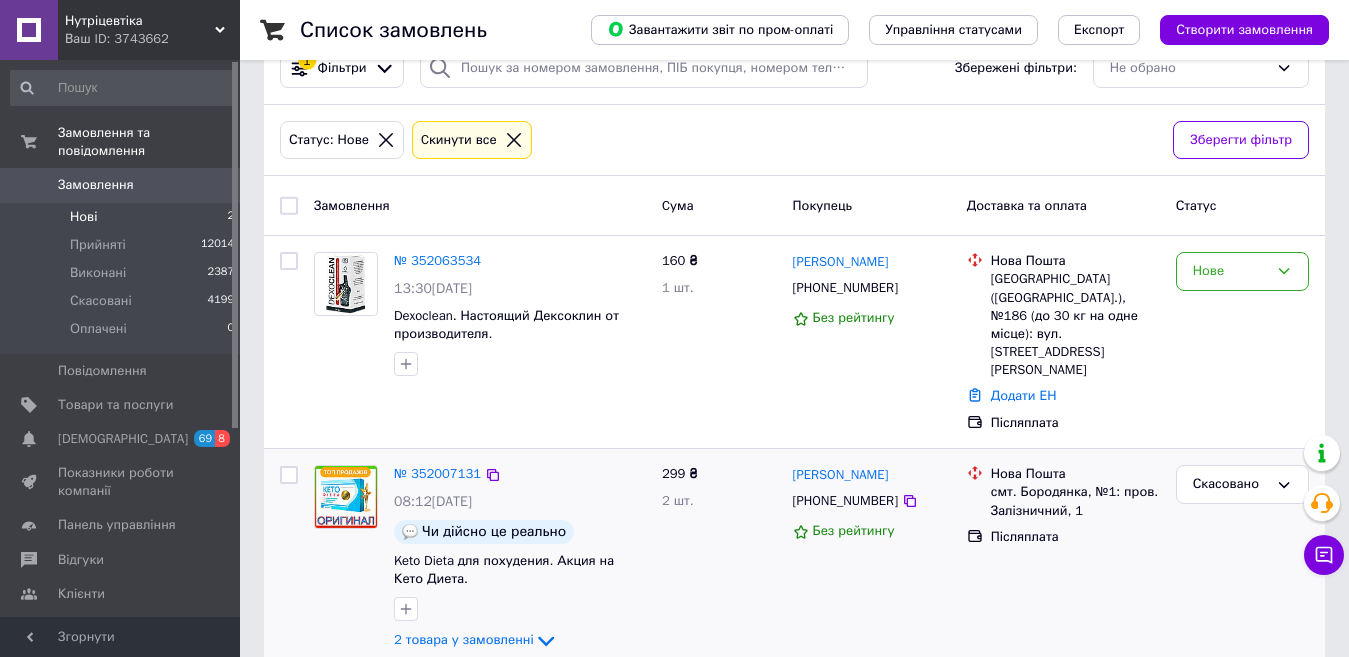 click on "Замовлення" at bounding box center [121, 185] 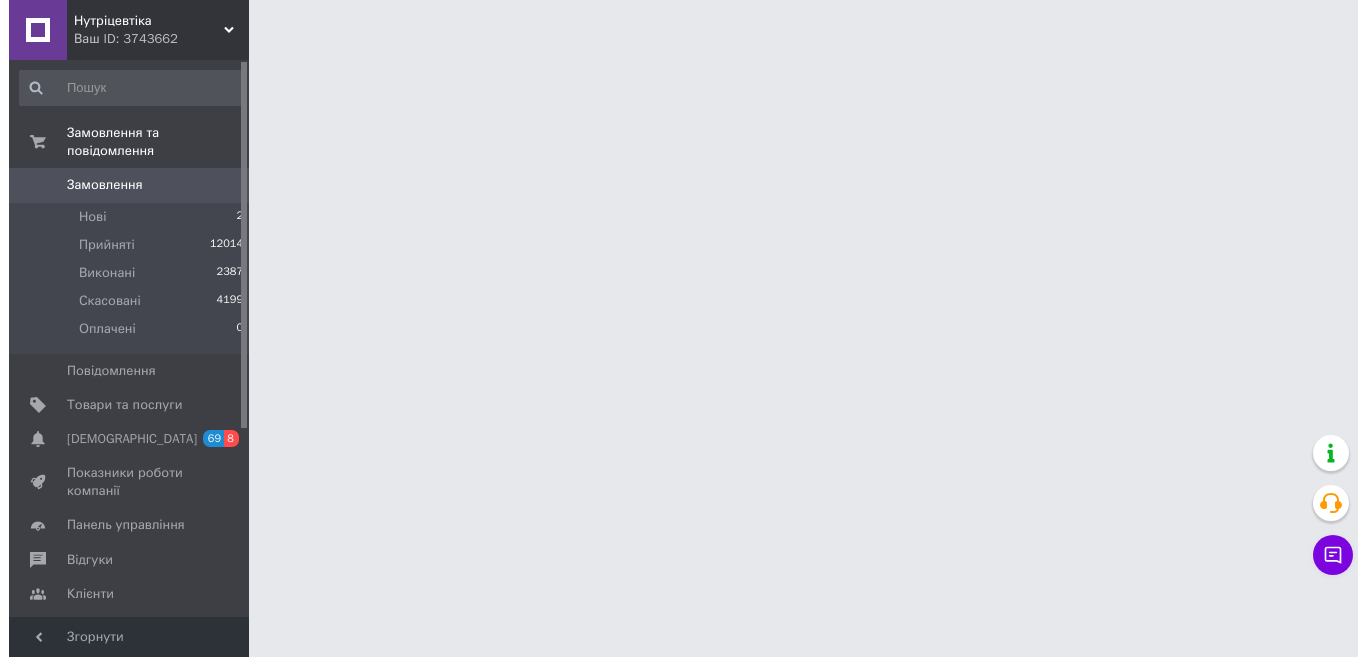 scroll, scrollTop: 0, scrollLeft: 0, axis: both 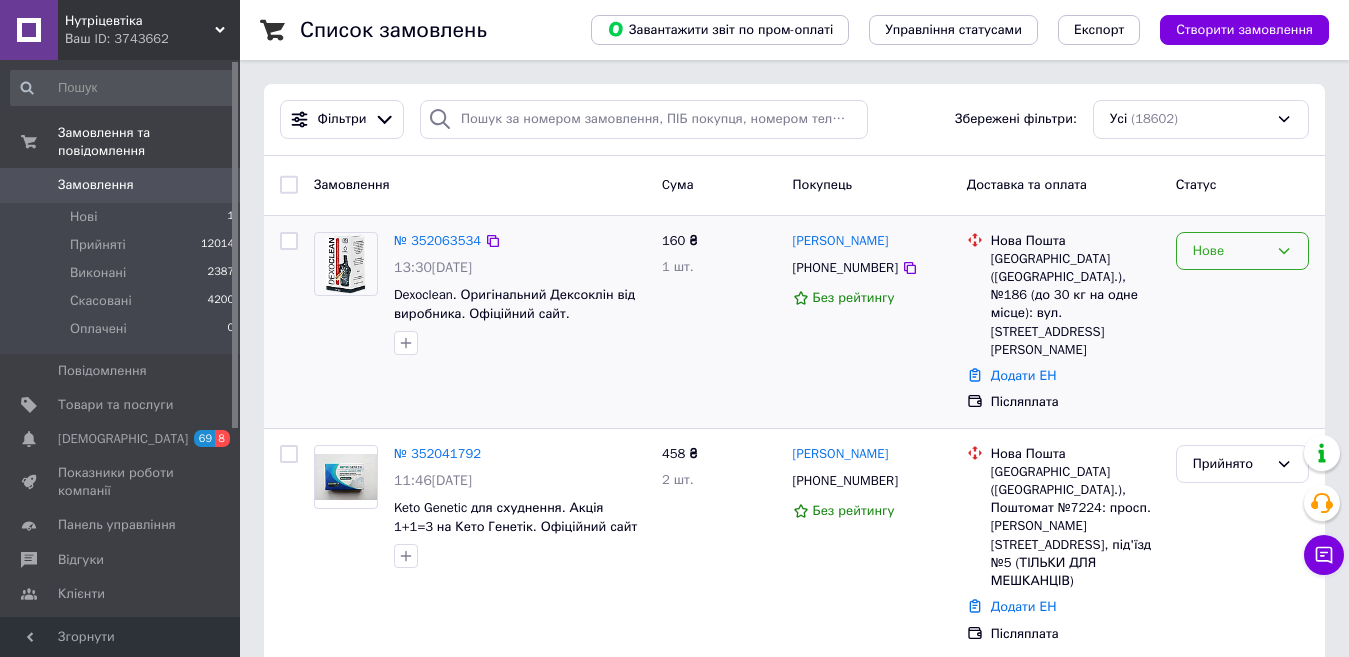 click on "Нове" at bounding box center [1230, 251] 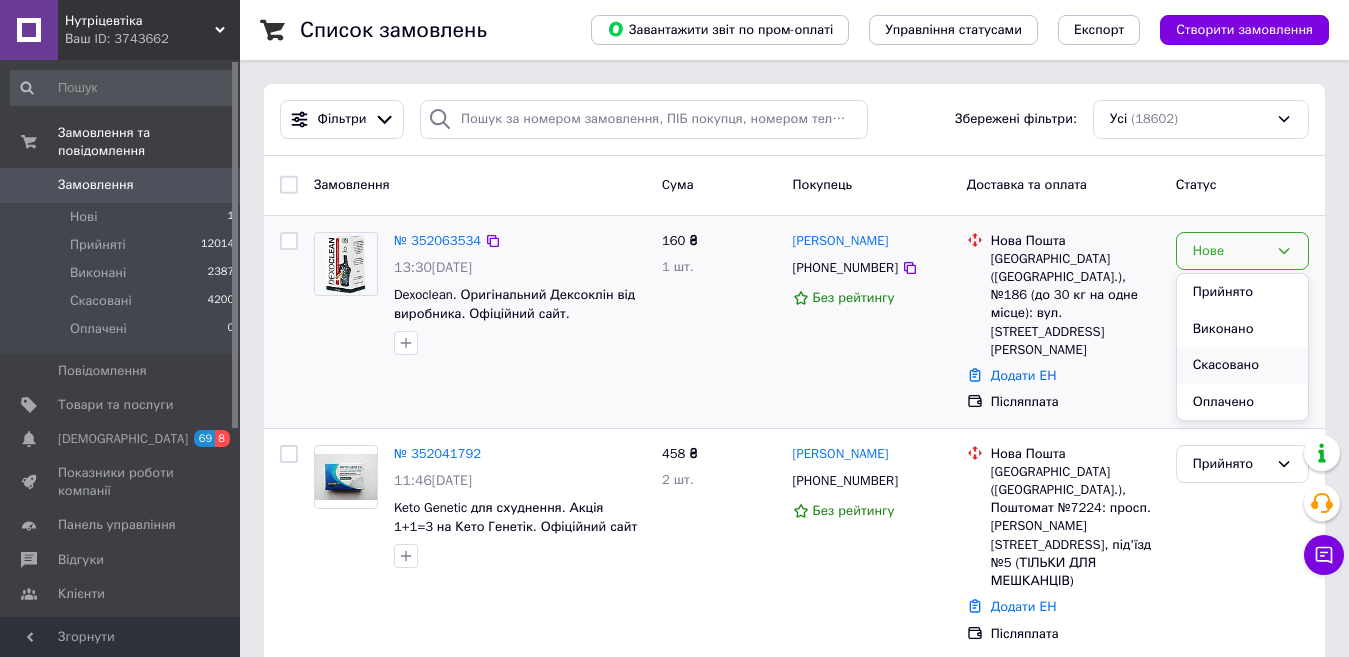 click on "Скасовано" at bounding box center (1242, 365) 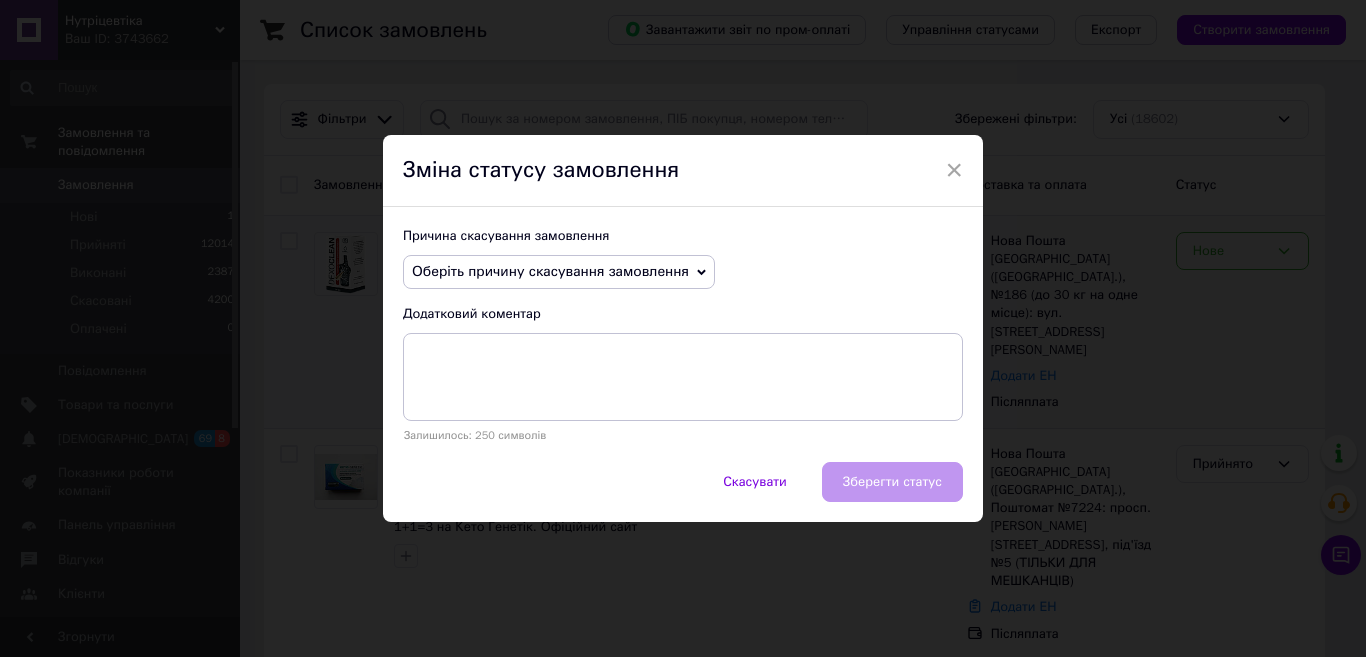 click on "Причина скасування замовлення Оберіть причину скасування замовлення Немає в наявності Немає різновиду товару Оплата не надійшла На прохання покупця Замовлення-дублікат Не виходить додзвонитися Інше Додатковий коментар Залишилось: 250 символів" at bounding box center (683, 334) 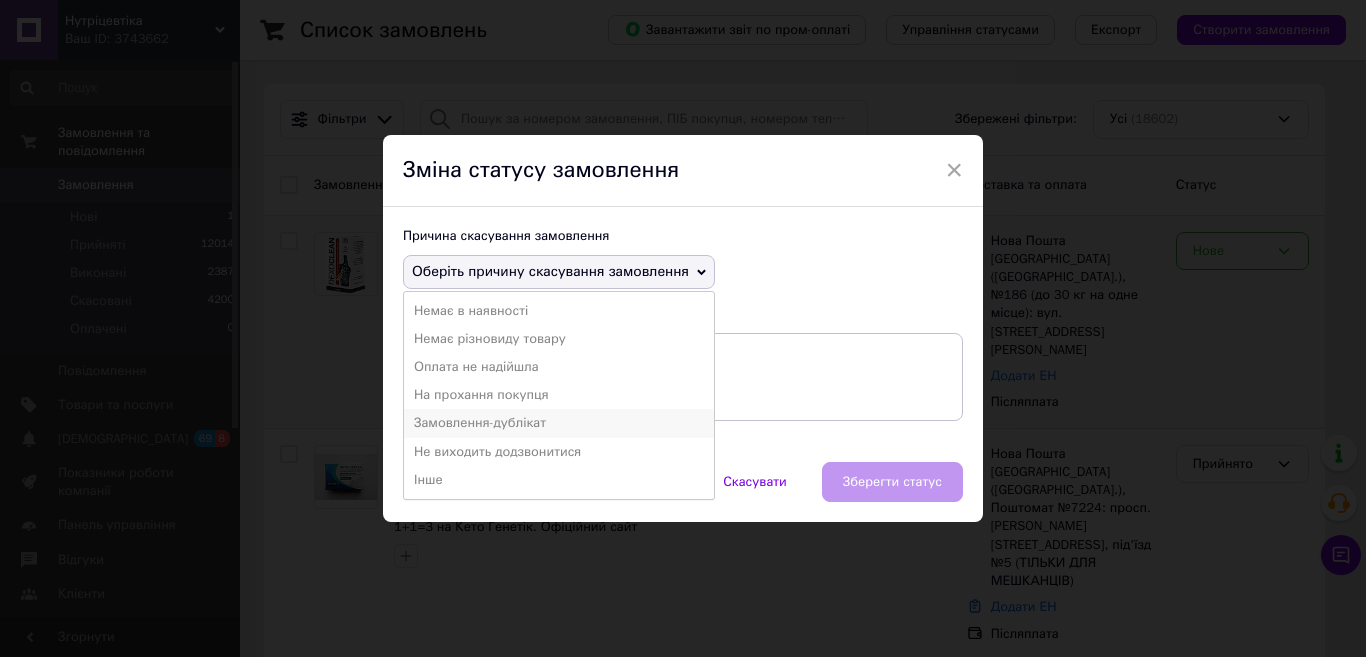 click on "Замовлення-дублікат" at bounding box center (559, 423) 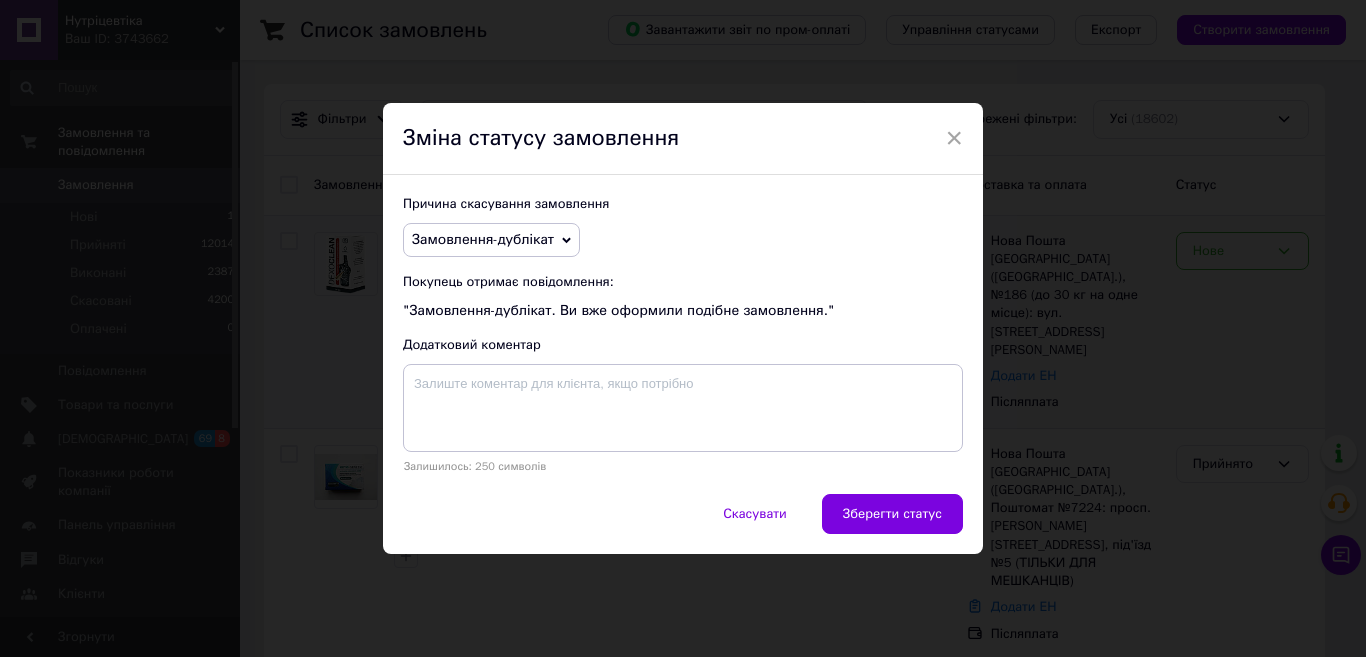 click on "Зберегти статус" at bounding box center (892, 514) 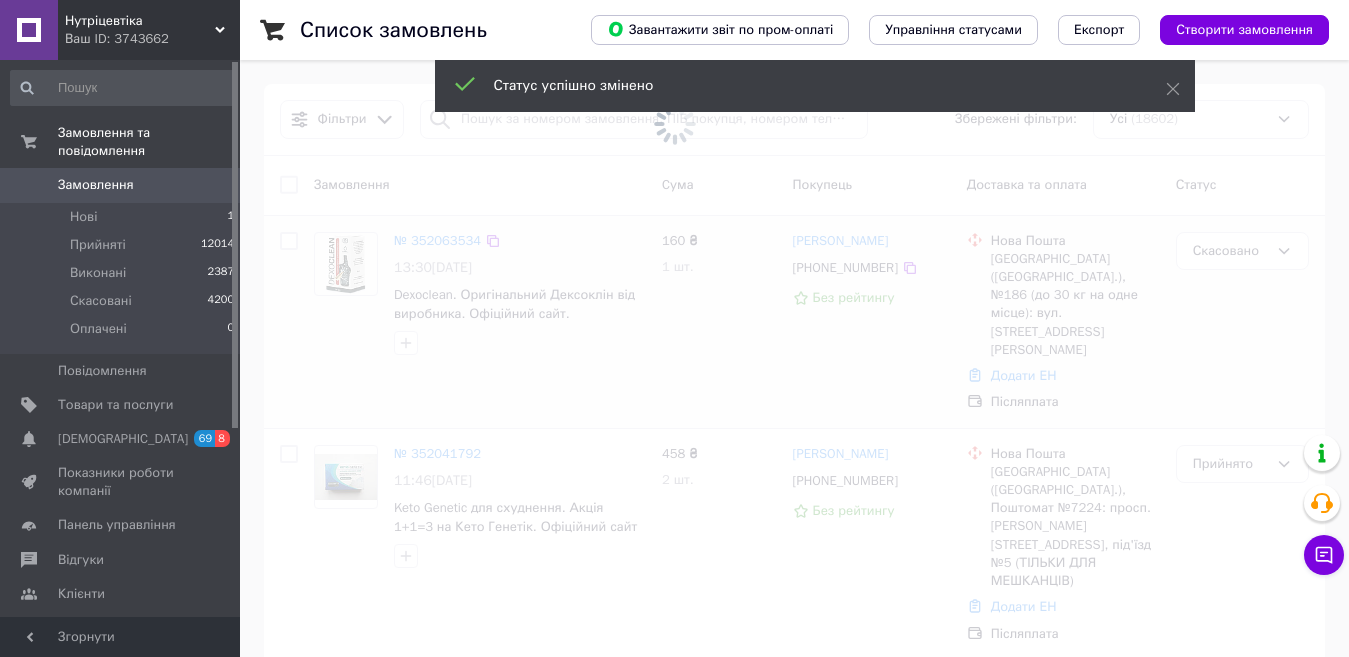 click on "Замовлення" at bounding box center [121, 185] 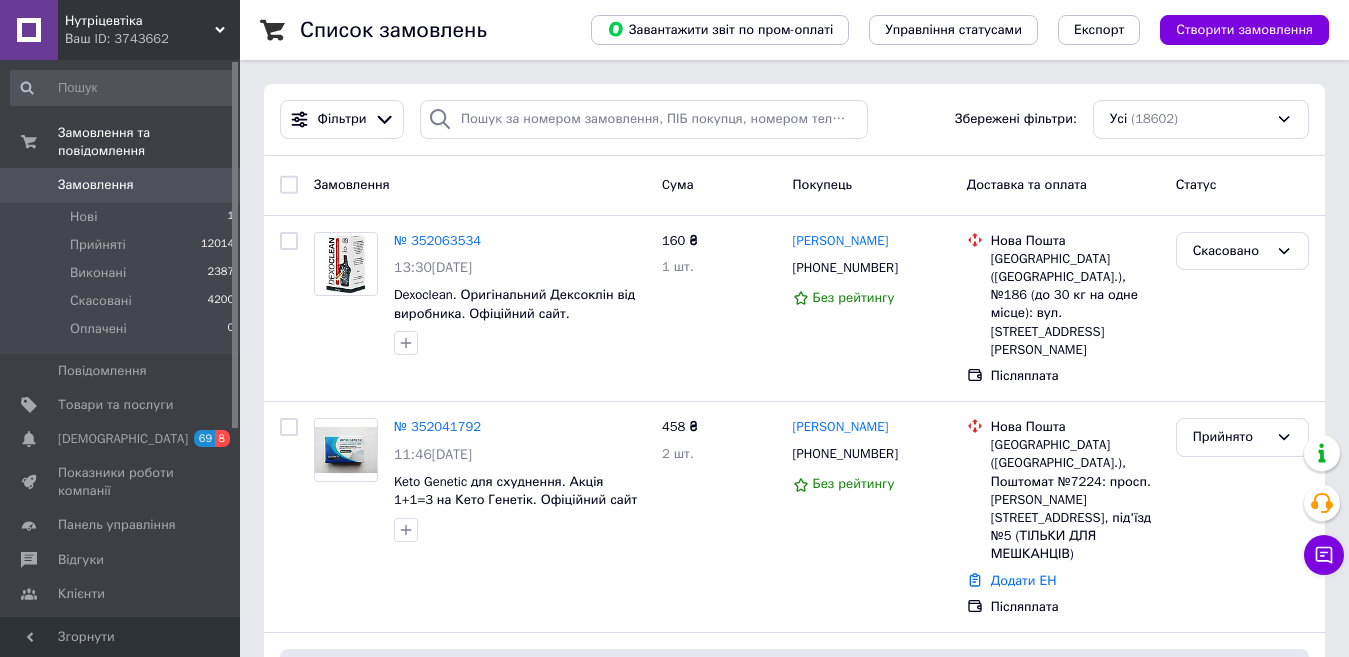 click on "0" at bounding box center (212, 185) 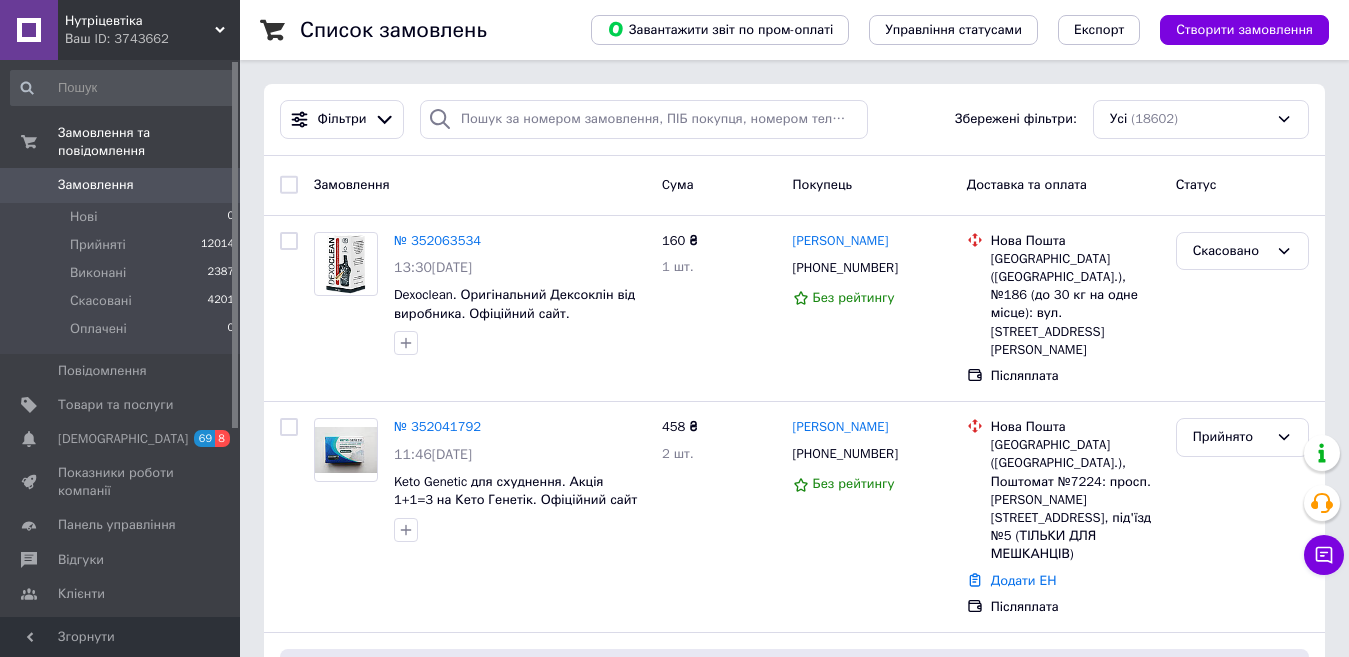click on "Замовлення" at bounding box center [121, 185] 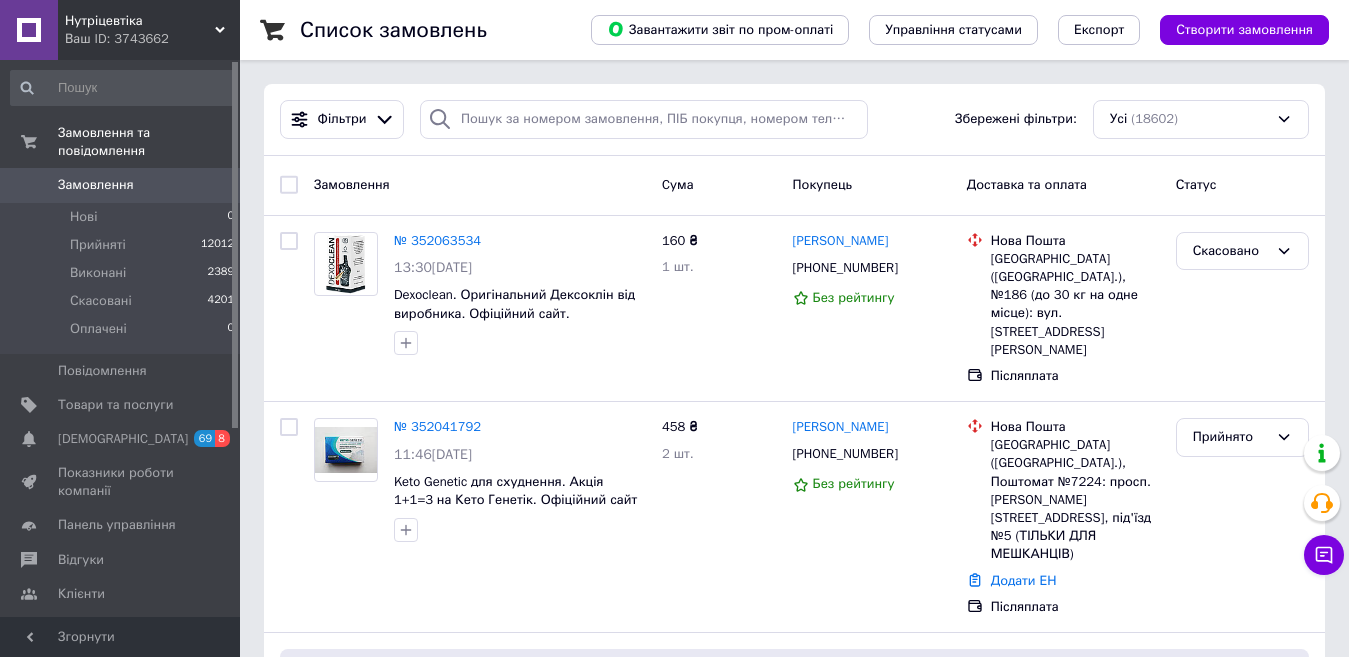 click on "Замовлення" at bounding box center [121, 185] 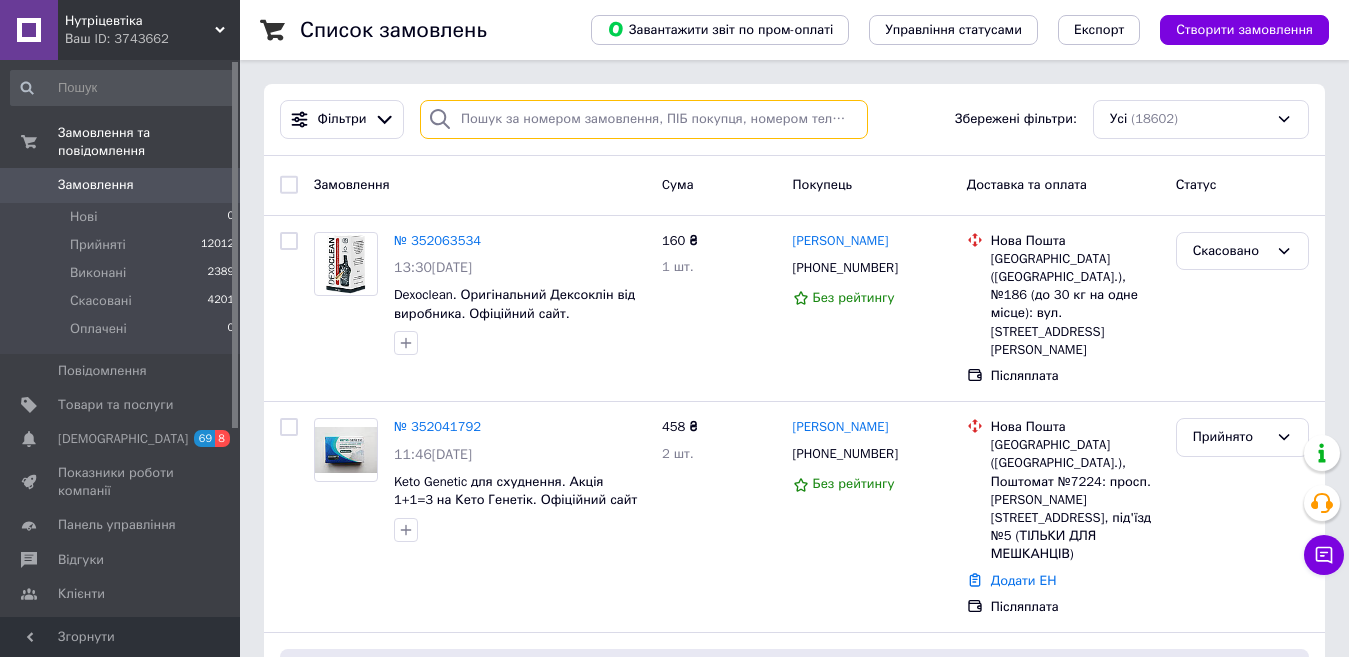 click at bounding box center (644, 119) 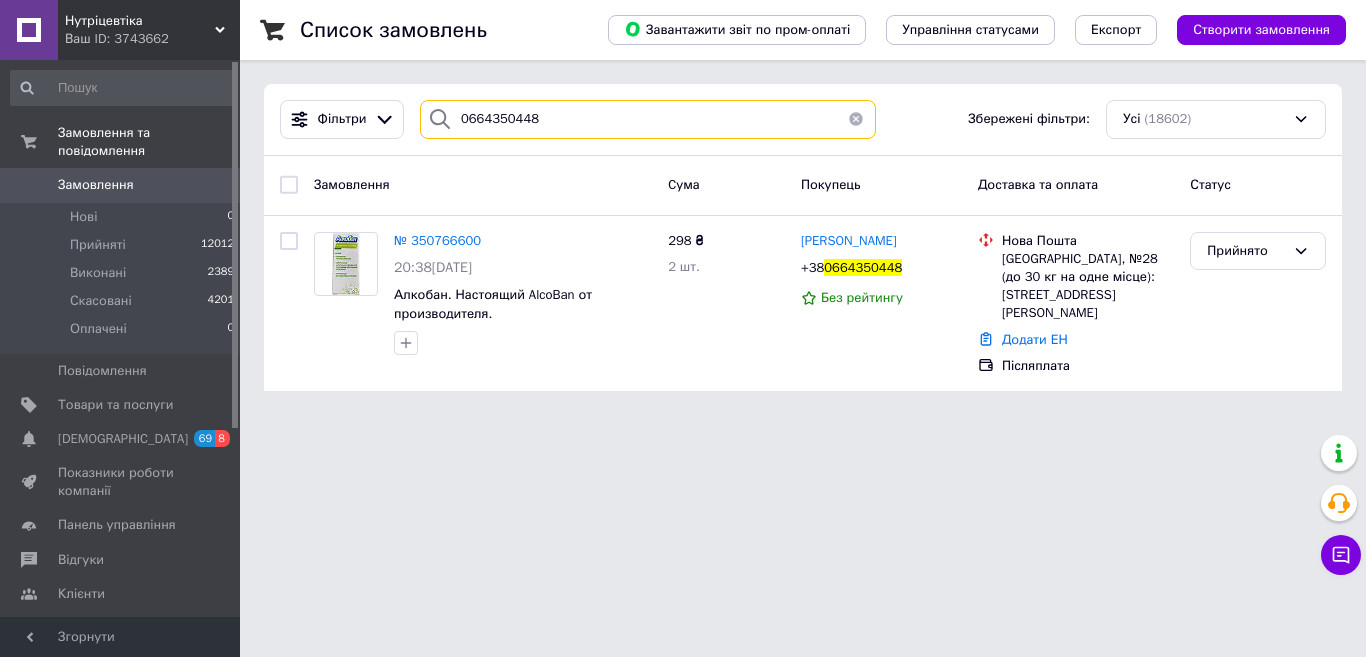 type on "0664350448" 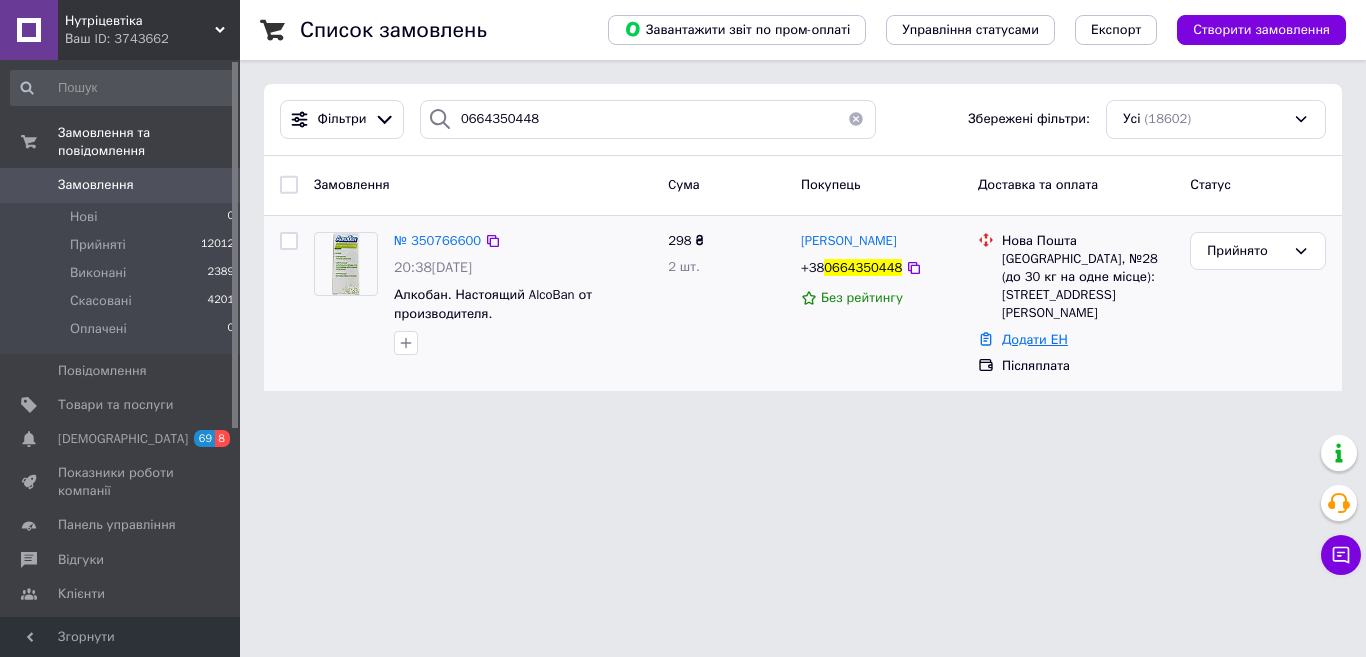 click on "Додати ЕН" at bounding box center [1035, 339] 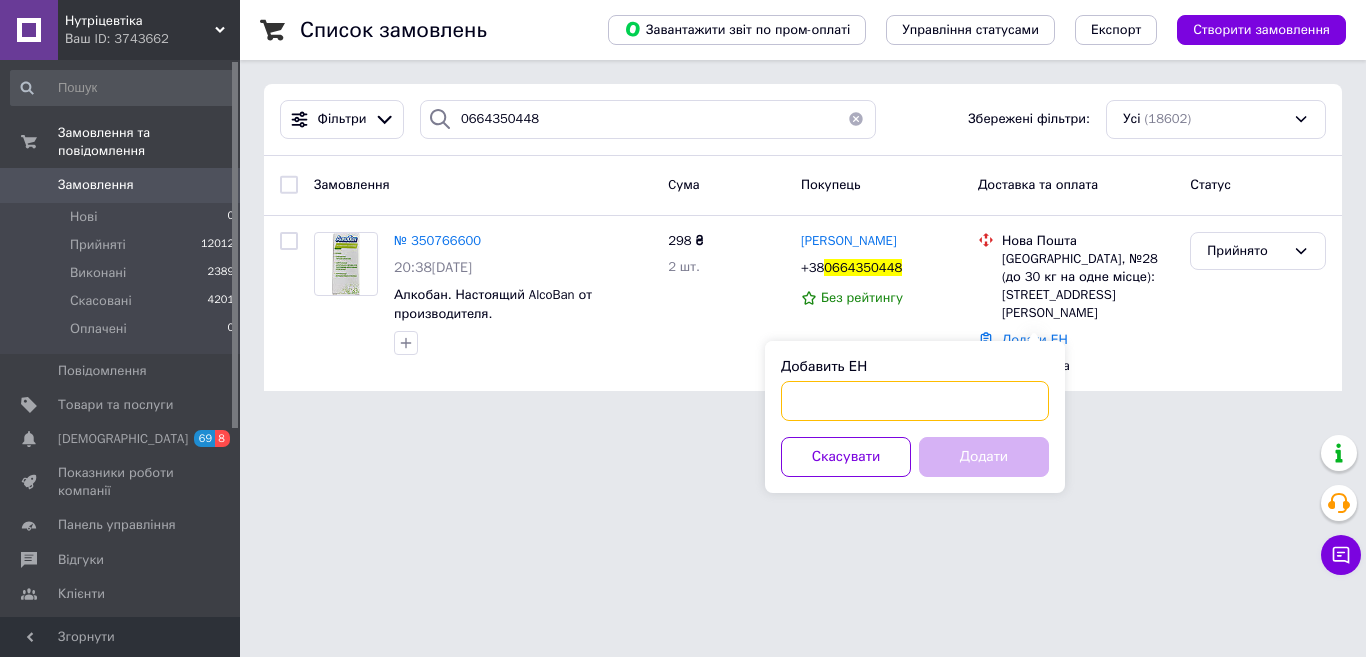 click on "Добавить ЕН" at bounding box center (915, 401) 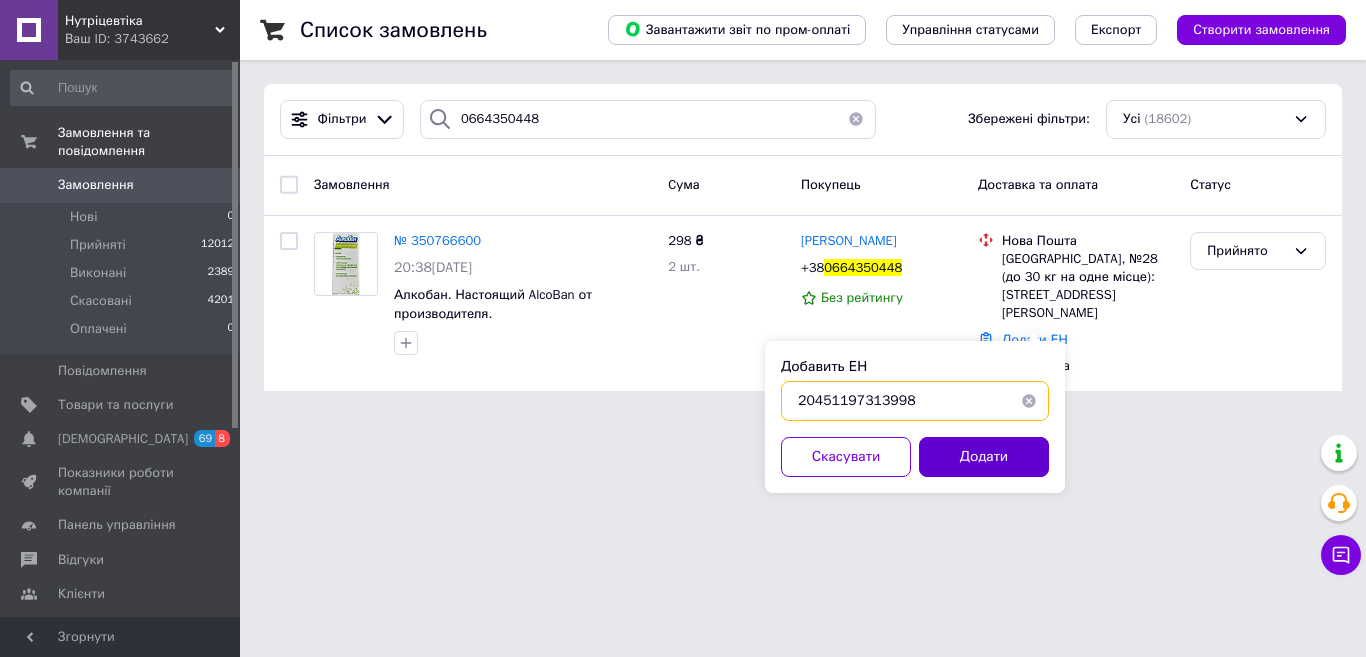 type on "20451197313998" 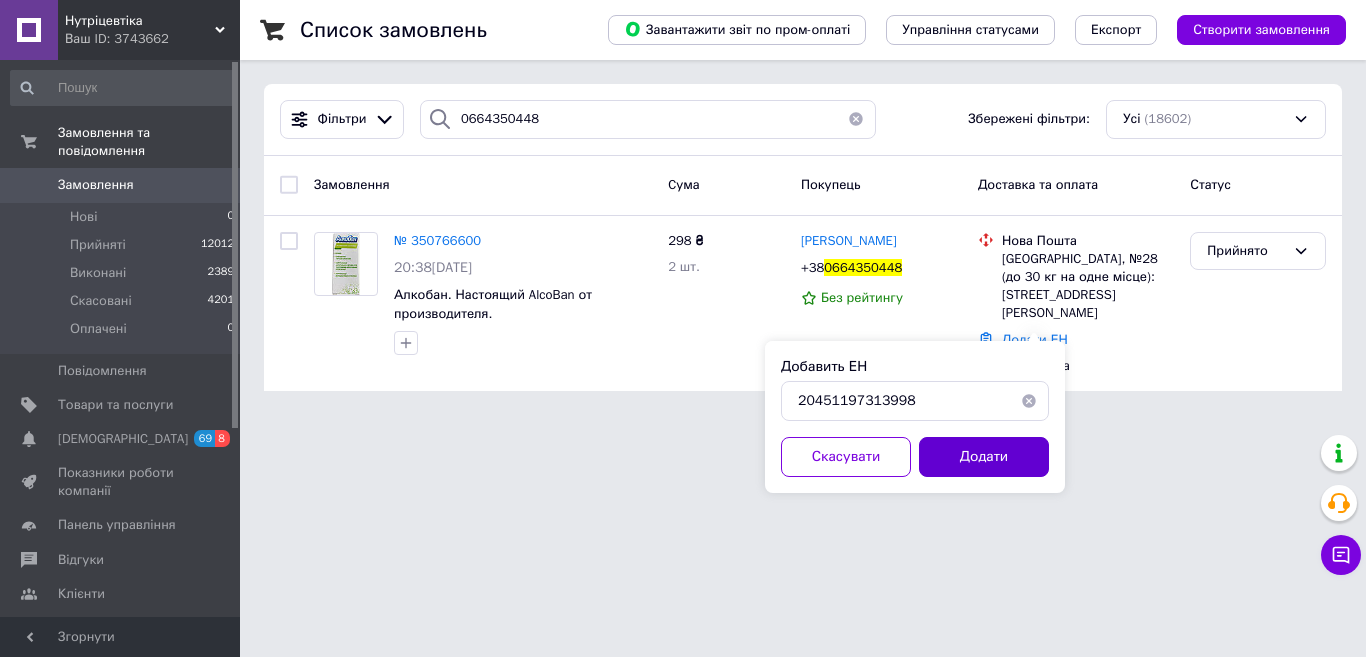 click on "Додати" at bounding box center (984, 457) 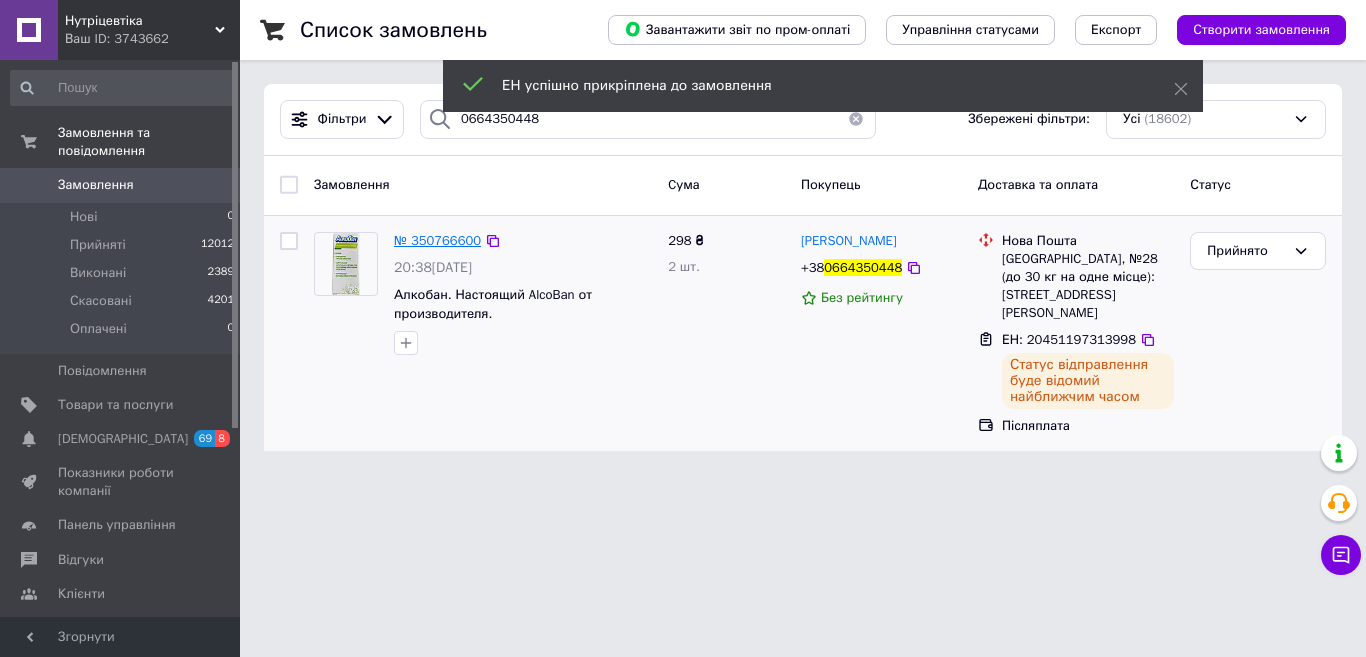 click on "№ 350766600" at bounding box center [437, 240] 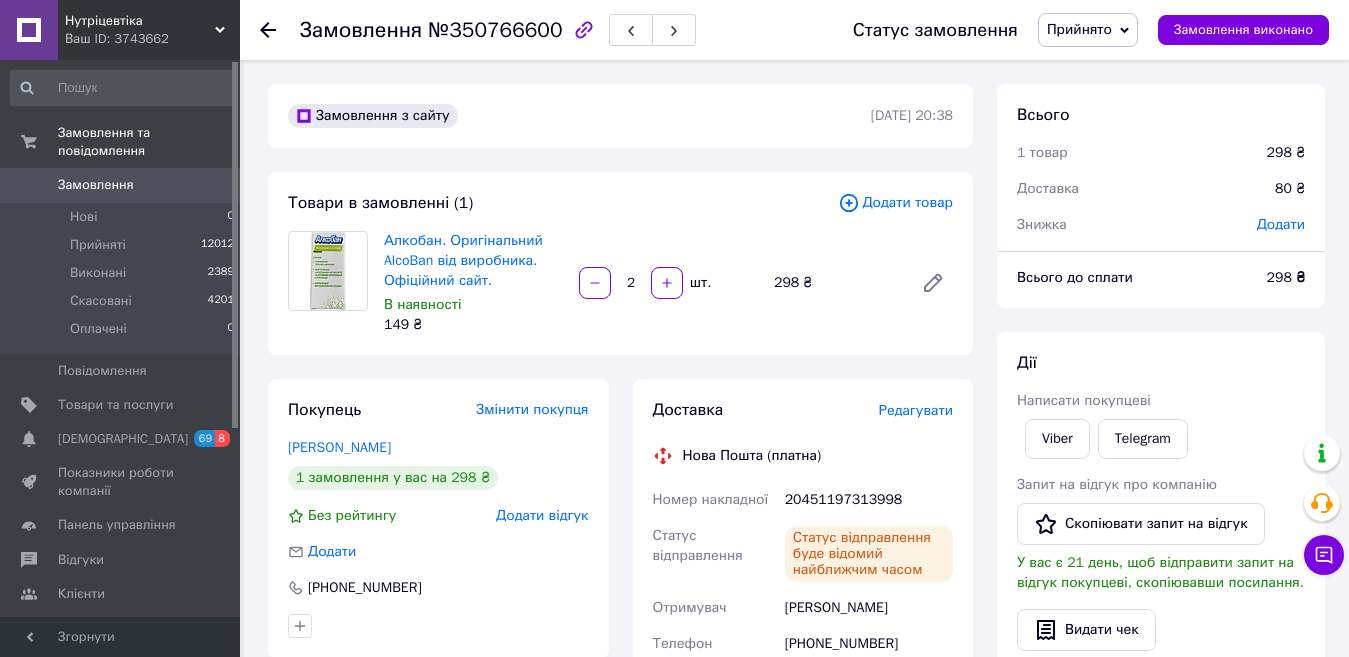 click on "Додати відгук" at bounding box center (542, 515) 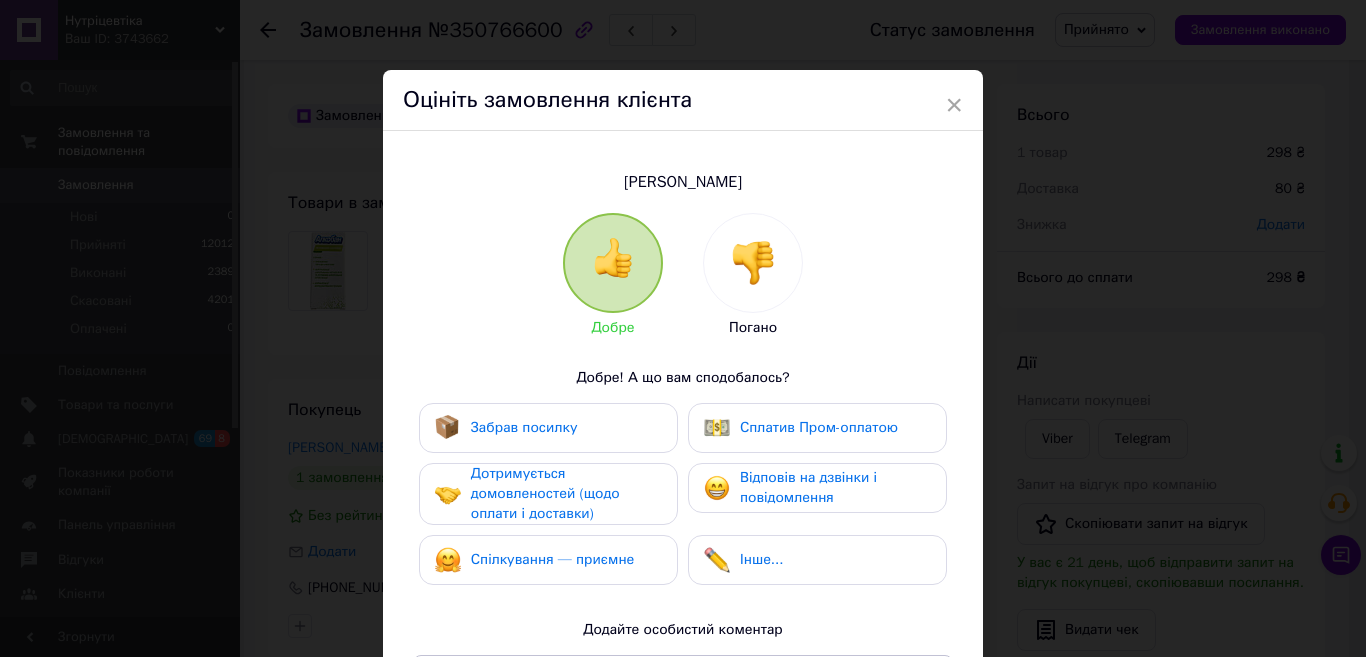 click at bounding box center [753, 263] 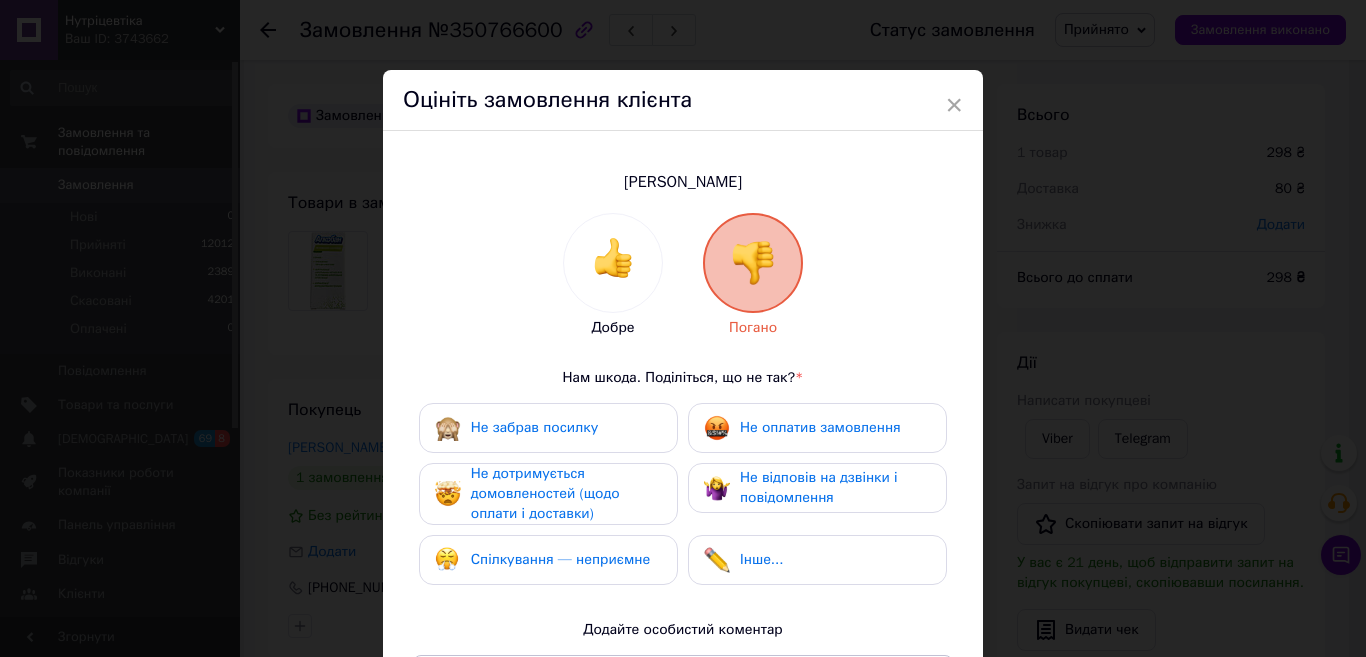 click on "Не оплатив замовлення" at bounding box center [820, 427] 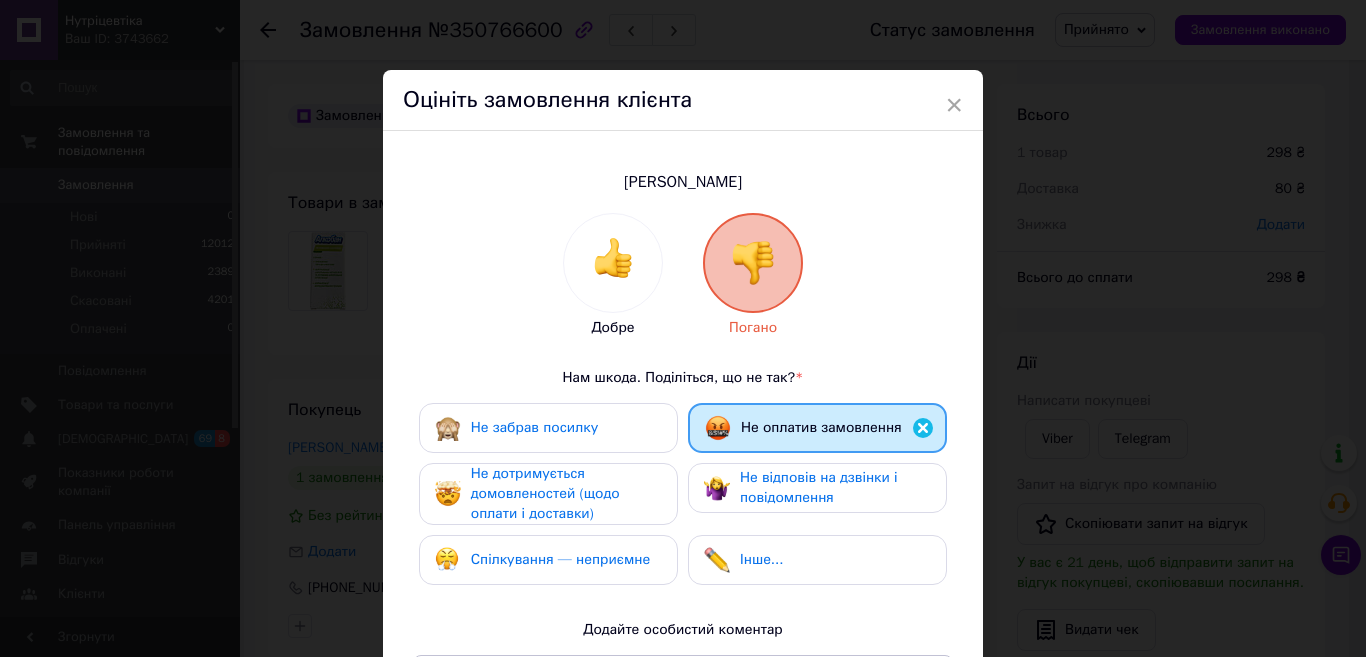 click on "Не дотримується домовленостей (щодо оплати і доставки)" at bounding box center [545, 493] 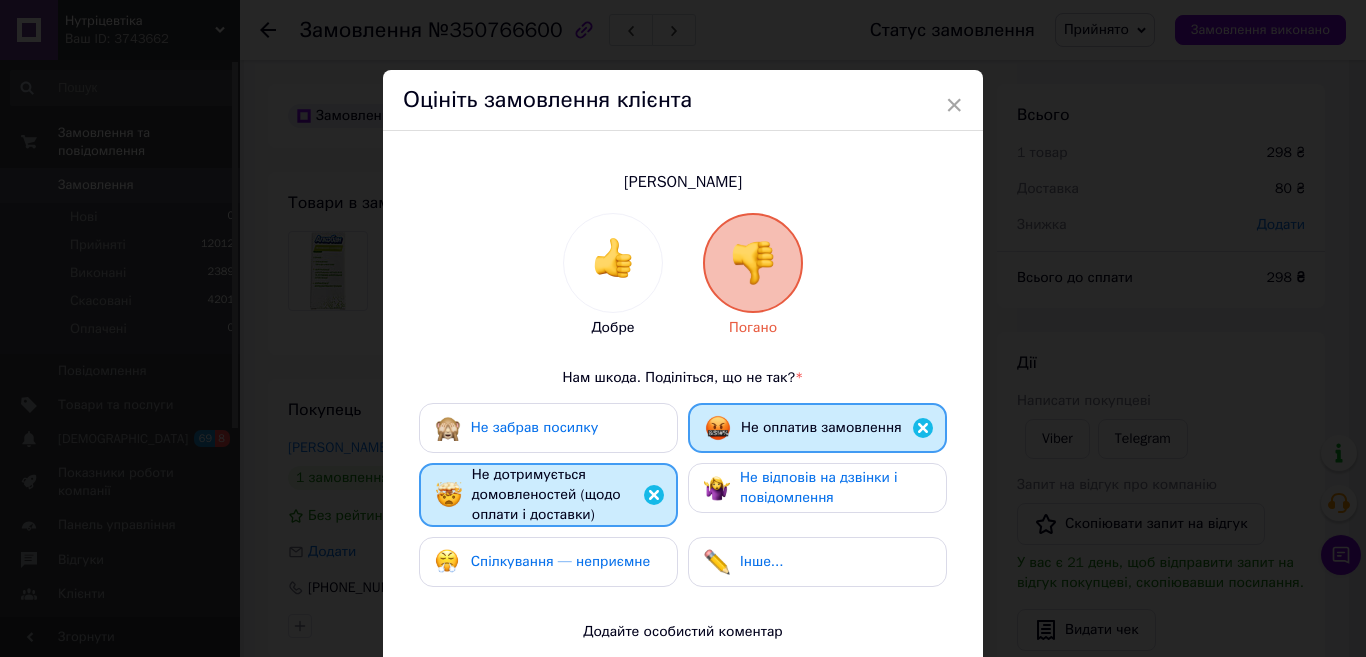 click on "Не відповів на дзвінки і повідомлення" at bounding box center (819, 487) 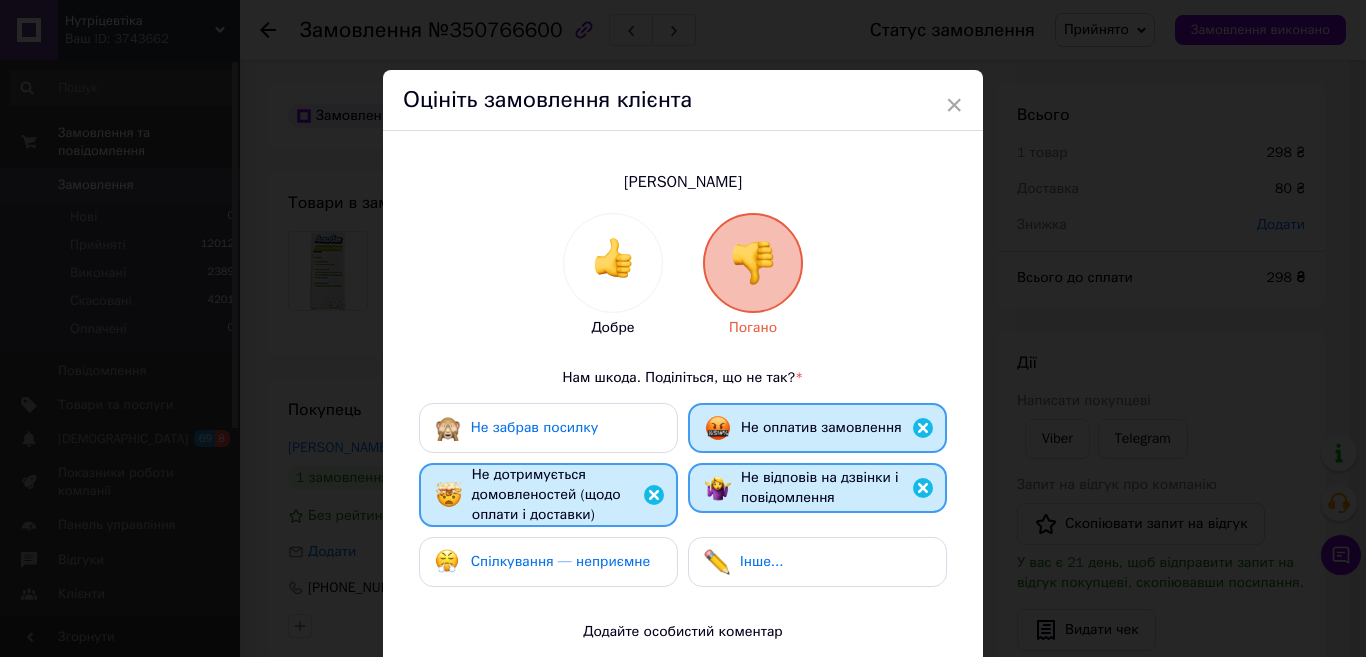 click on "Спілкування — неприємне" at bounding box center (560, 561) 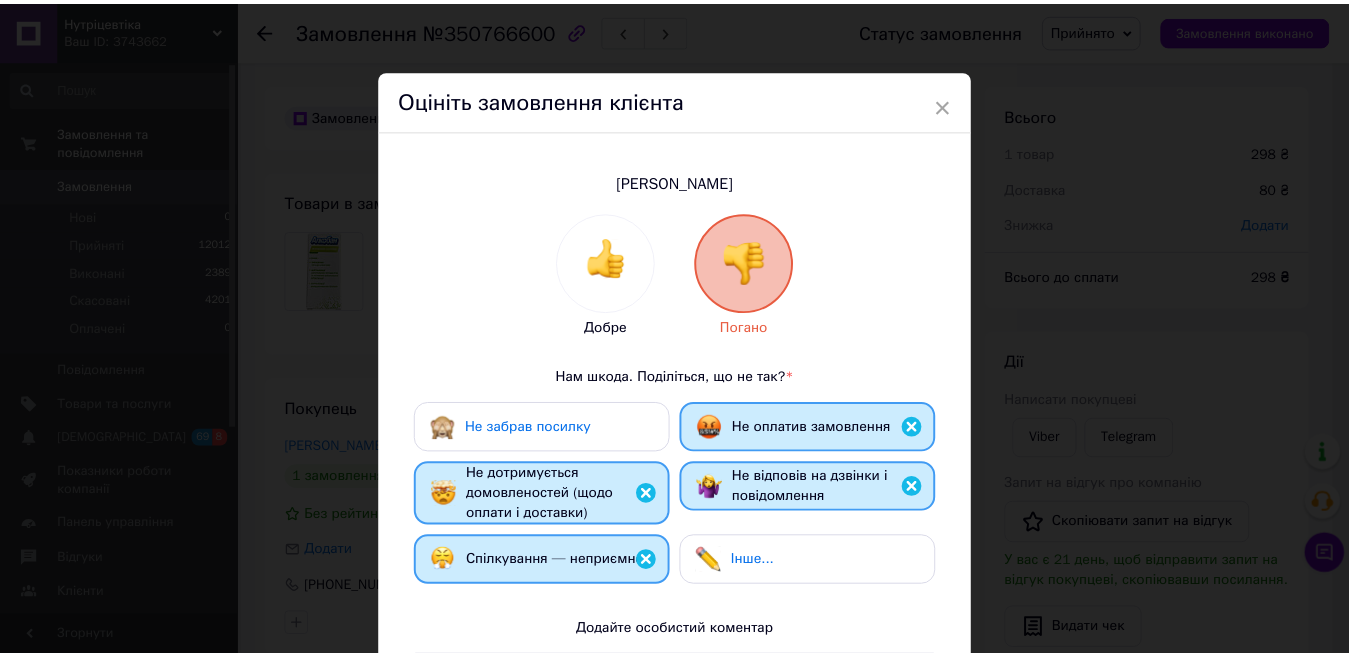 scroll, scrollTop: 300, scrollLeft: 0, axis: vertical 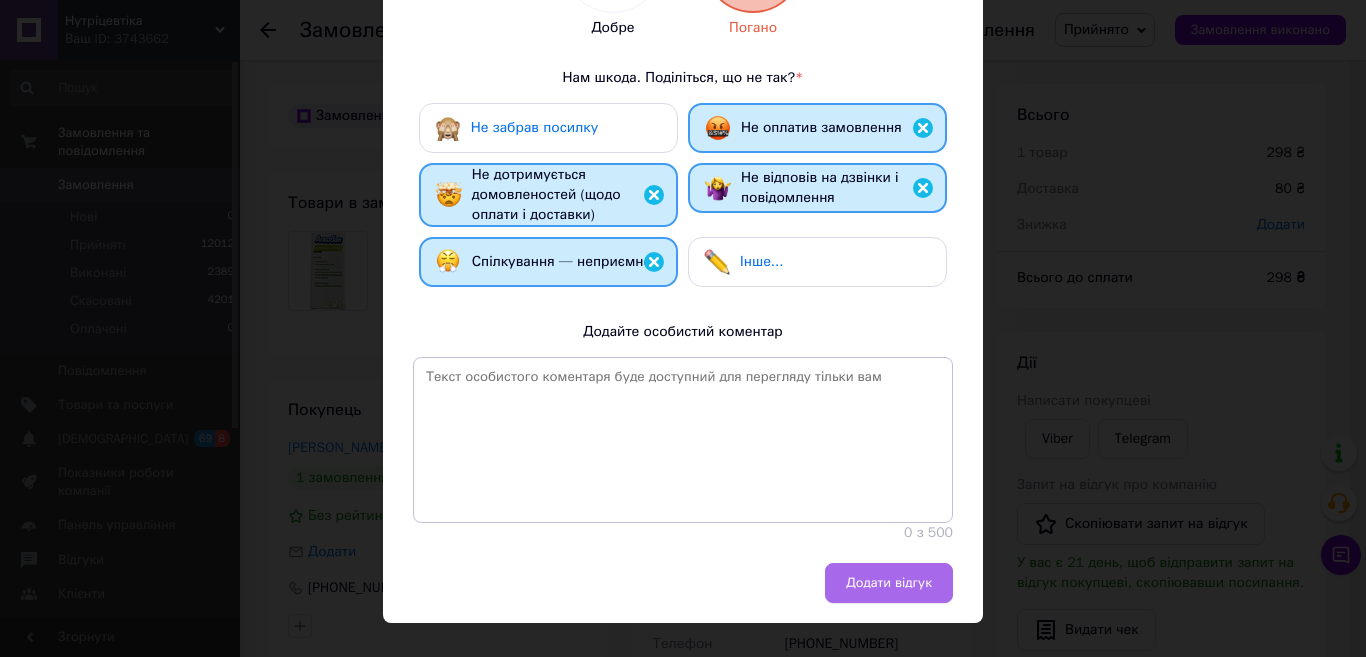 click on "Додати відгук" at bounding box center (889, 583) 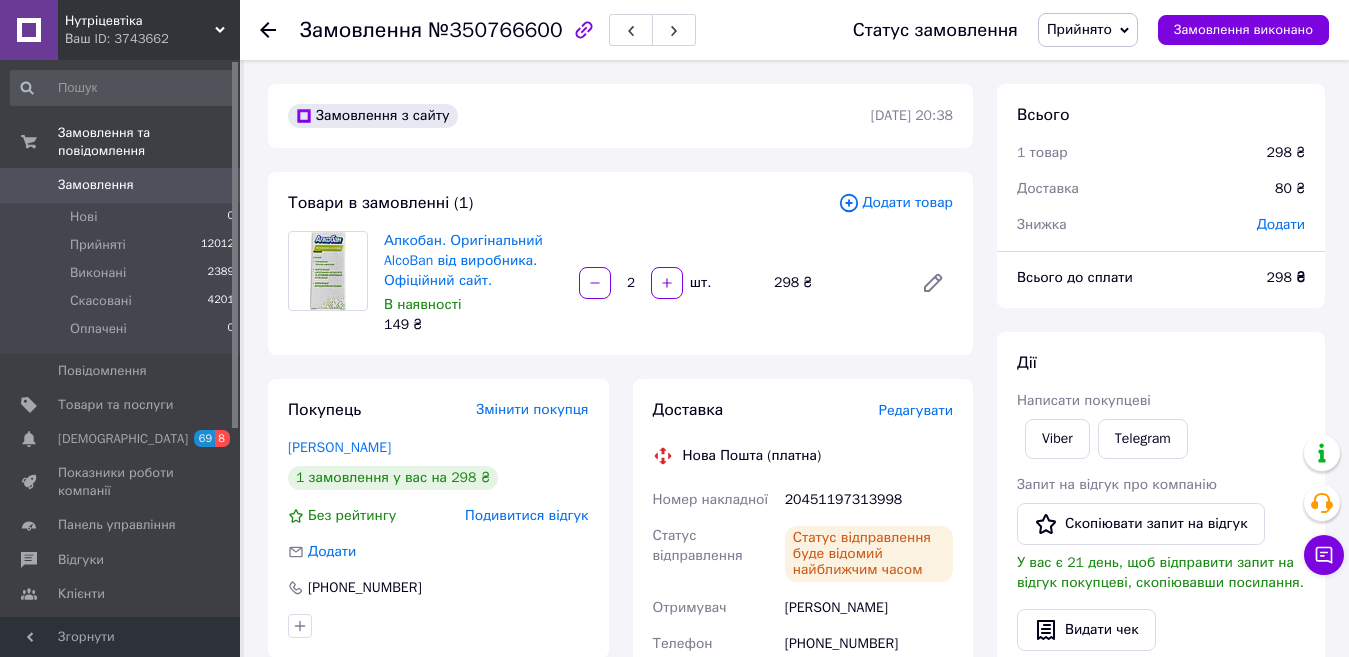 click on "Замовлення 0" at bounding box center [123, 185] 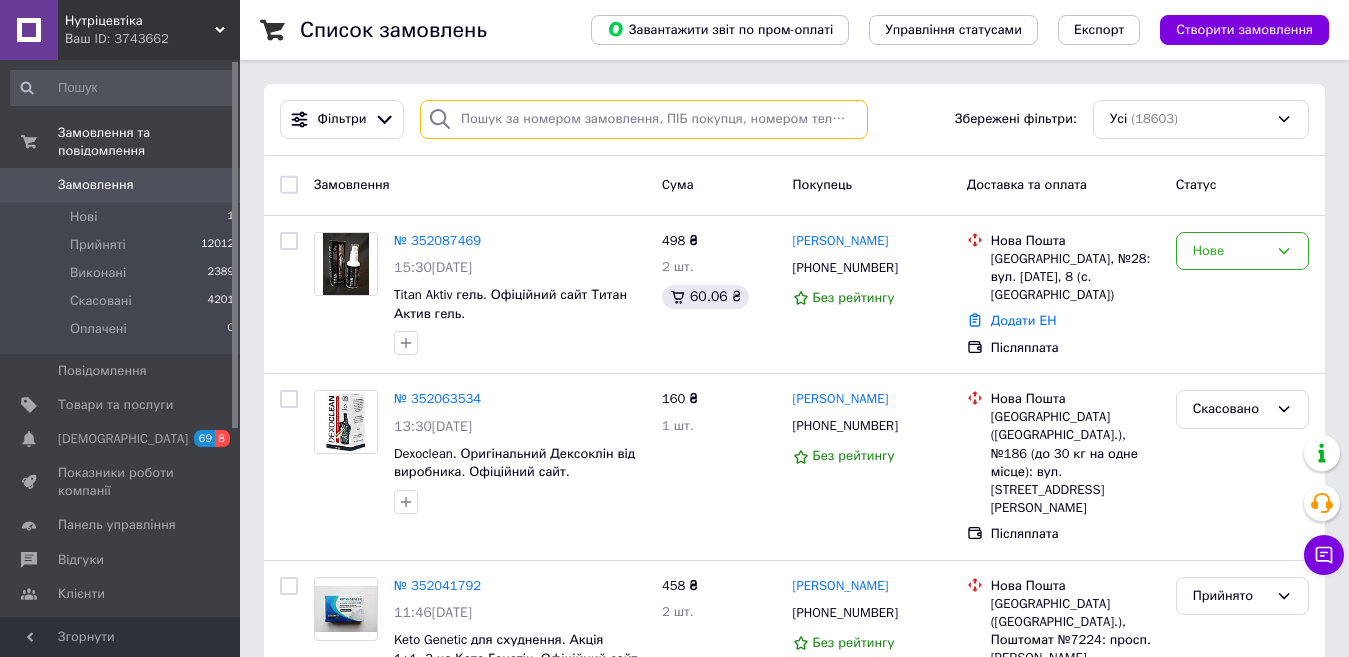 click at bounding box center [644, 119] 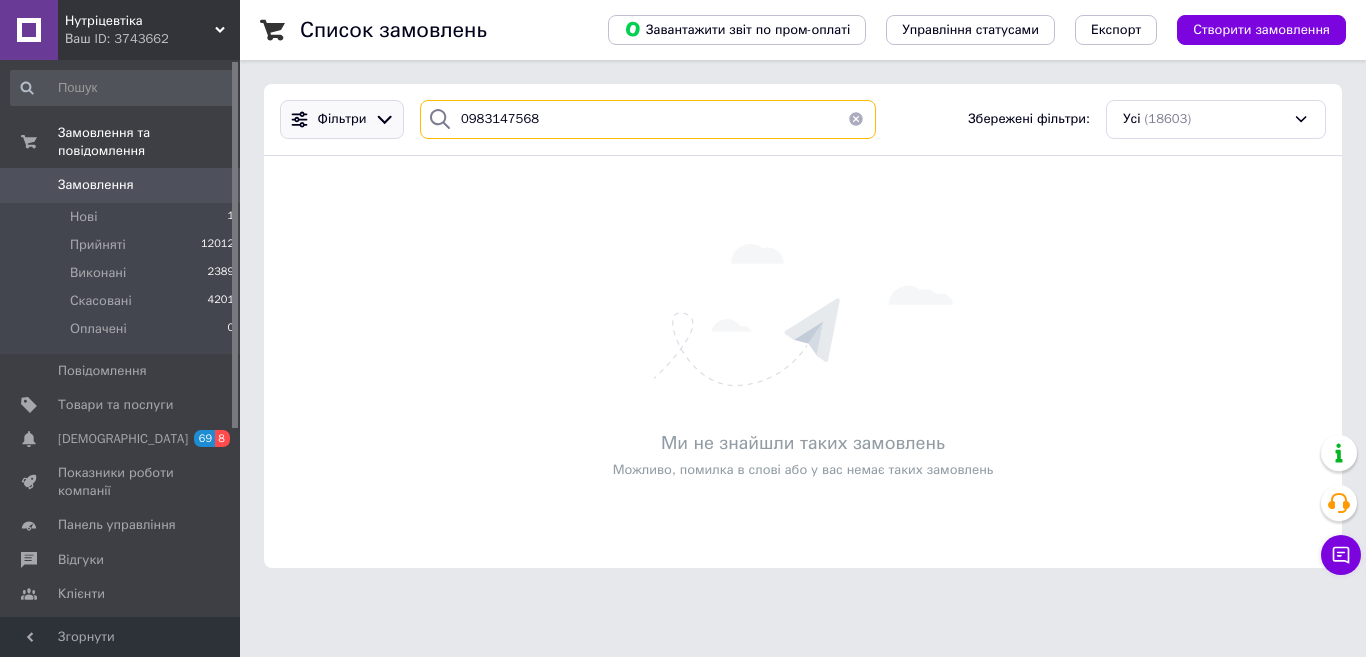 drag, startPoint x: 571, startPoint y: 116, endPoint x: 383, endPoint y: 110, distance: 188.09572 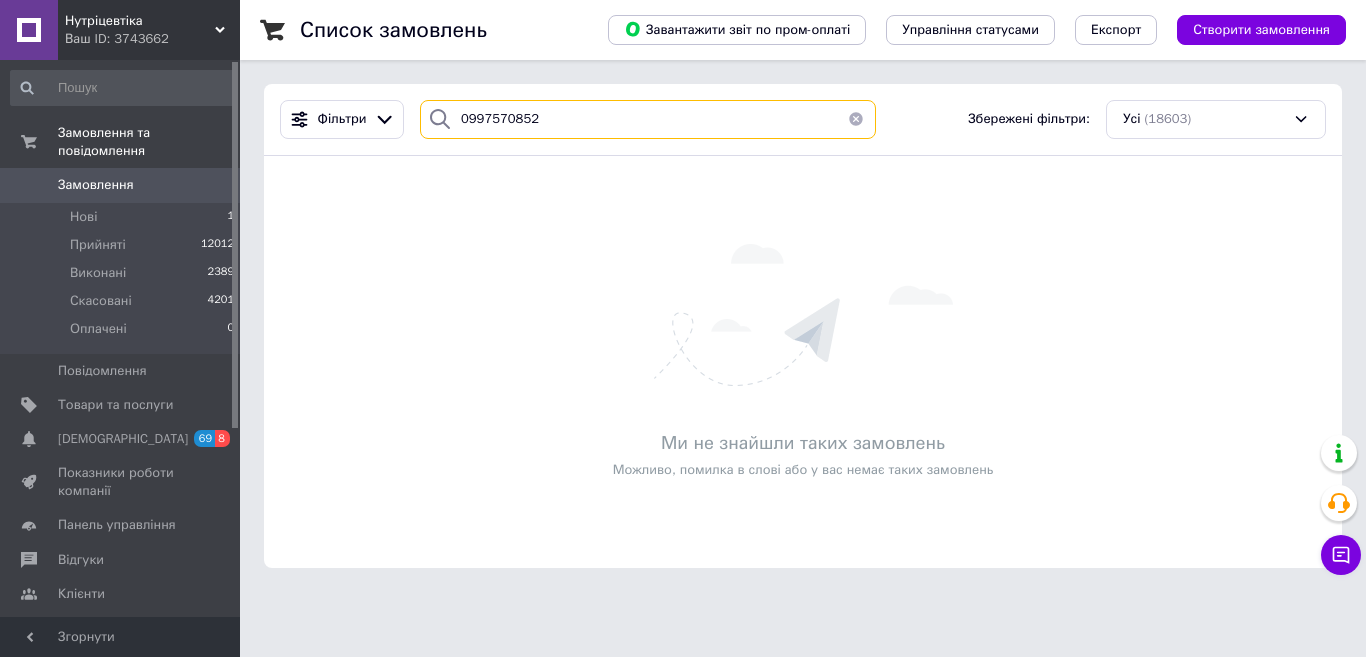 type on "0997570852" 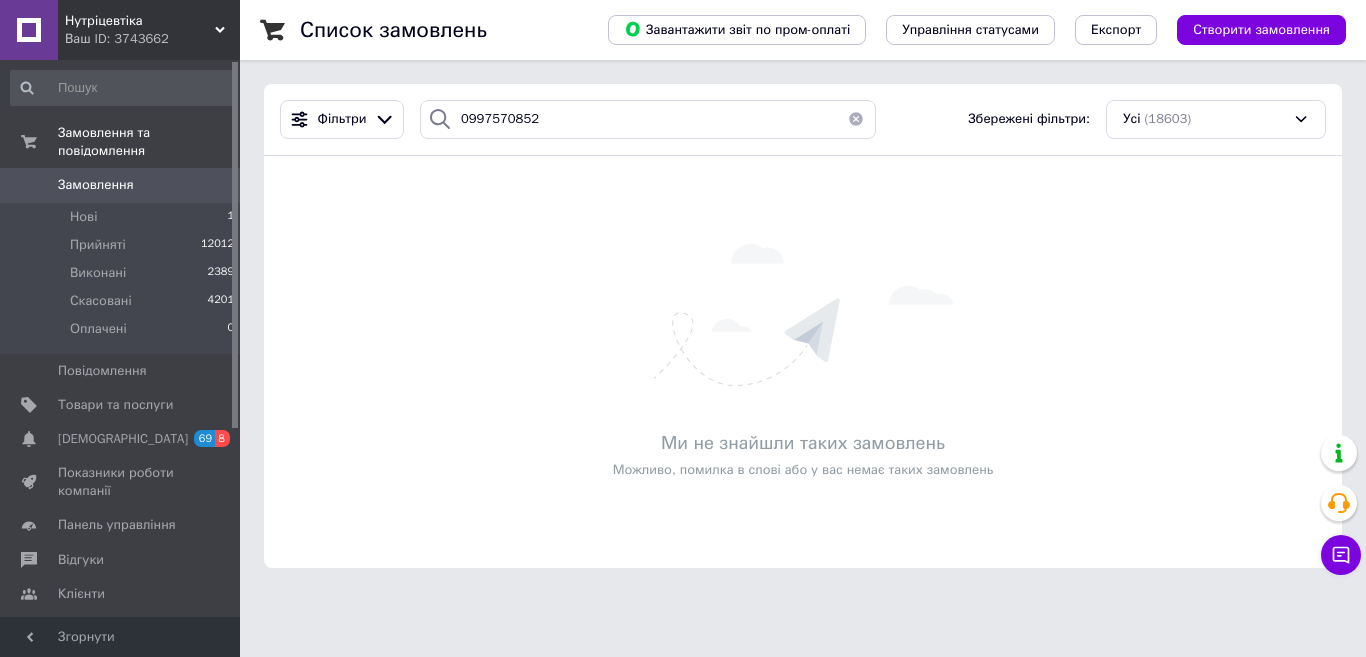 click on "Замовлення" at bounding box center [121, 185] 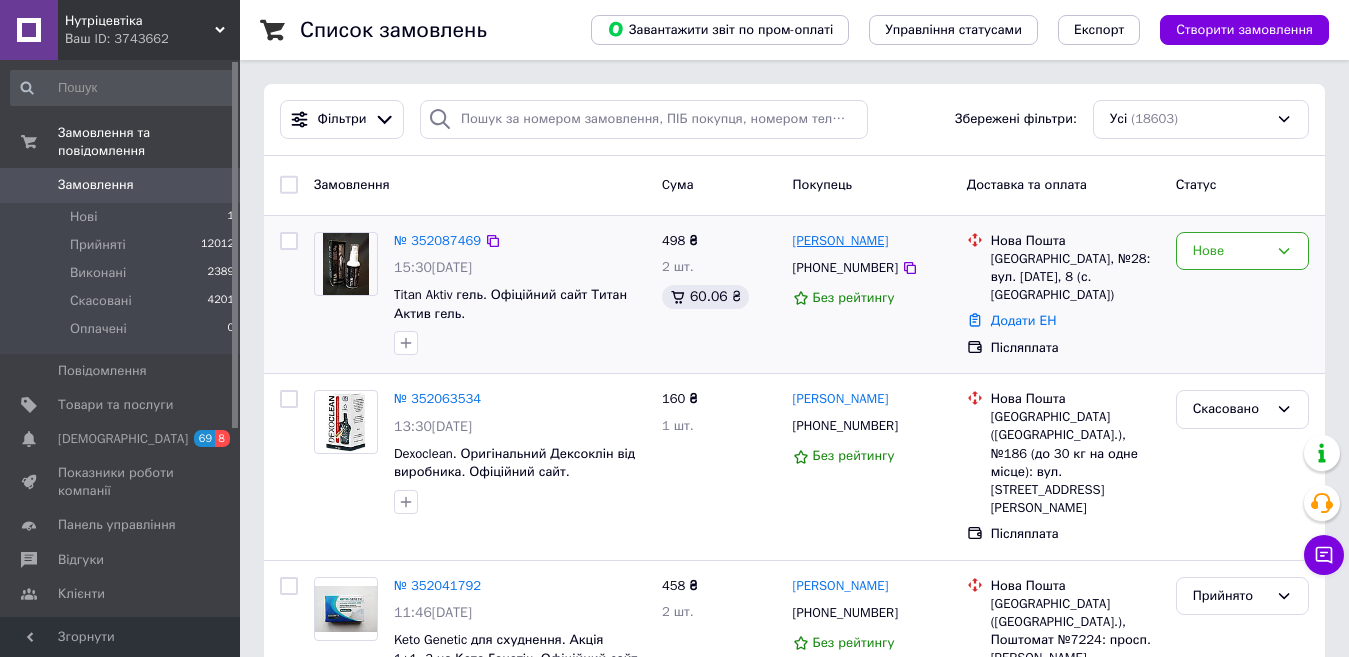 drag, startPoint x: 951, startPoint y: 240, endPoint x: 795, endPoint y: 240, distance: 156 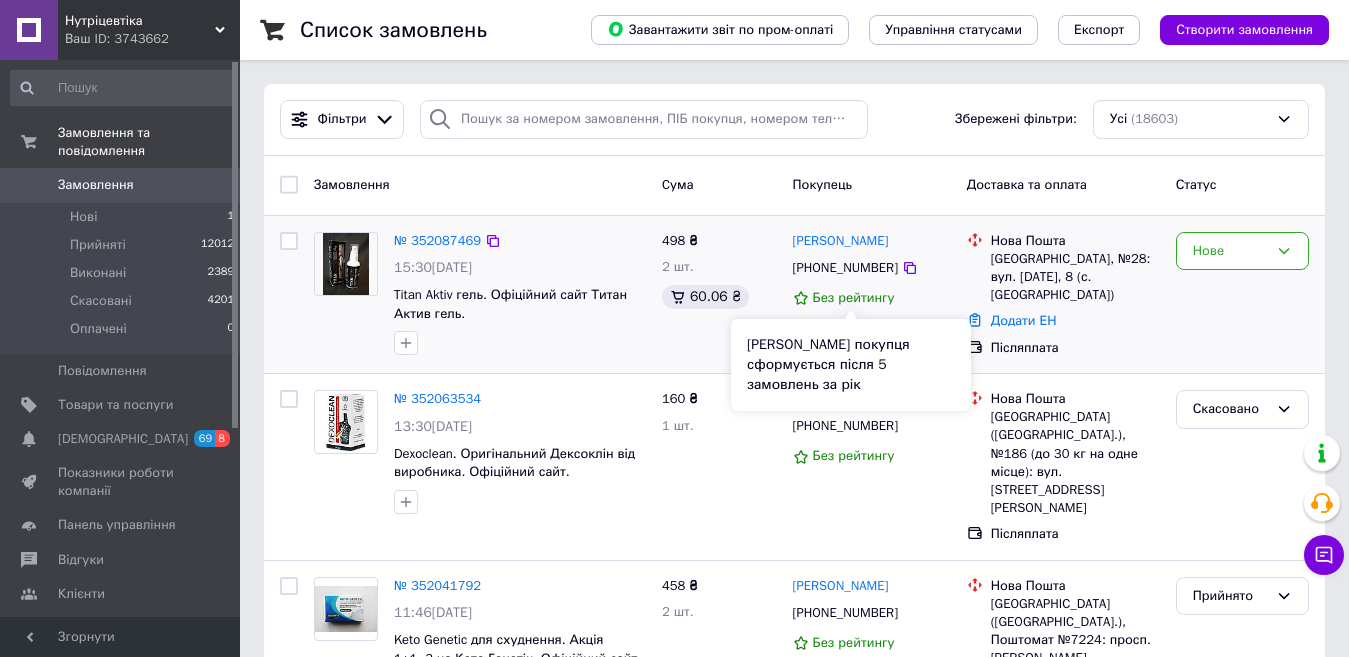copy on "[PERSON_NAME]" 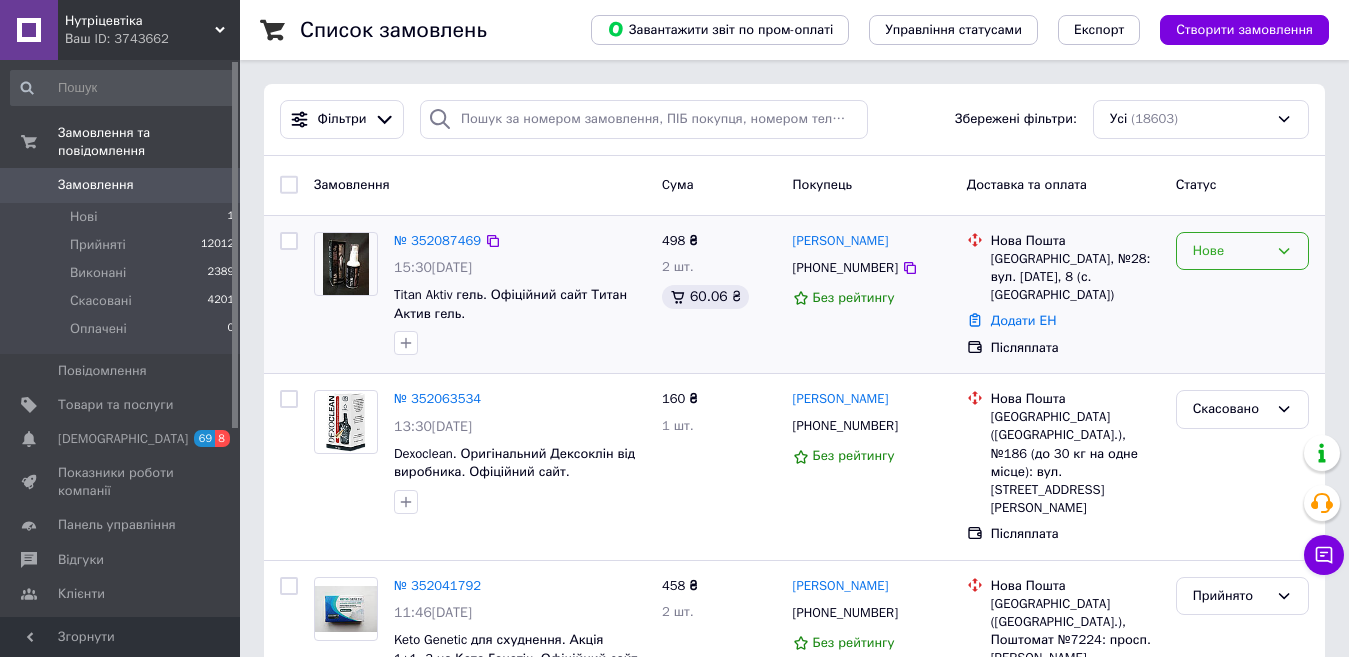 click on "Нове" at bounding box center (1230, 251) 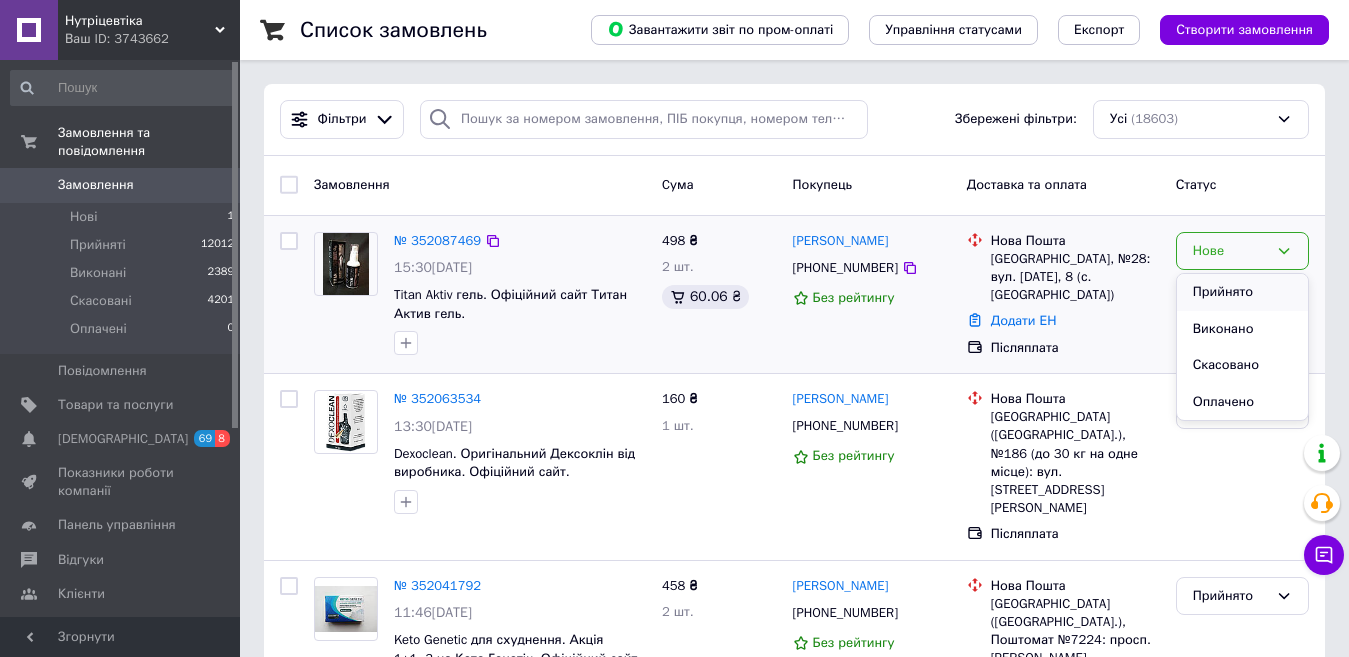 click on "Прийнято" at bounding box center [1242, 292] 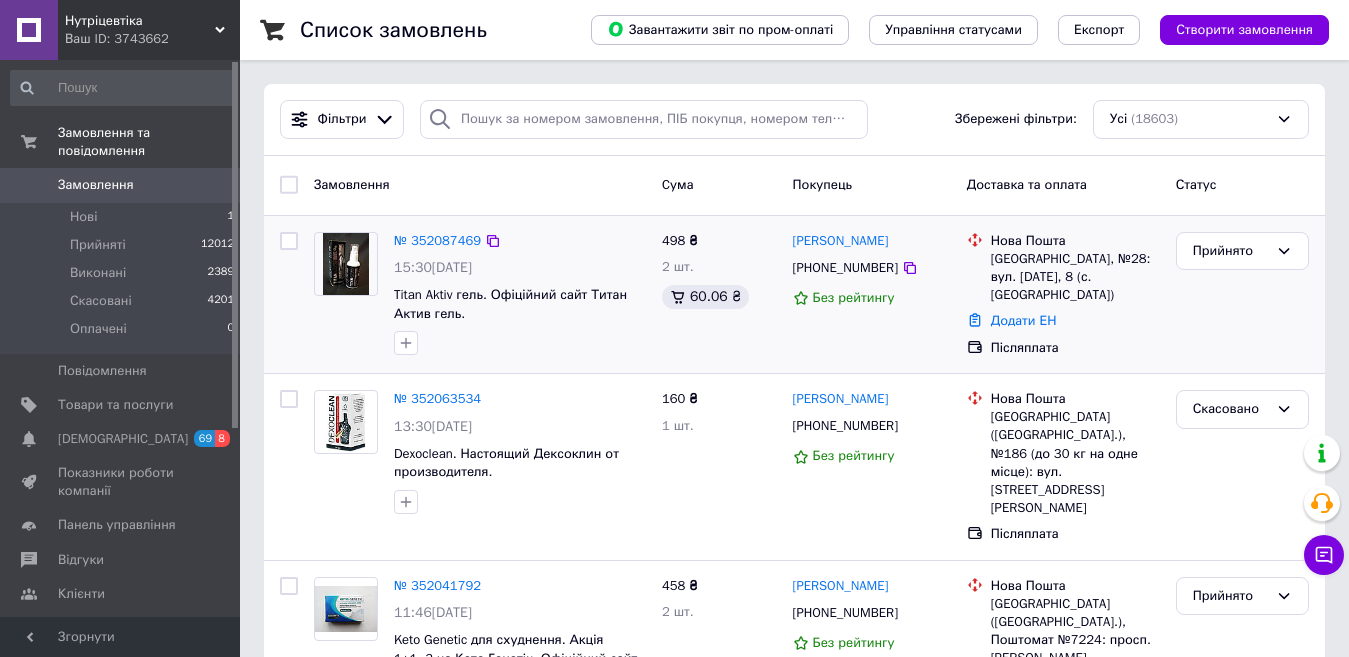 click on "Замовлення" at bounding box center [121, 185] 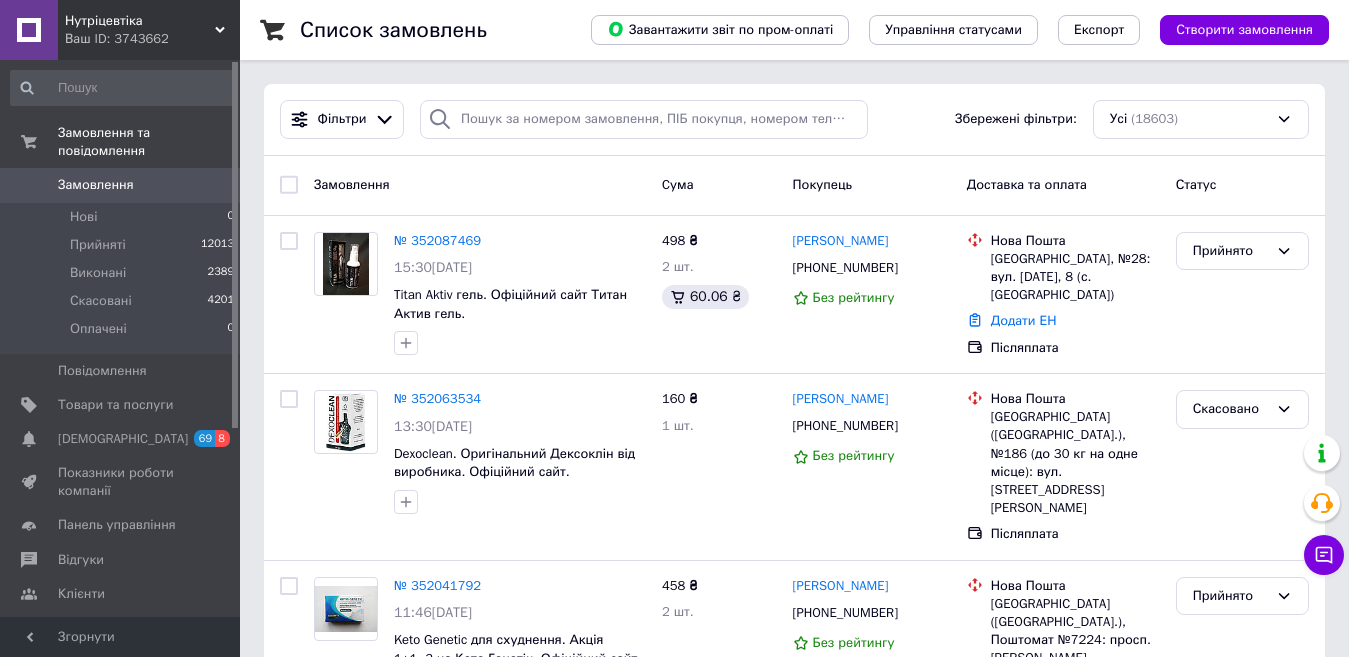 click on "Замовлення" at bounding box center [96, 185] 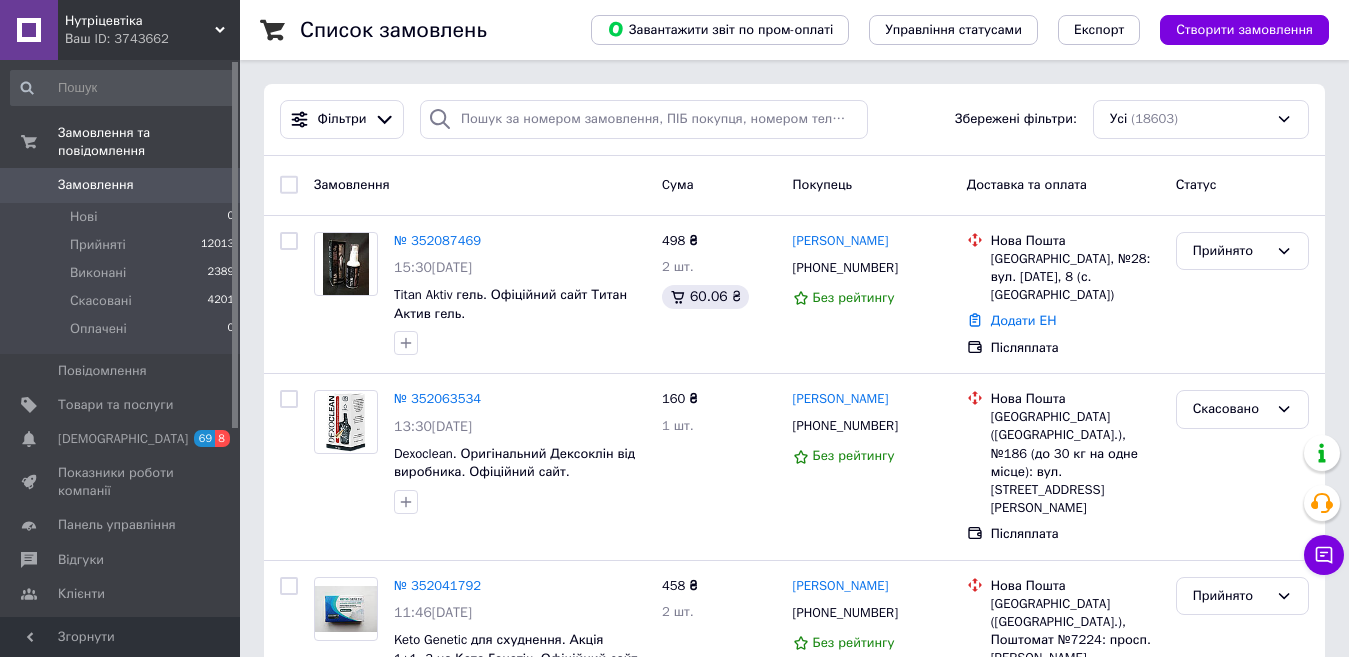 click on "Замовлення" at bounding box center (121, 185) 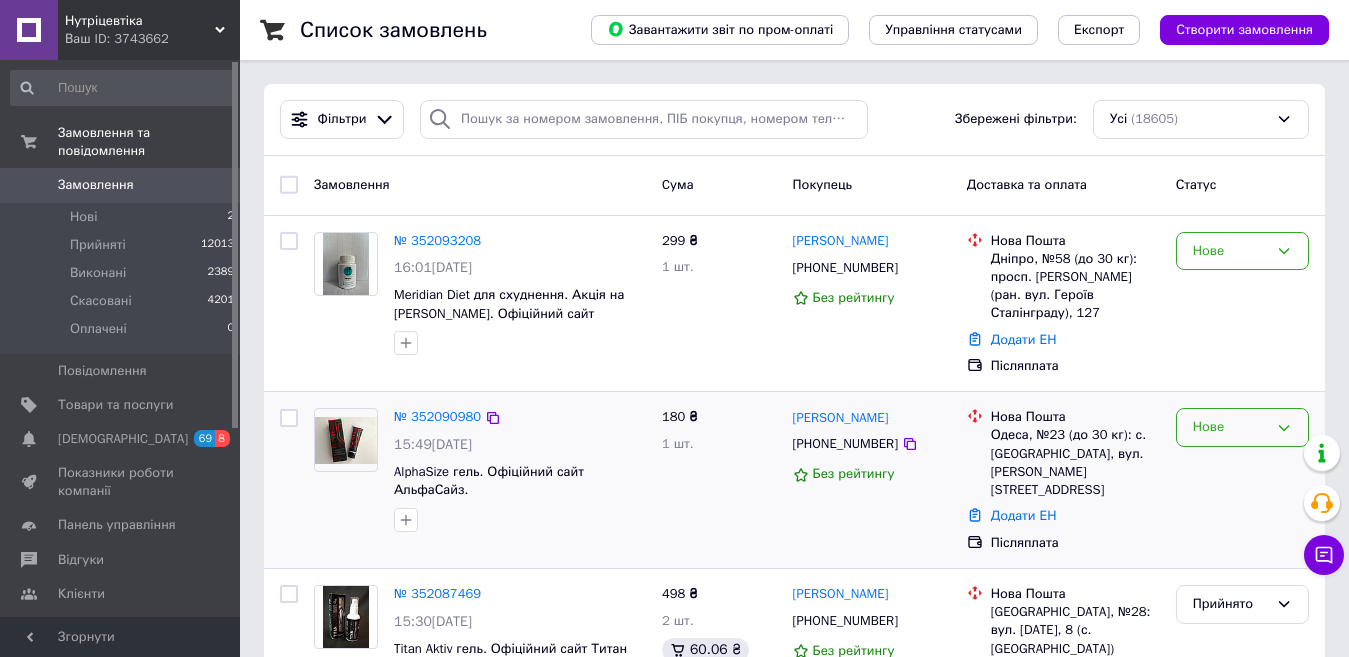 click on "Нове" at bounding box center (1242, 427) 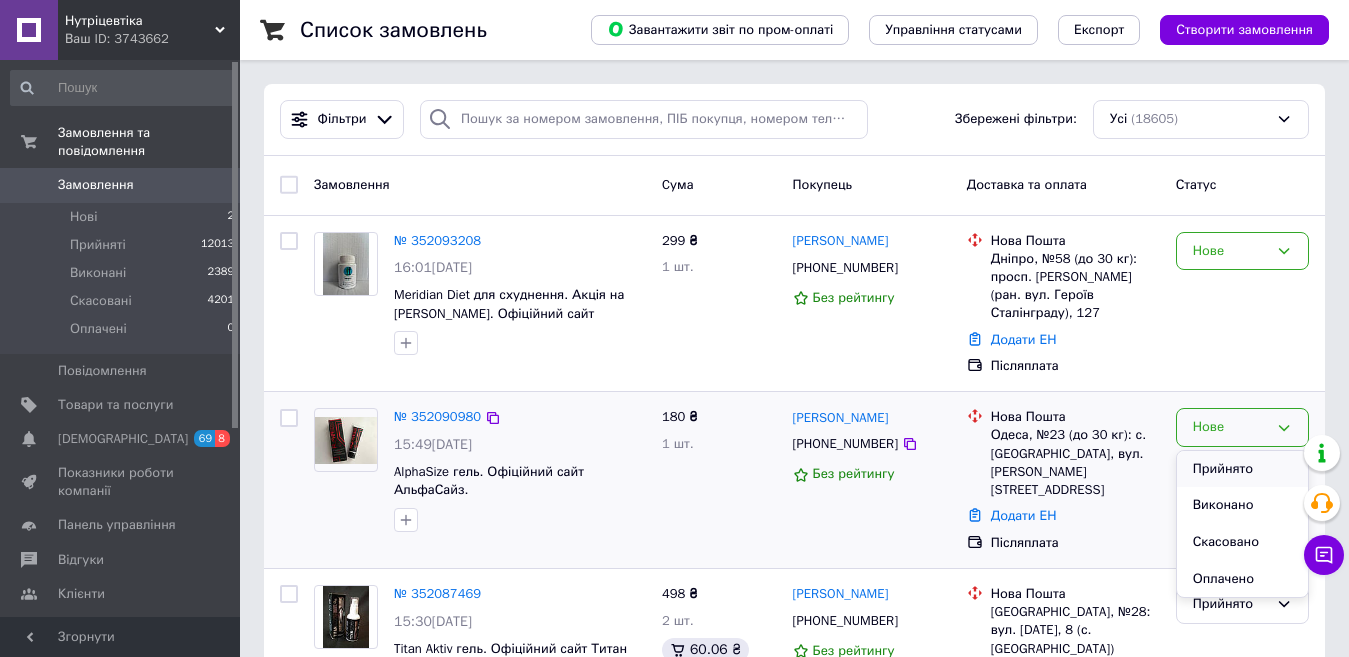 click on "Прийнято" at bounding box center (1242, 469) 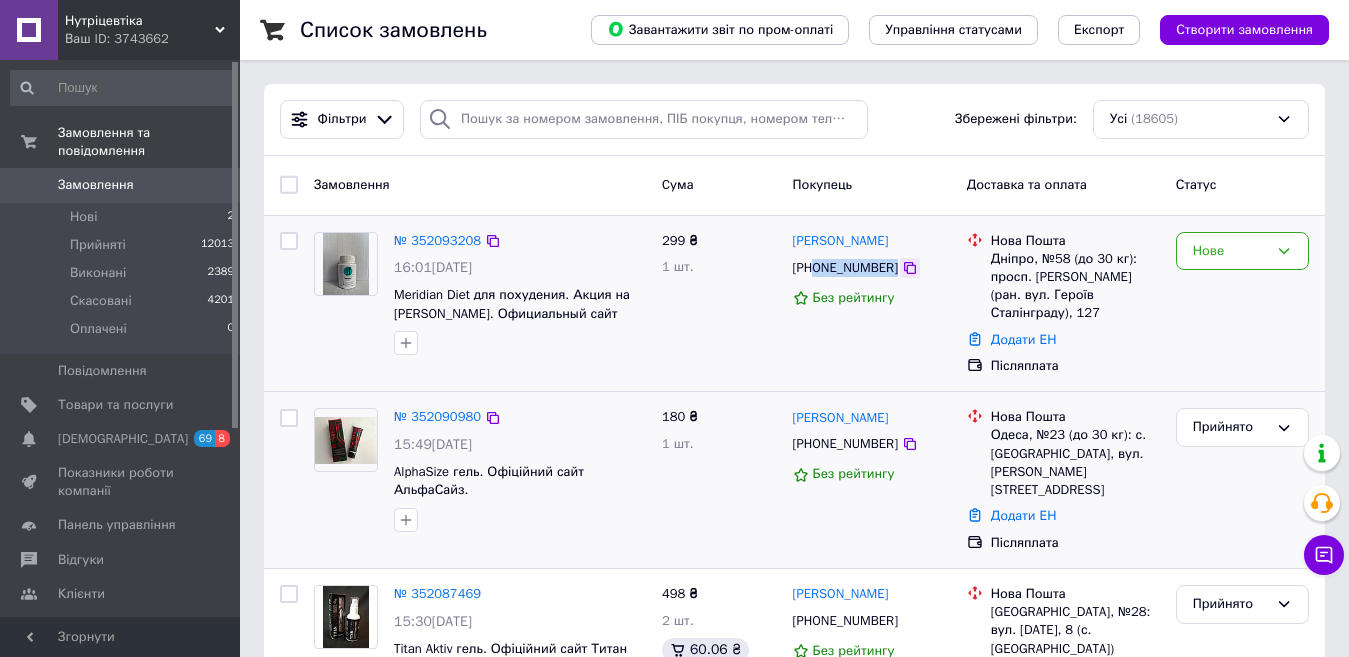 drag, startPoint x: 815, startPoint y: 269, endPoint x: 903, endPoint y: 270, distance: 88.005684 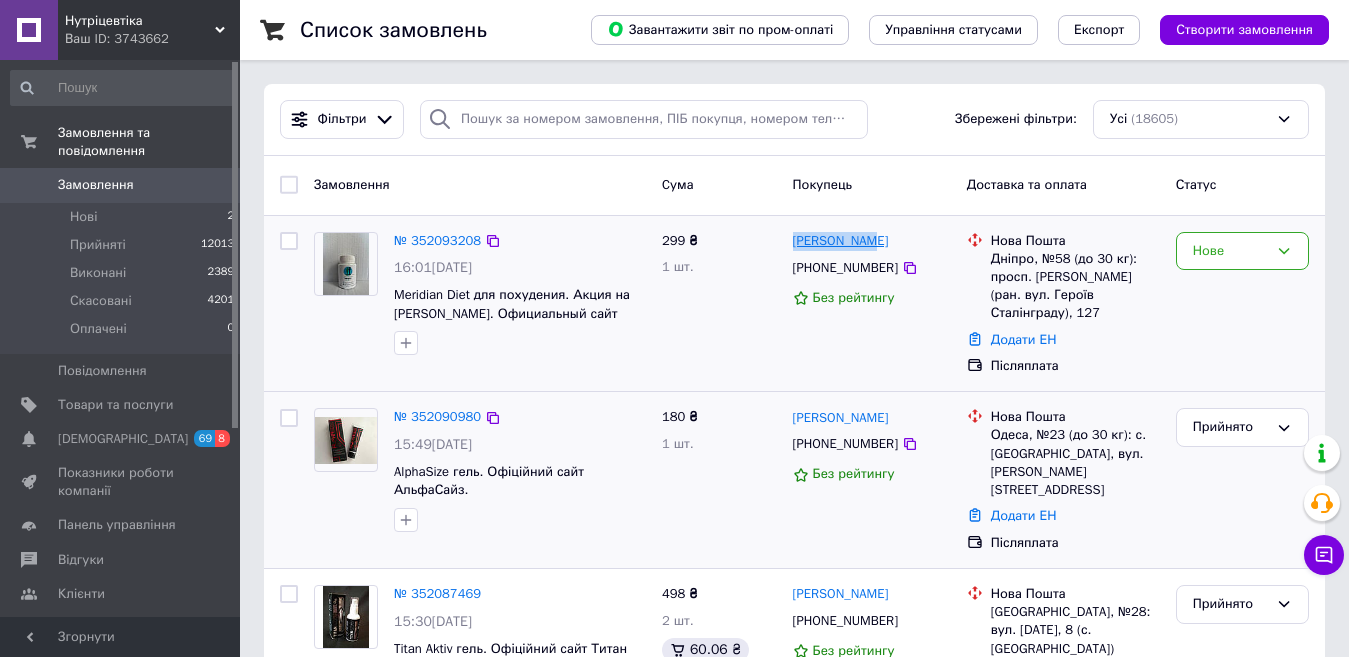 copy on "[PERSON_NAME]" 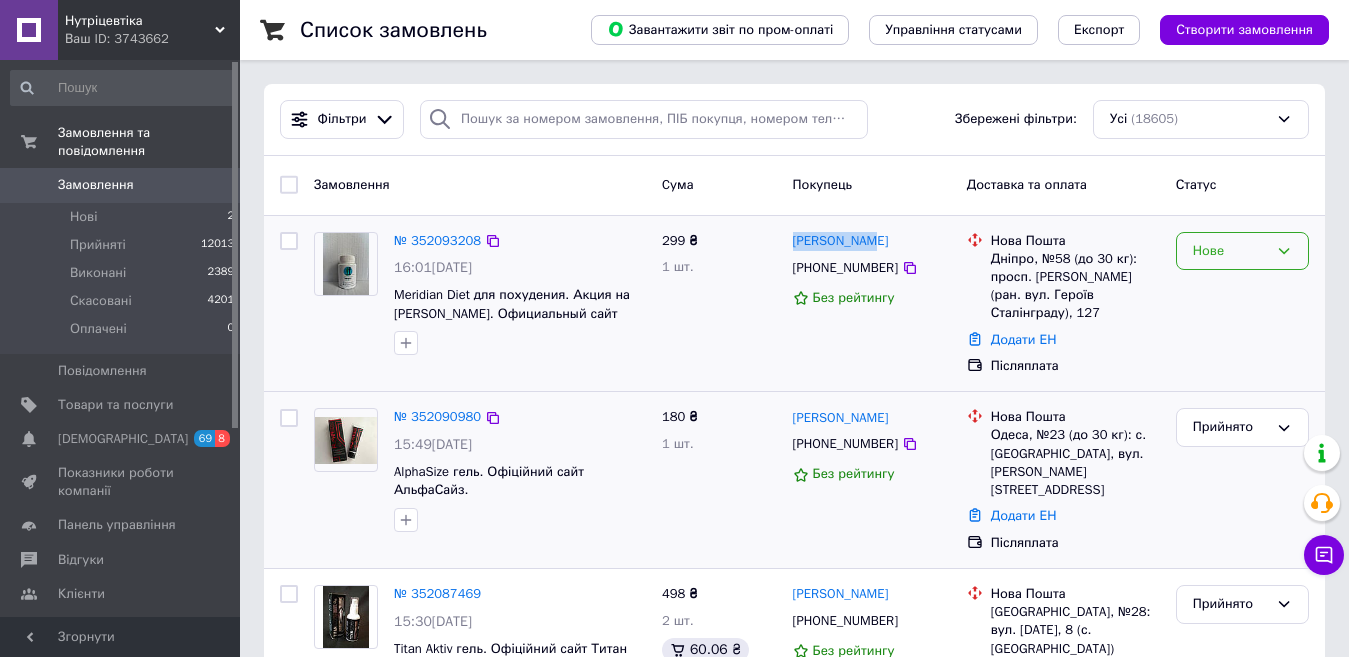 click on "Нове" at bounding box center [1230, 251] 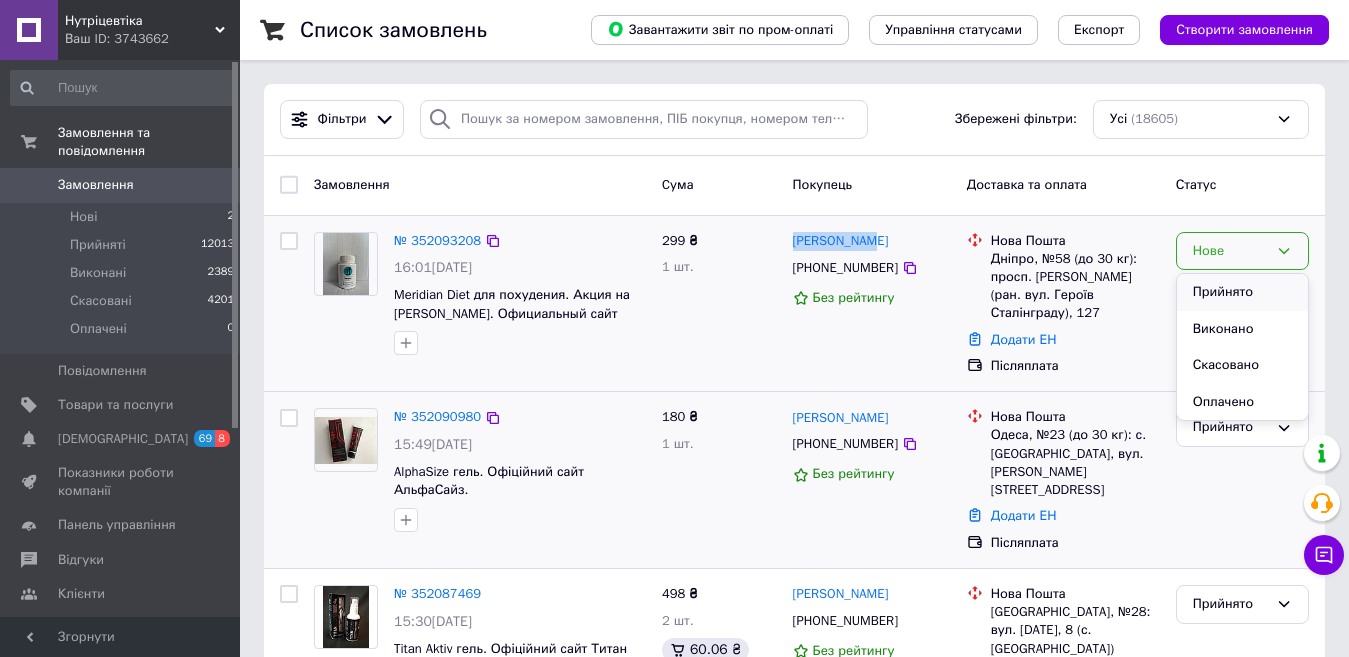 click on "Прийнято" at bounding box center (1242, 292) 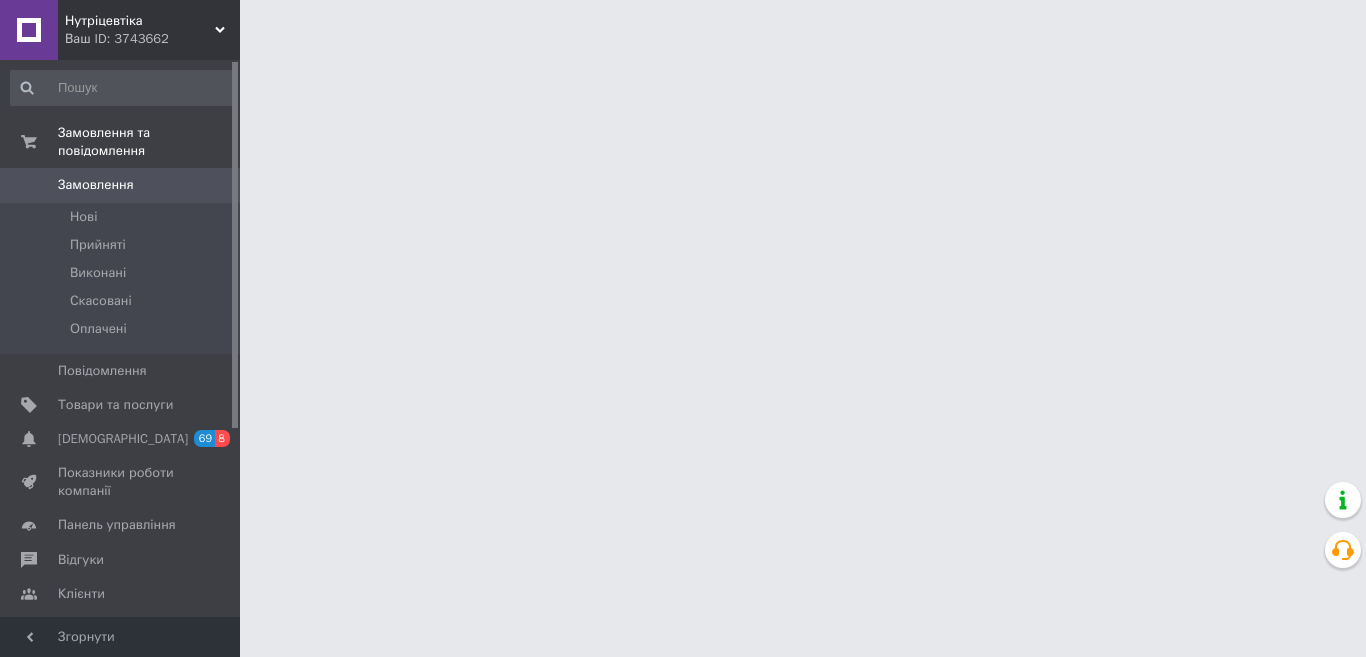 scroll, scrollTop: 0, scrollLeft: 0, axis: both 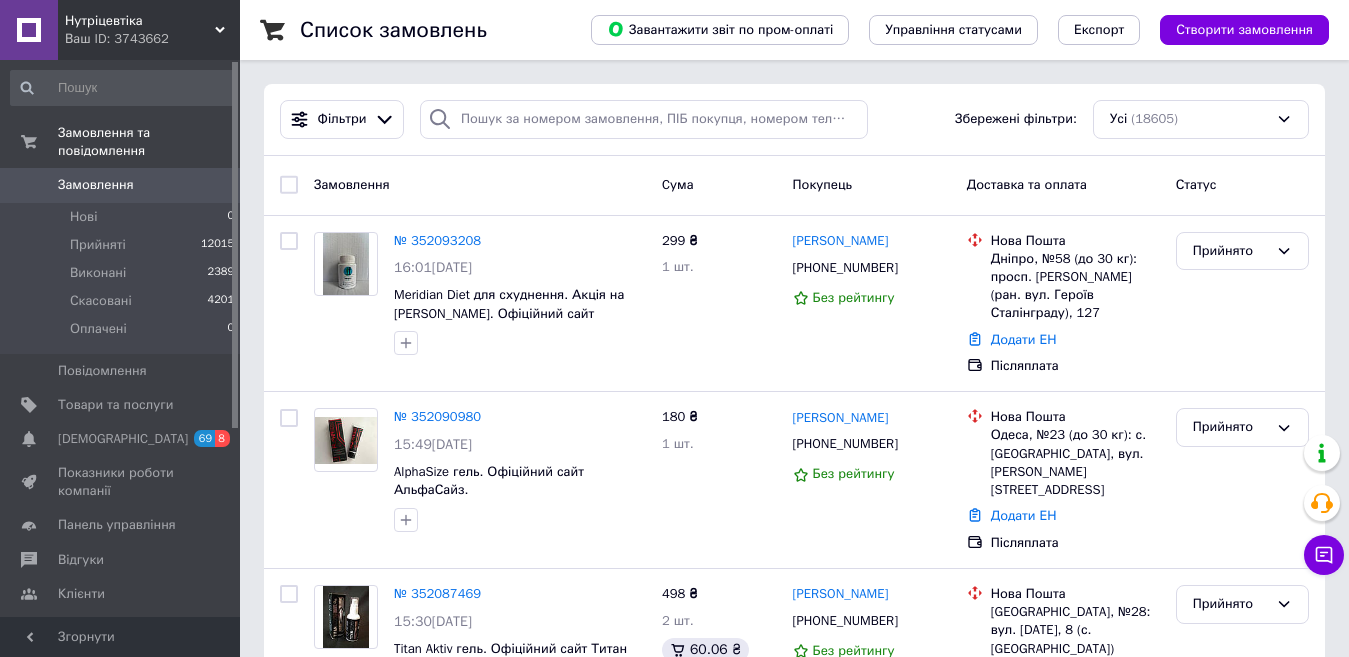 click on "Замовлення" at bounding box center (121, 185) 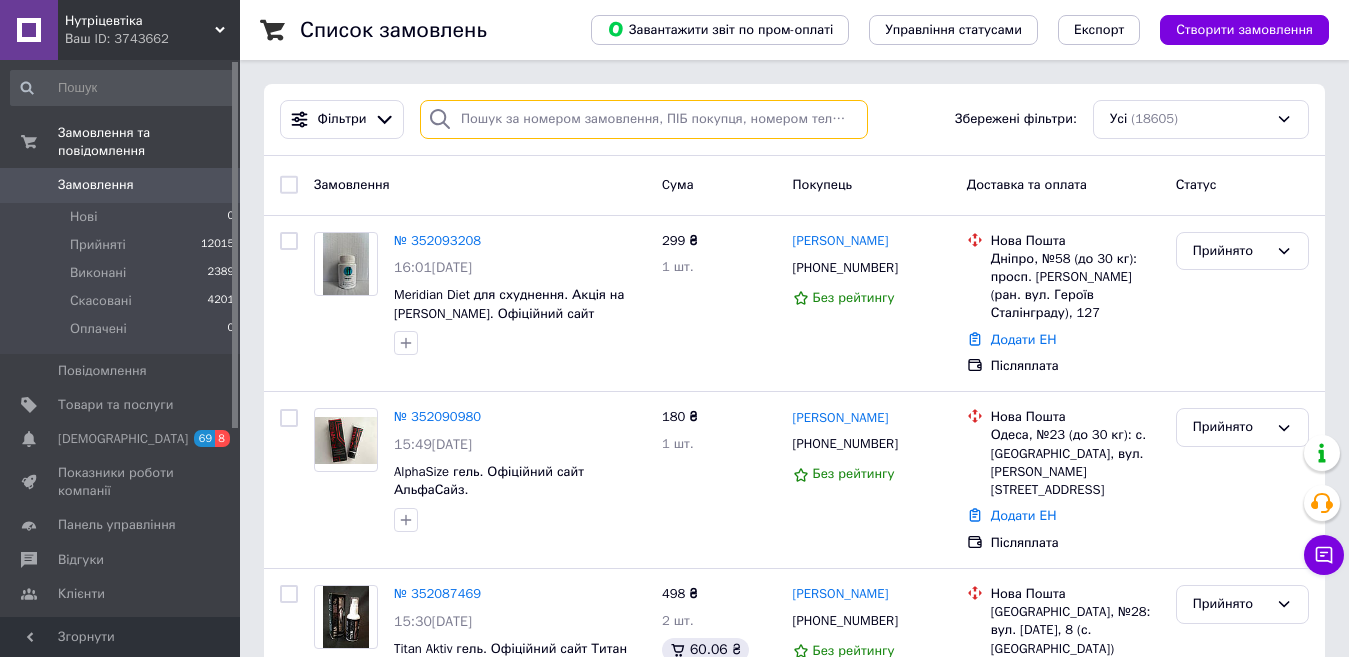 click at bounding box center (644, 119) 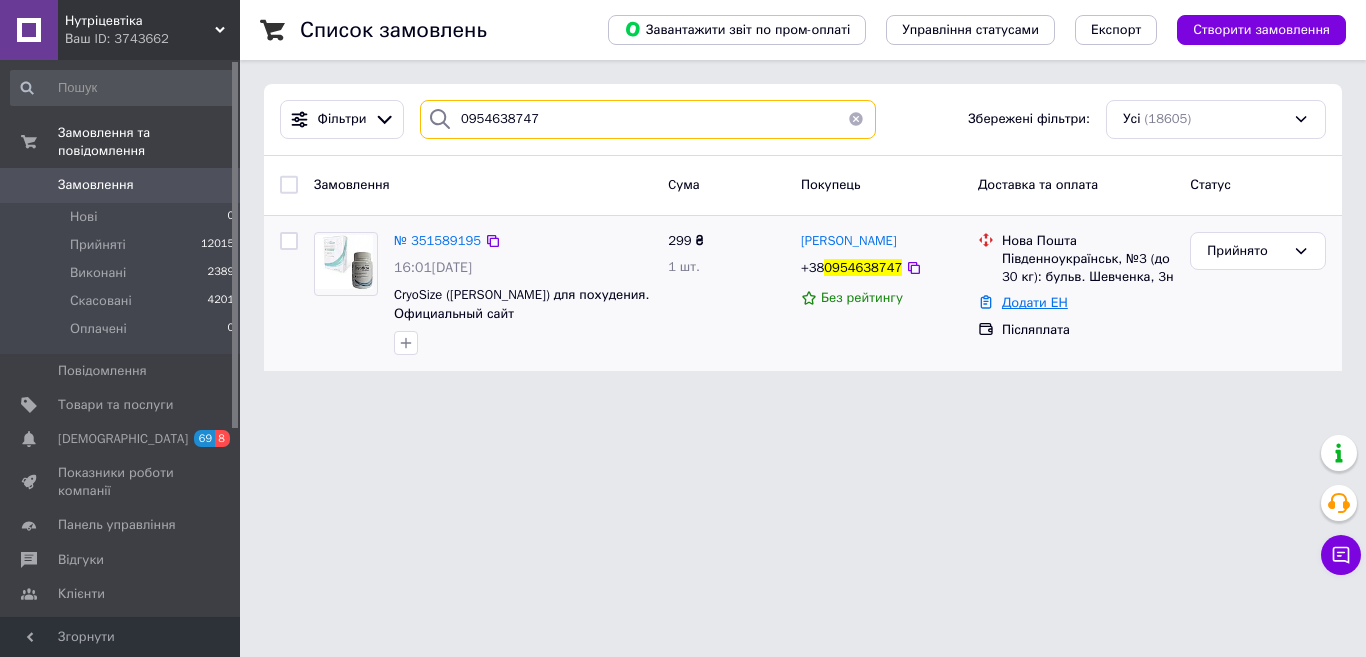type on "0954638747" 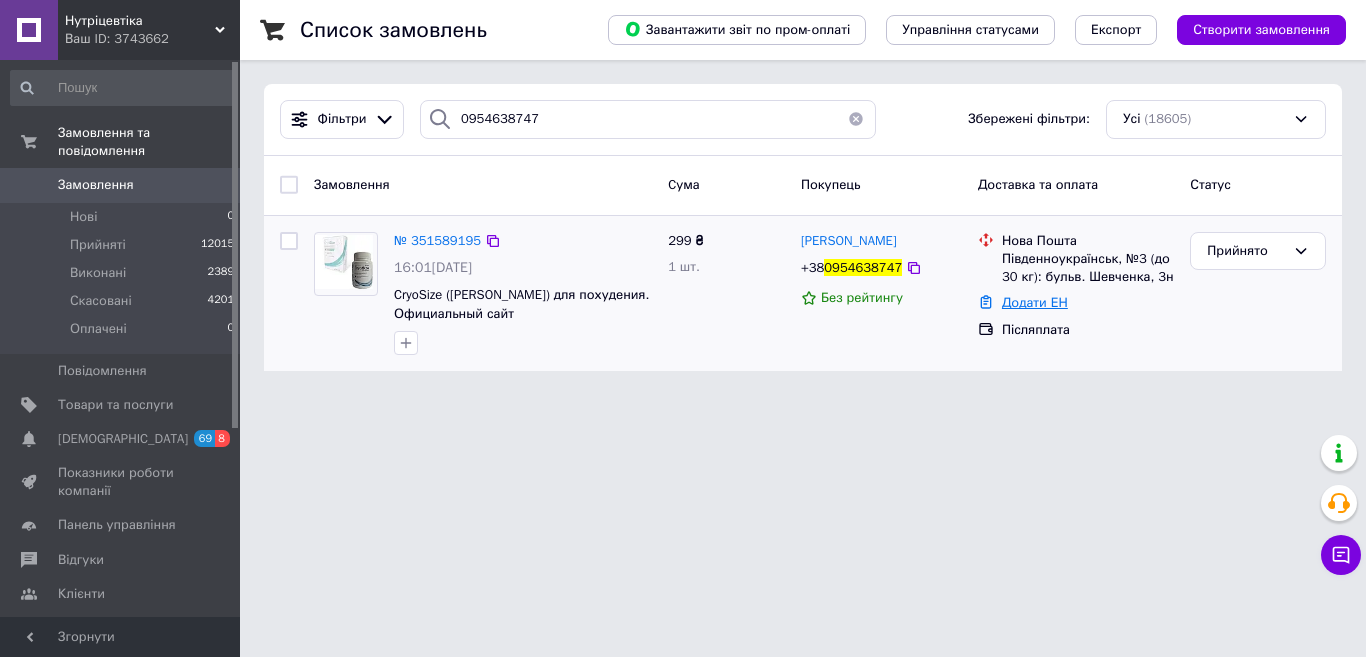 click on "Додати ЕН" at bounding box center [1035, 302] 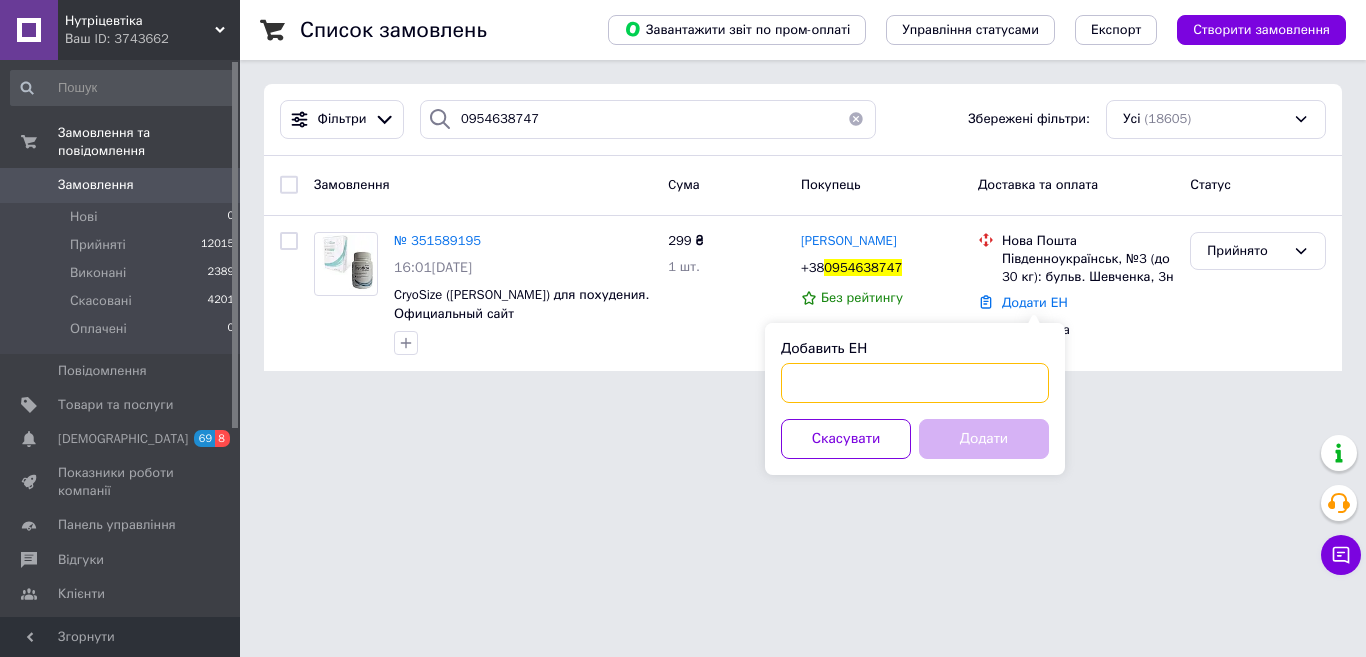 click on "Добавить ЕН" at bounding box center (915, 383) 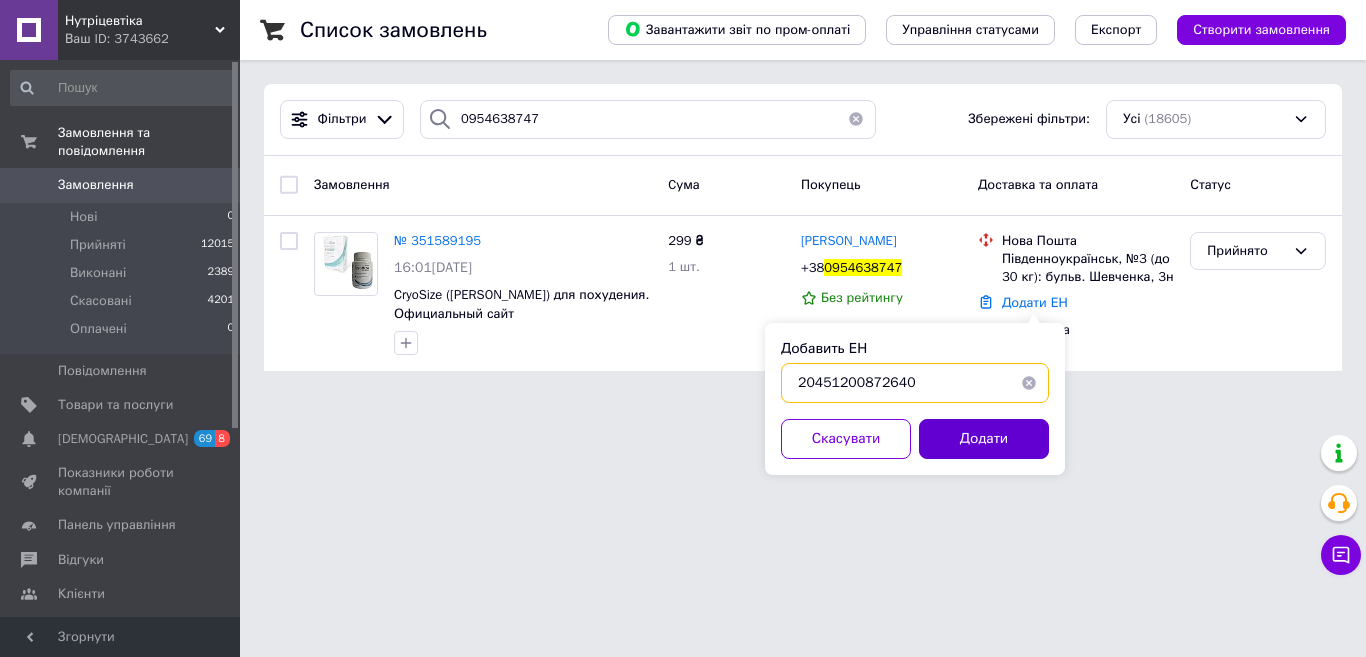 type on "20451200872640" 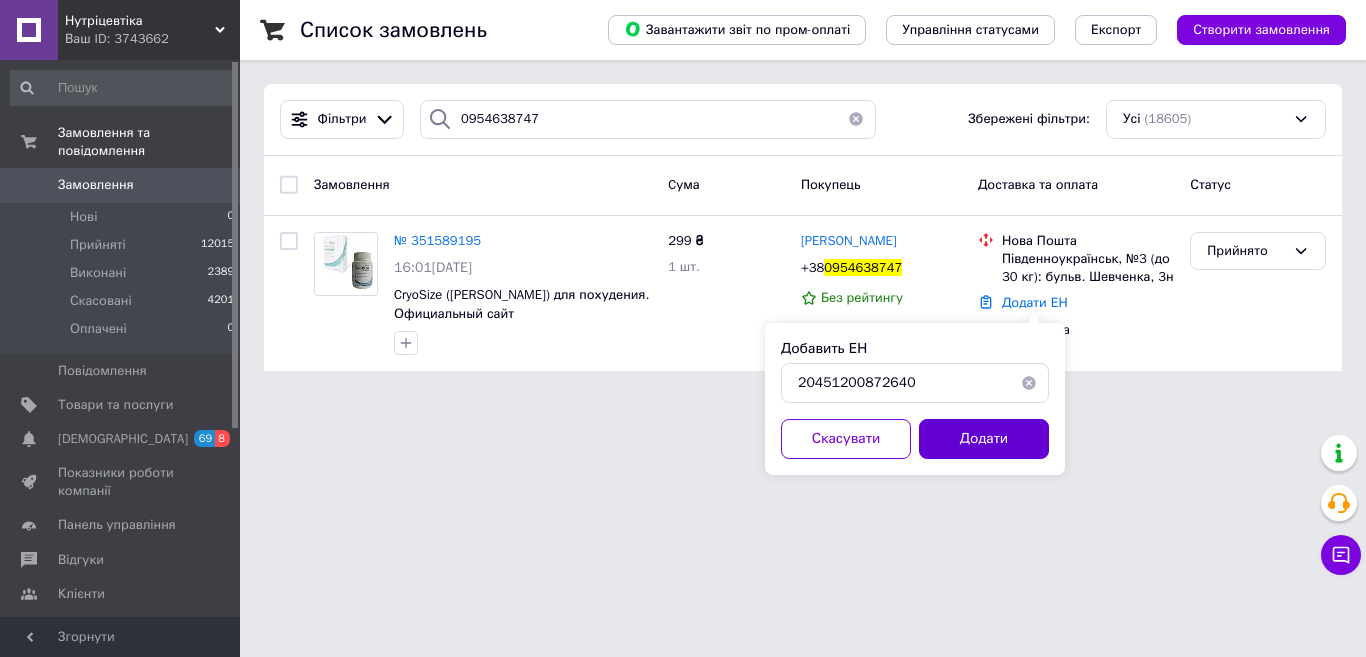 click on "Додати" at bounding box center [984, 439] 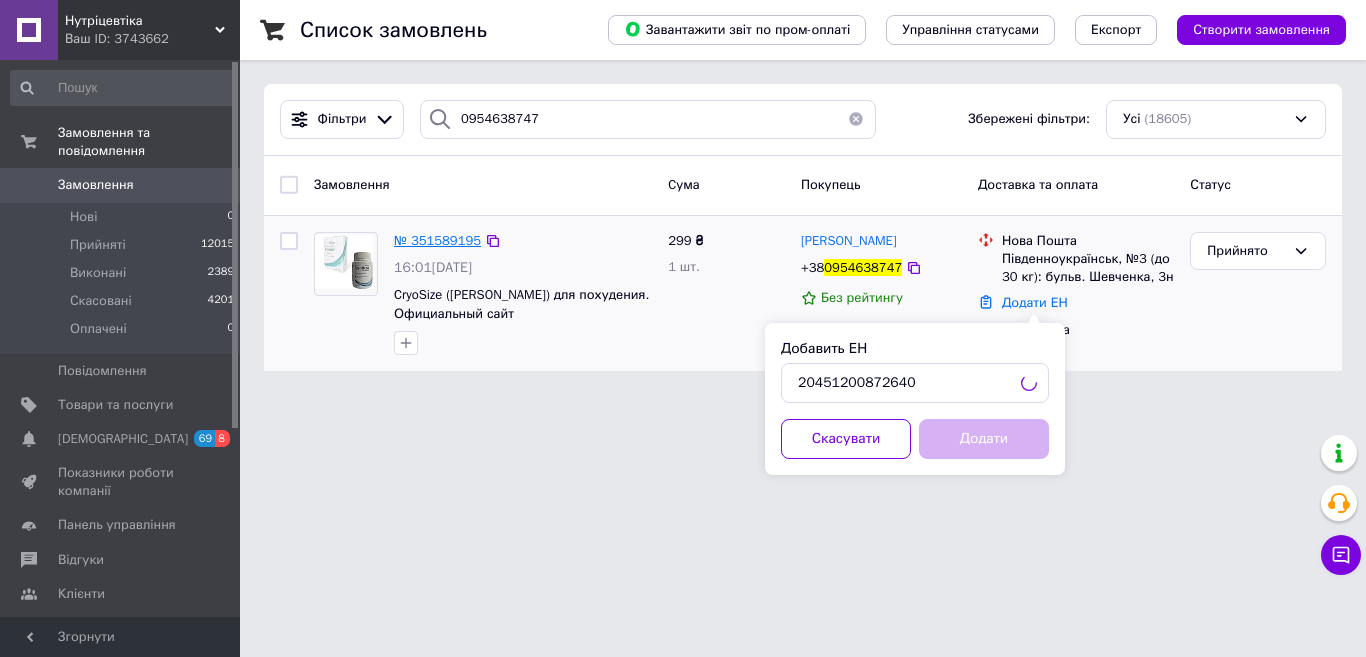 click on "№ 351589195" at bounding box center [437, 240] 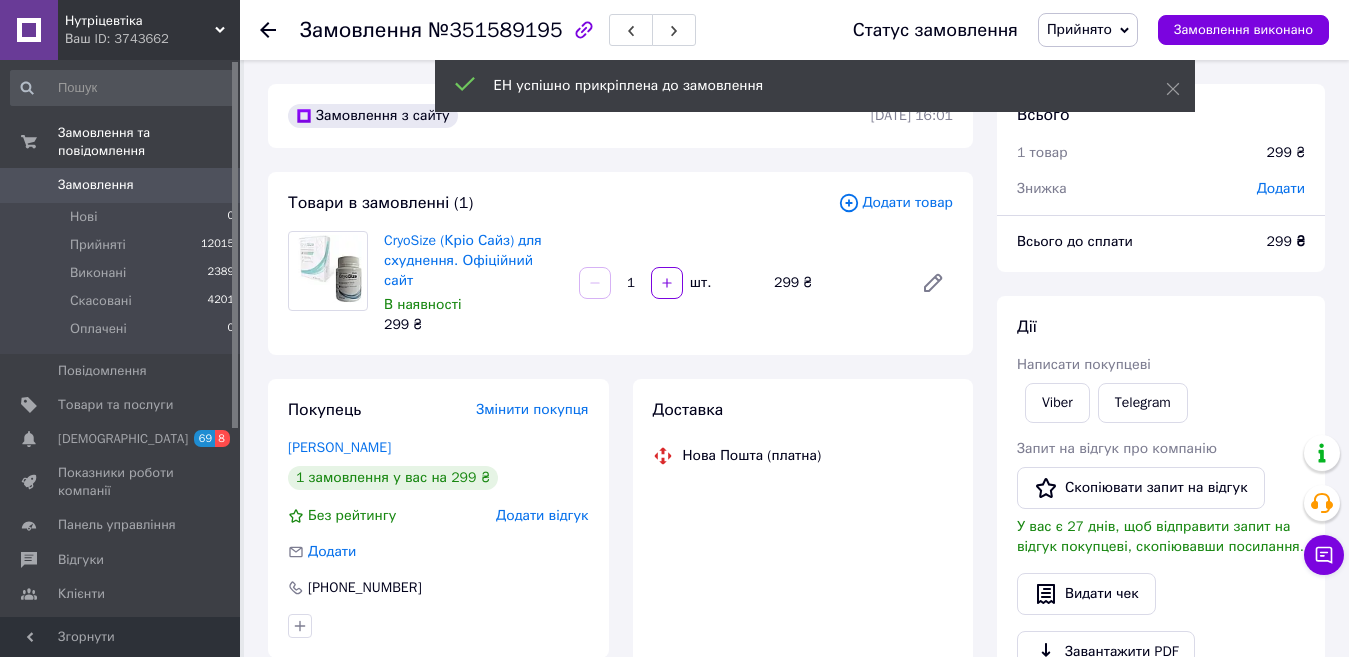 click on "Додати відгук" at bounding box center (542, 515) 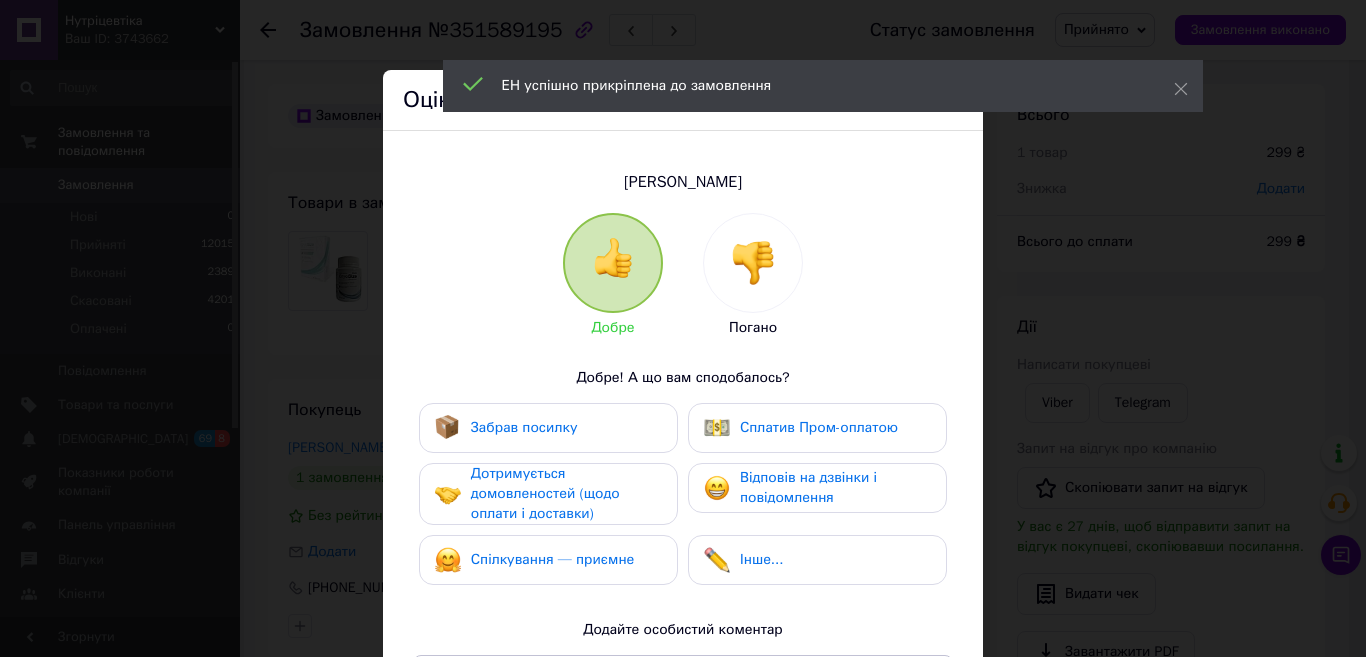 click at bounding box center (753, 263) 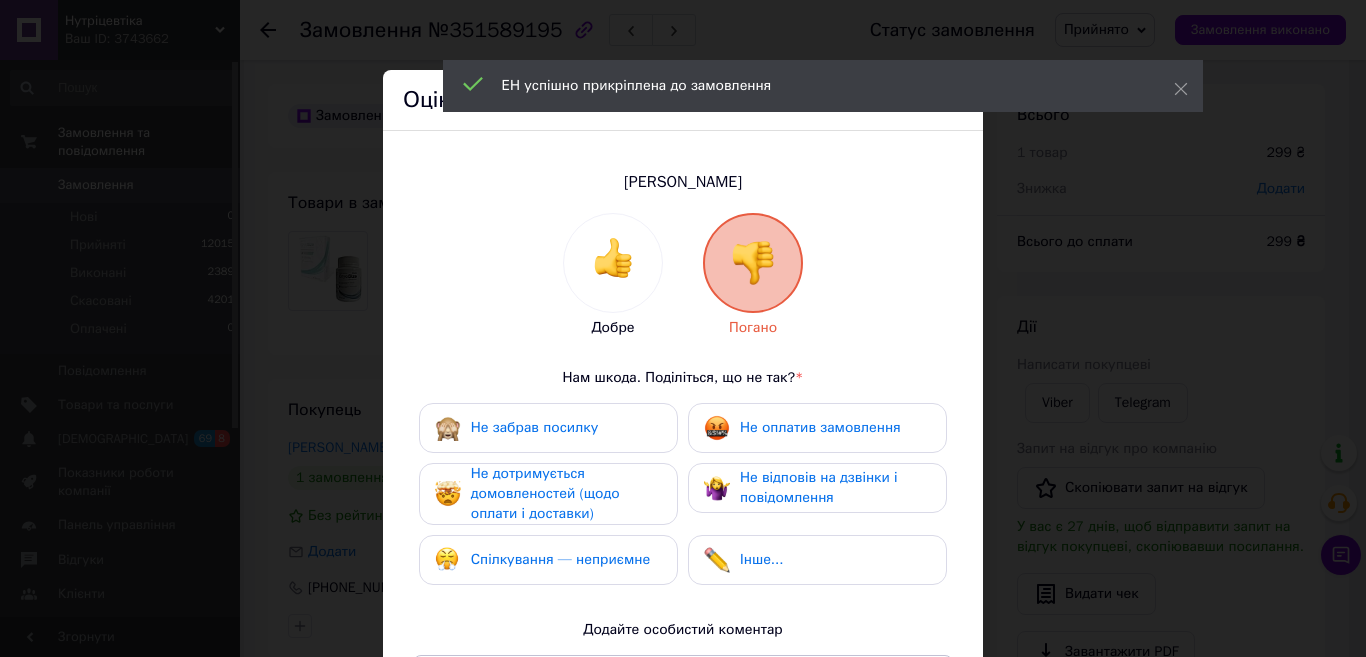 drag, startPoint x: 749, startPoint y: 429, endPoint x: 682, endPoint y: 469, distance: 78.03204 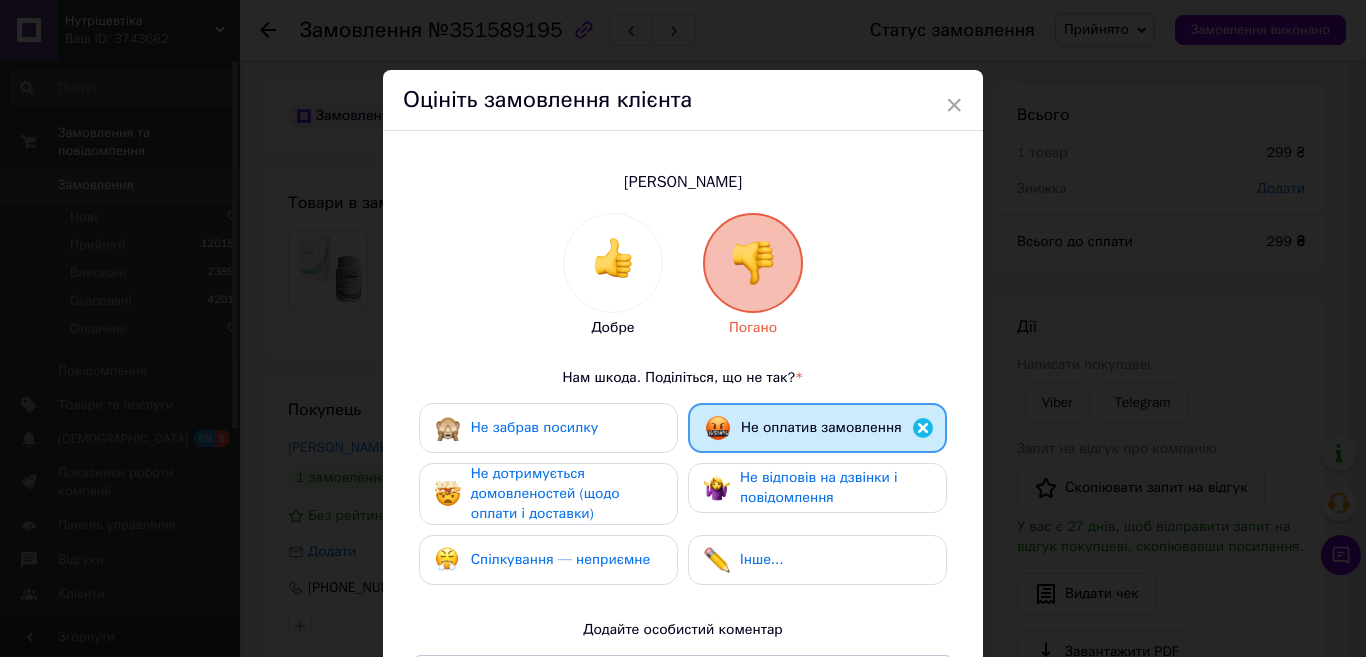 click on "Не дотримується домовленостей (щодо оплати і доставки)" at bounding box center [566, 494] 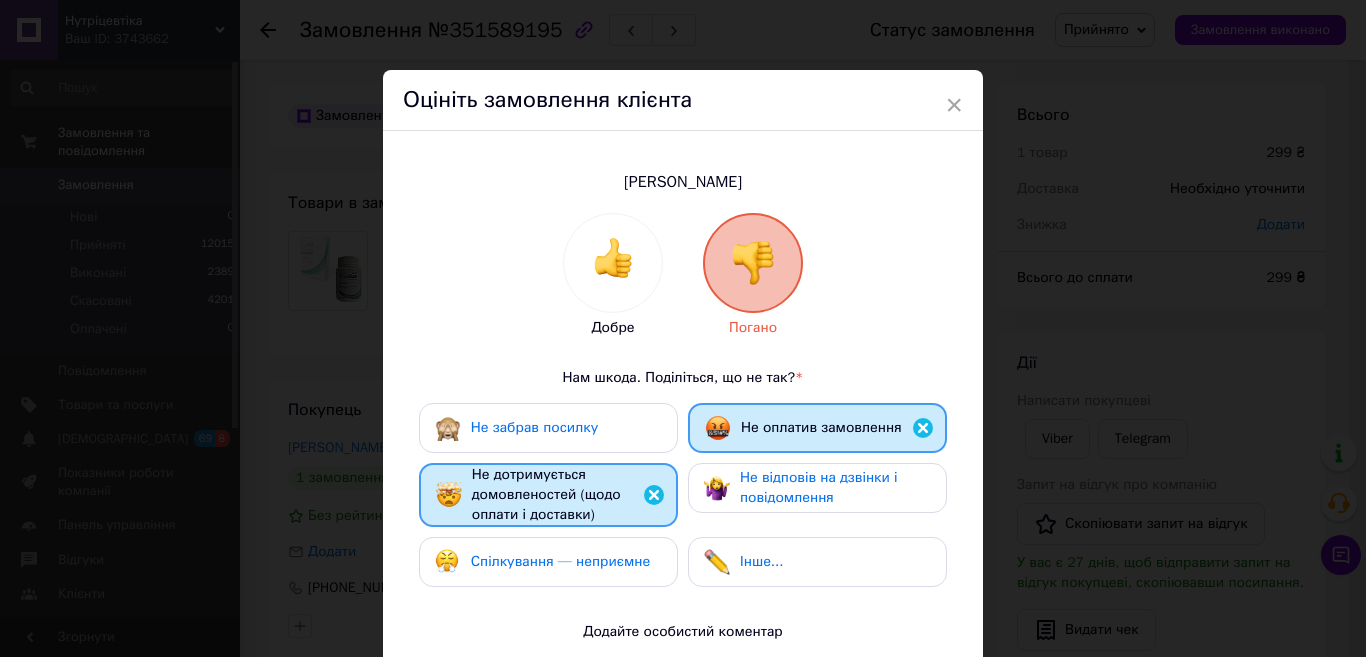 click on "Не відповів на дзвінки і повідомлення" at bounding box center [819, 487] 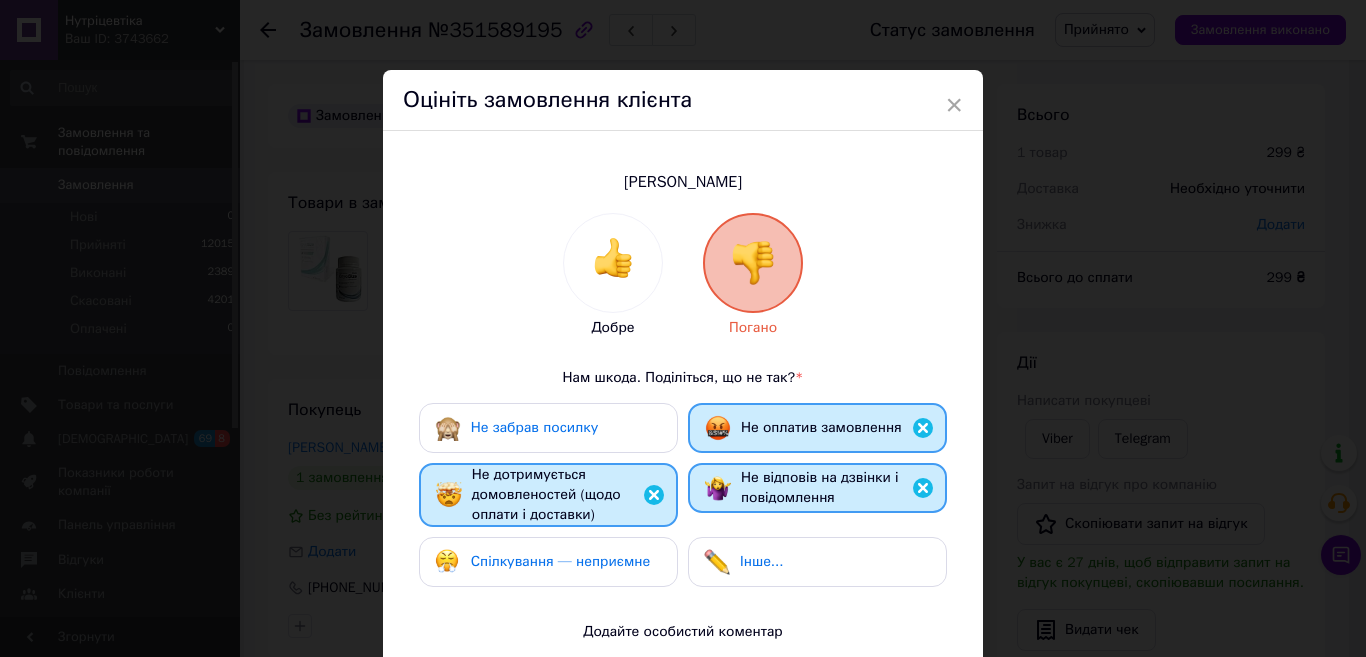 drag, startPoint x: 613, startPoint y: 556, endPoint x: 631, endPoint y: 555, distance: 18.027756 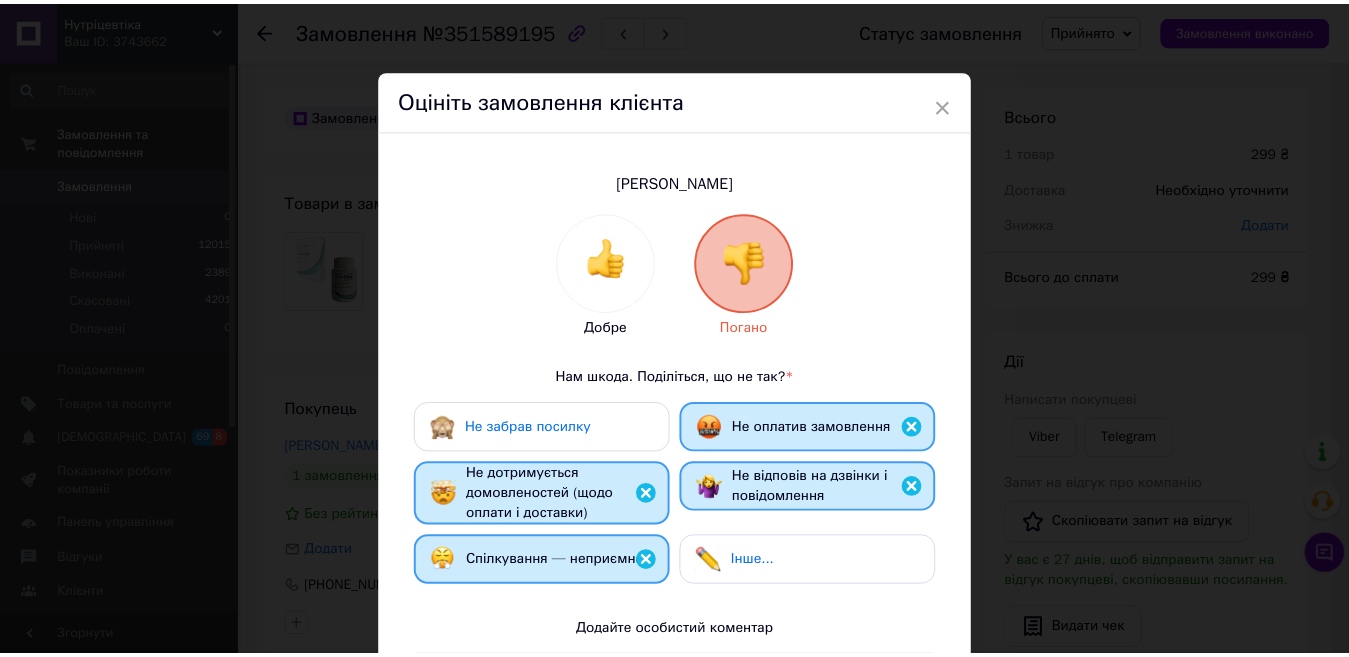 scroll, scrollTop: 300, scrollLeft: 0, axis: vertical 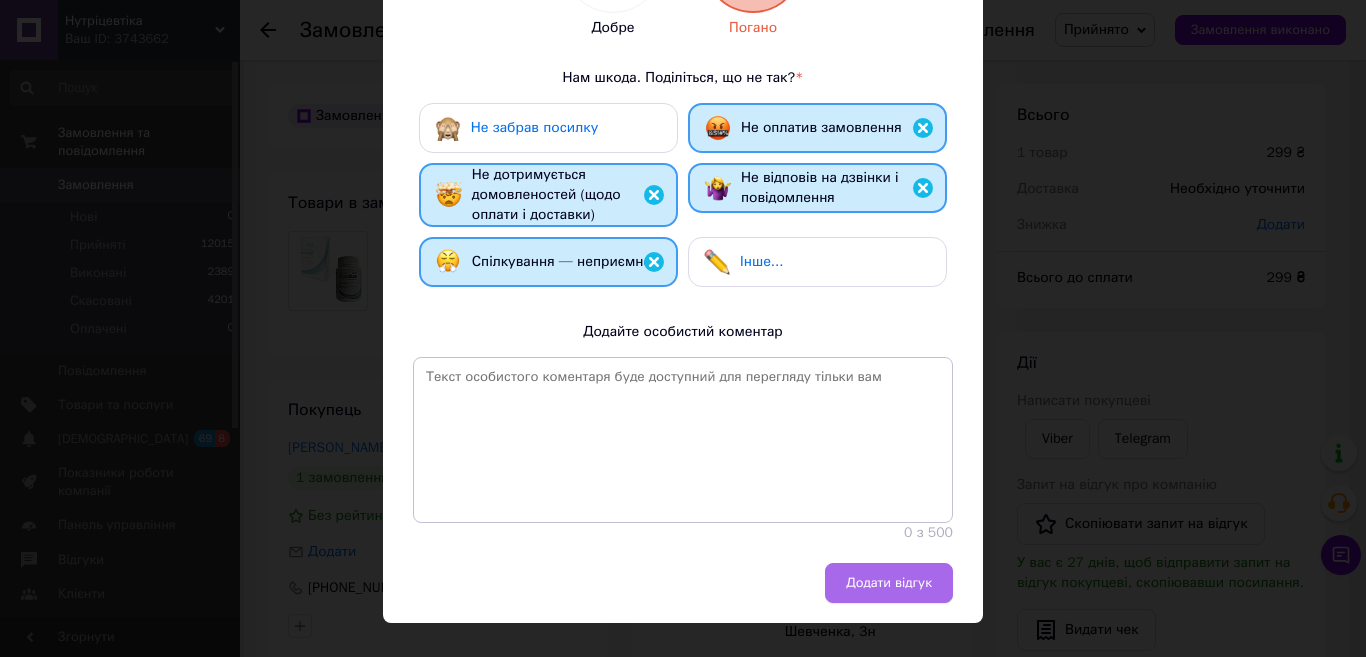 click on "Додати відгук" at bounding box center (889, 583) 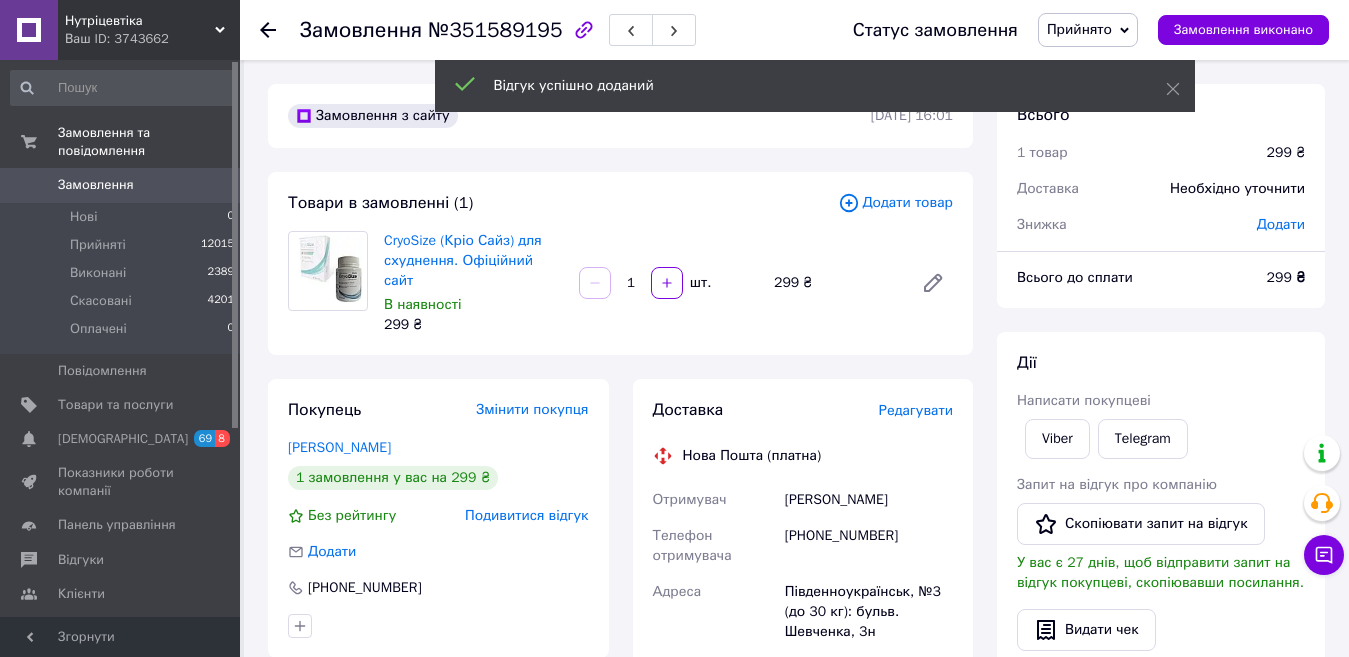 click on "Замовлення" at bounding box center (96, 185) 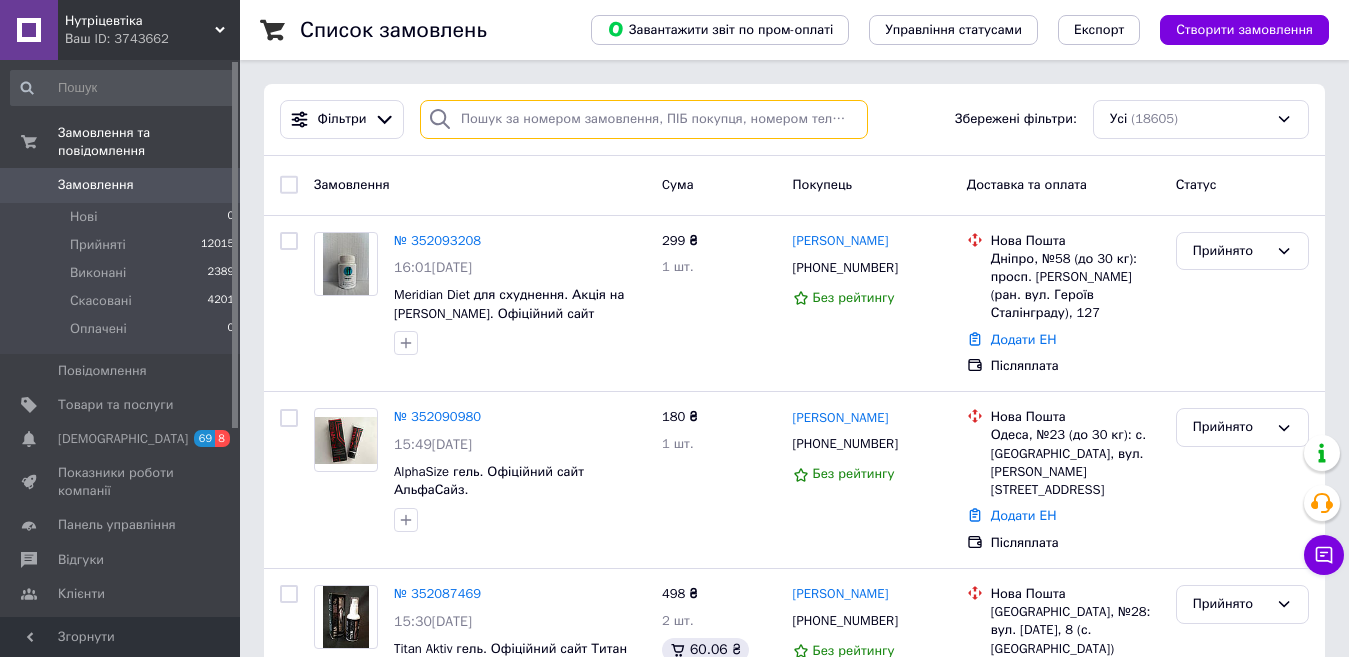 click at bounding box center [644, 119] 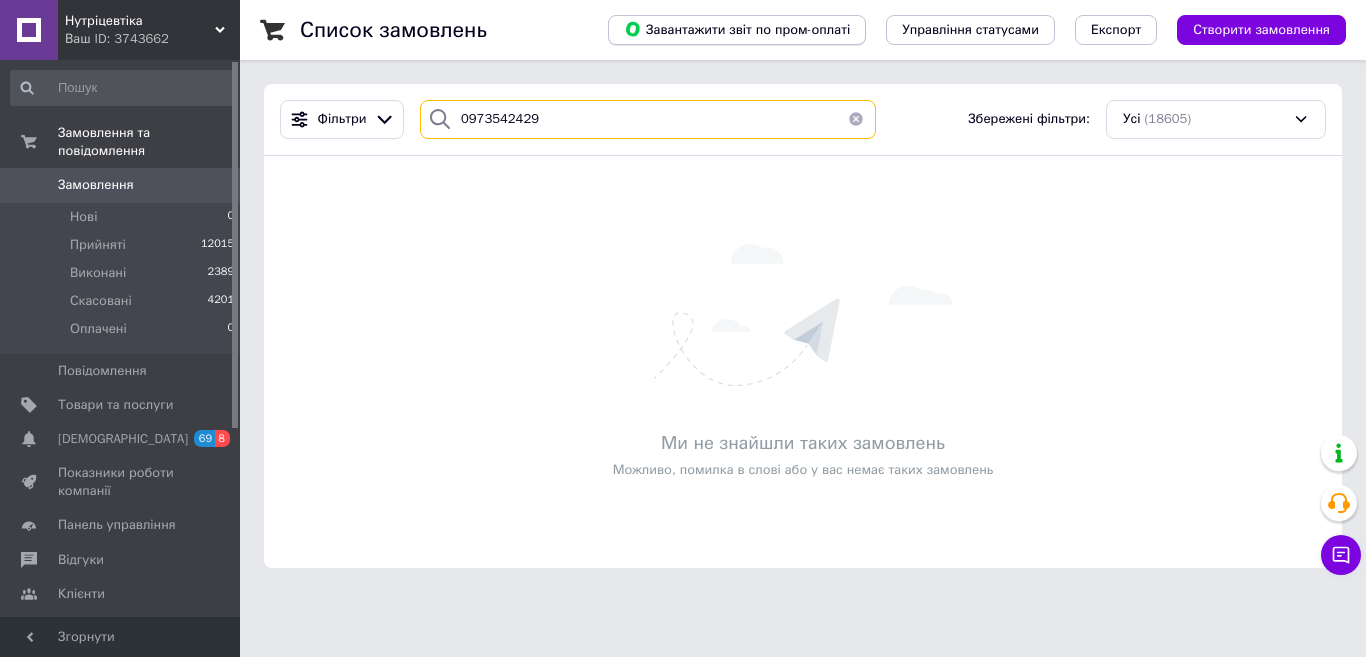 type on "0973542429" 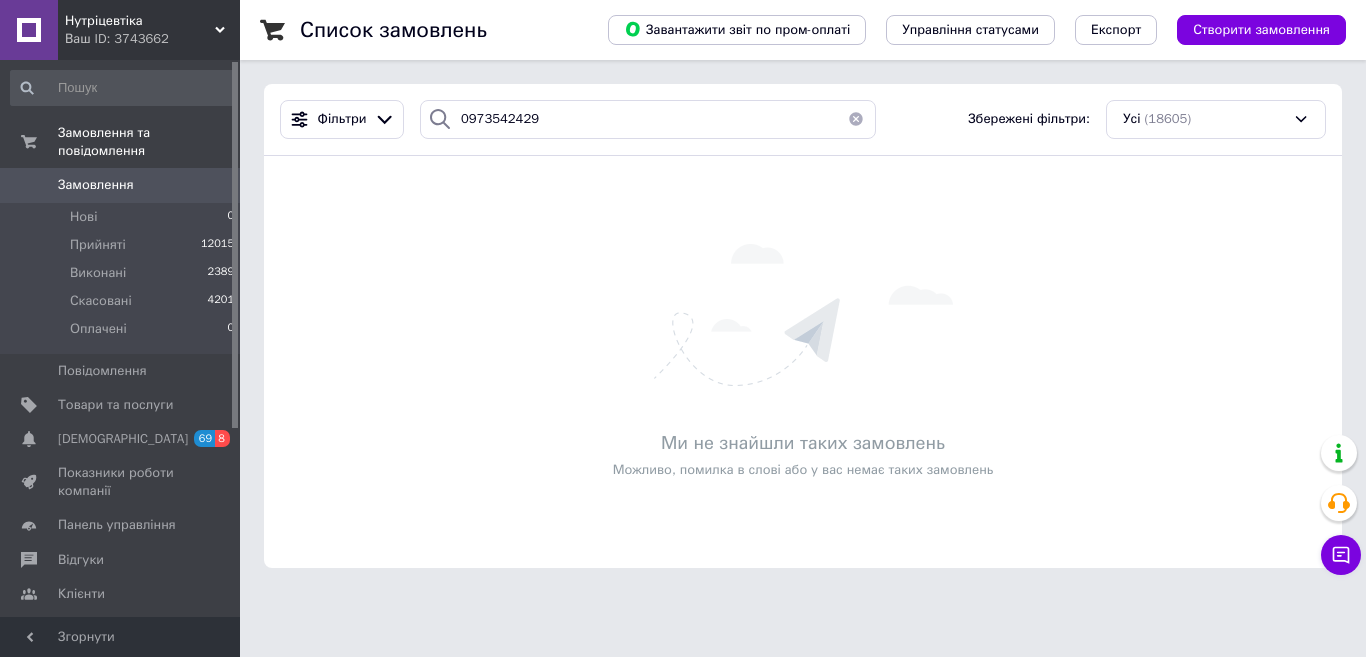 click on "Замовлення" at bounding box center (121, 185) 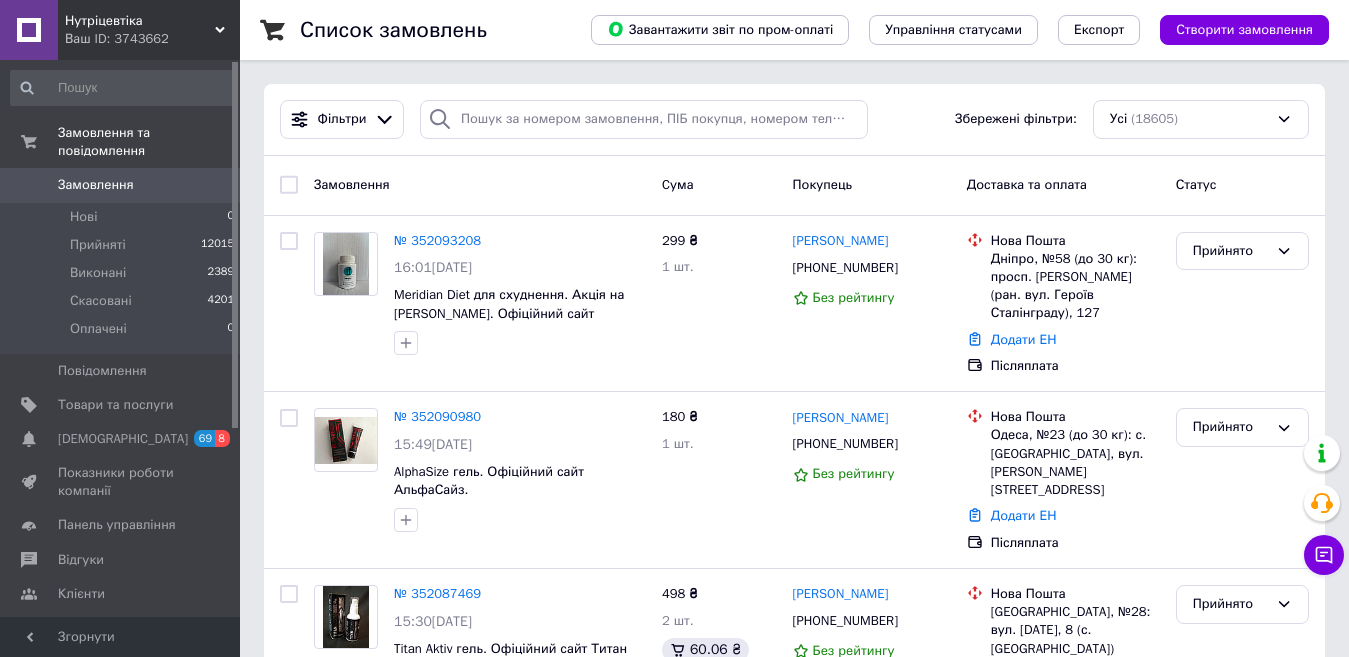 click on "Замовлення" at bounding box center (121, 185) 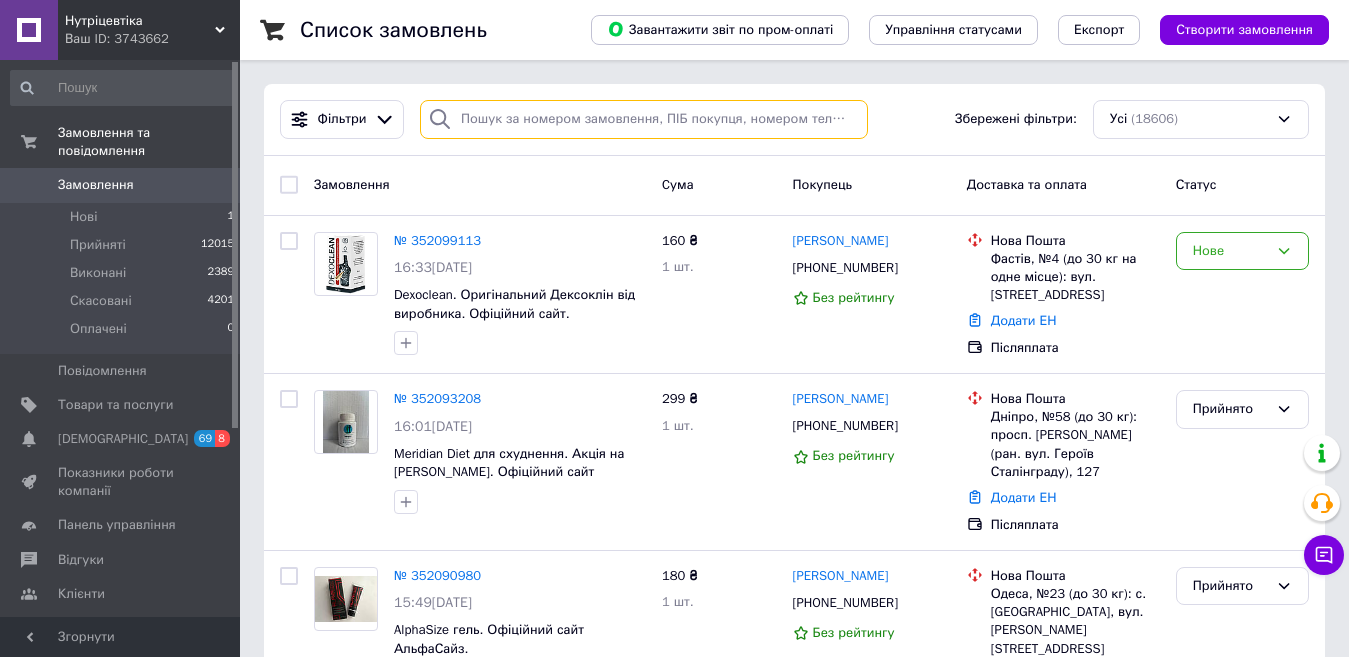 click at bounding box center (644, 119) 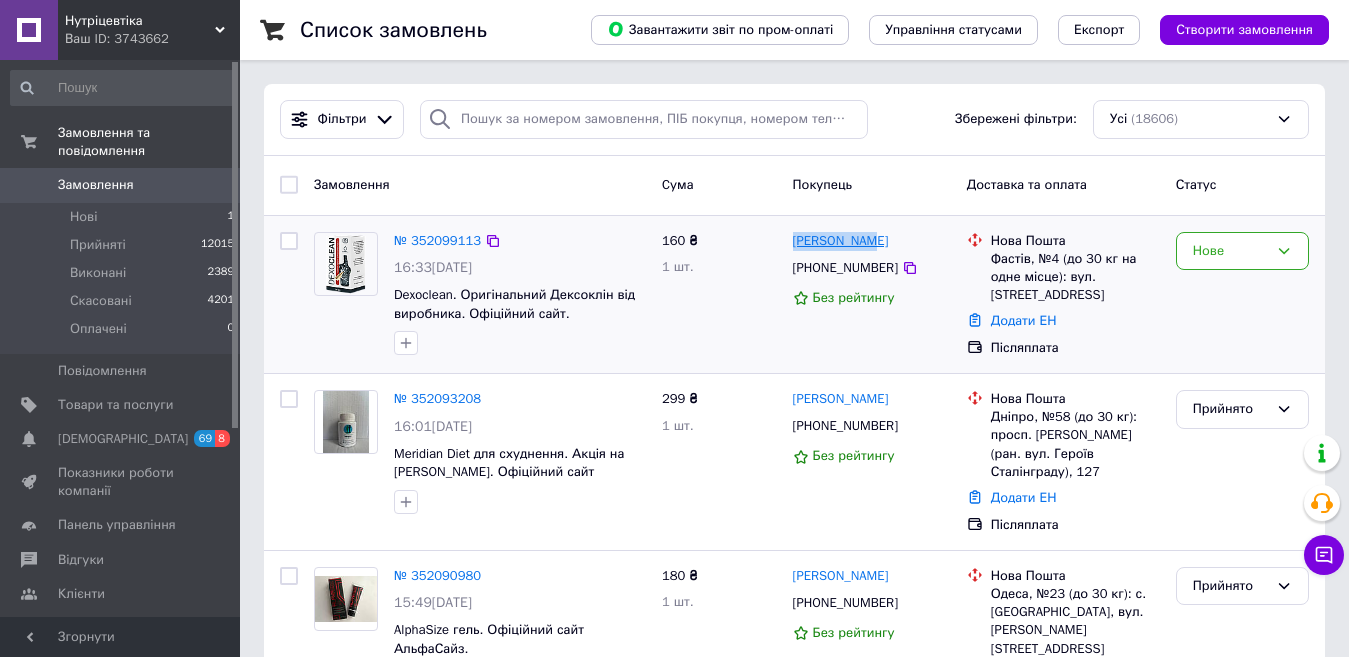 drag, startPoint x: 862, startPoint y: 241, endPoint x: 794, endPoint y: 241, distance: 68 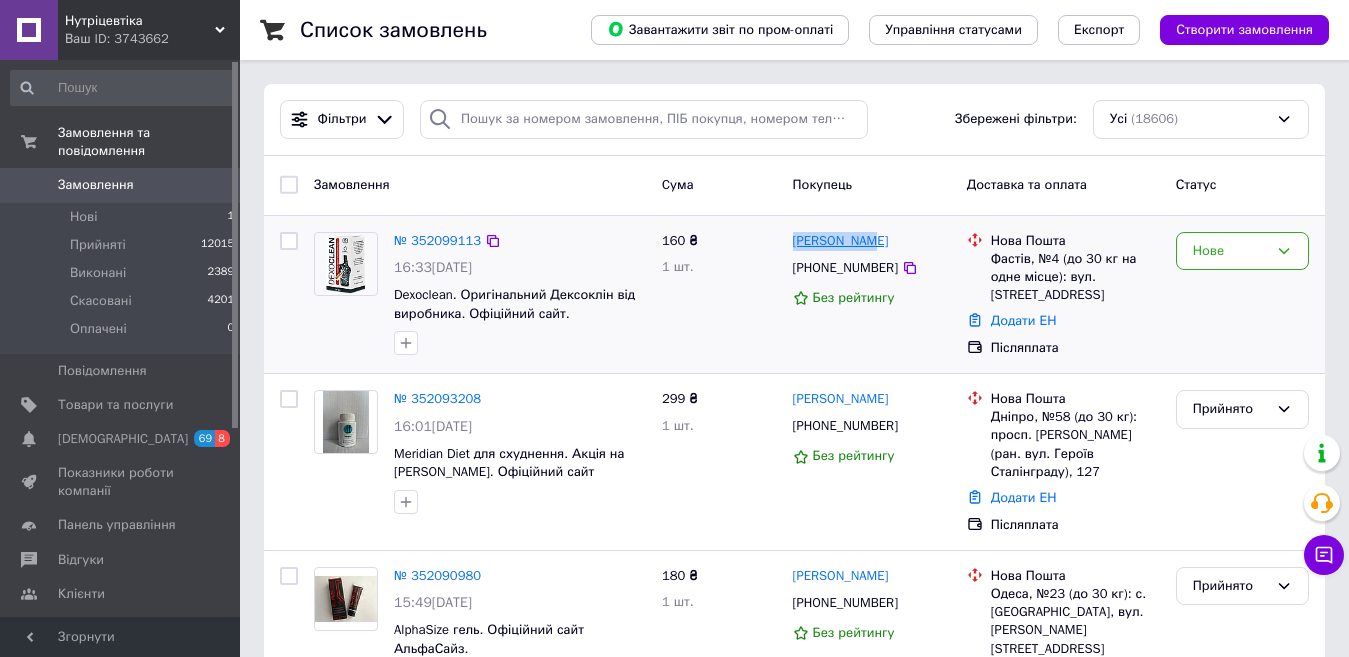 click on "[PERSON_NAME]" at bounding box center [872, 241] 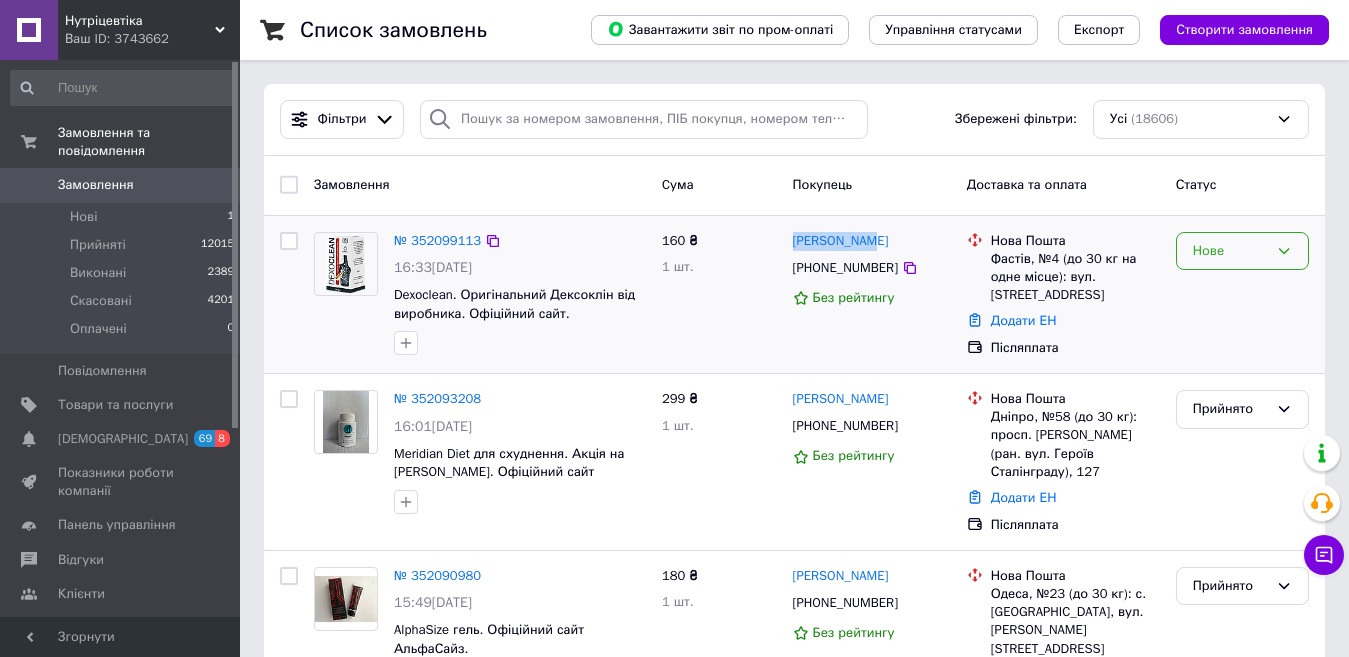 click on "Нове" at bounding box center [1242, 251] 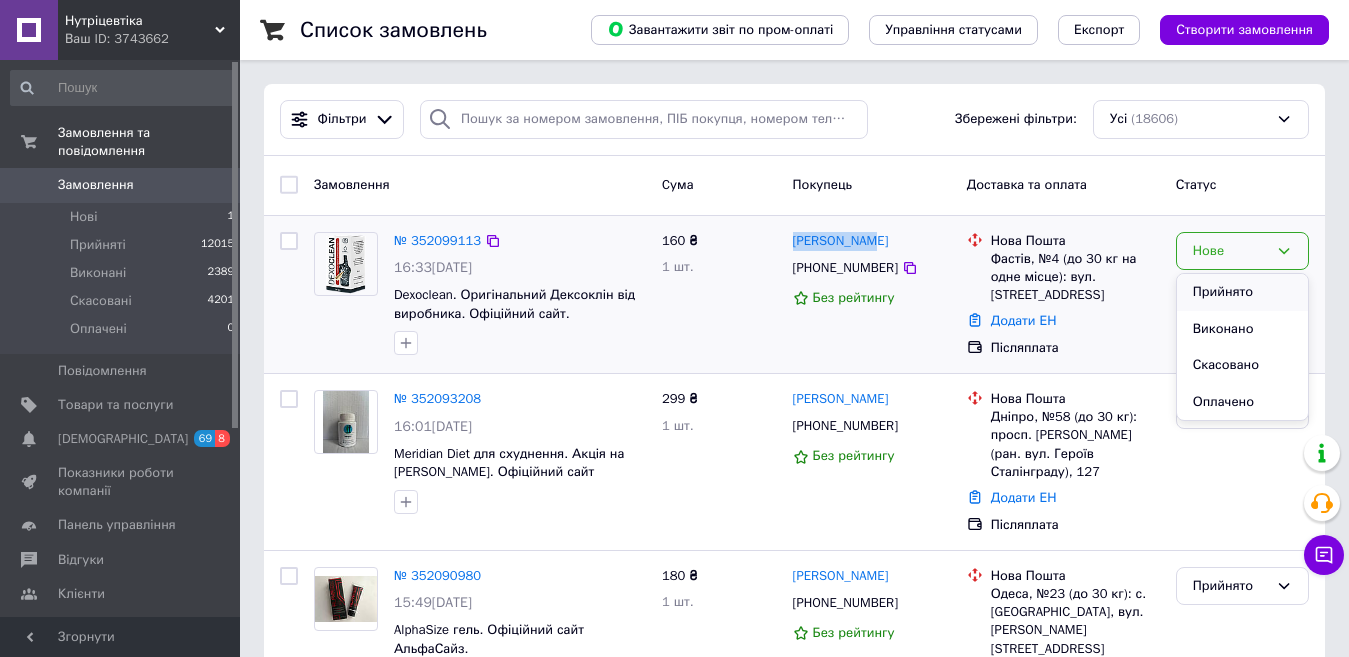 click on "Прийнято" at bounding box center (1242, 292) 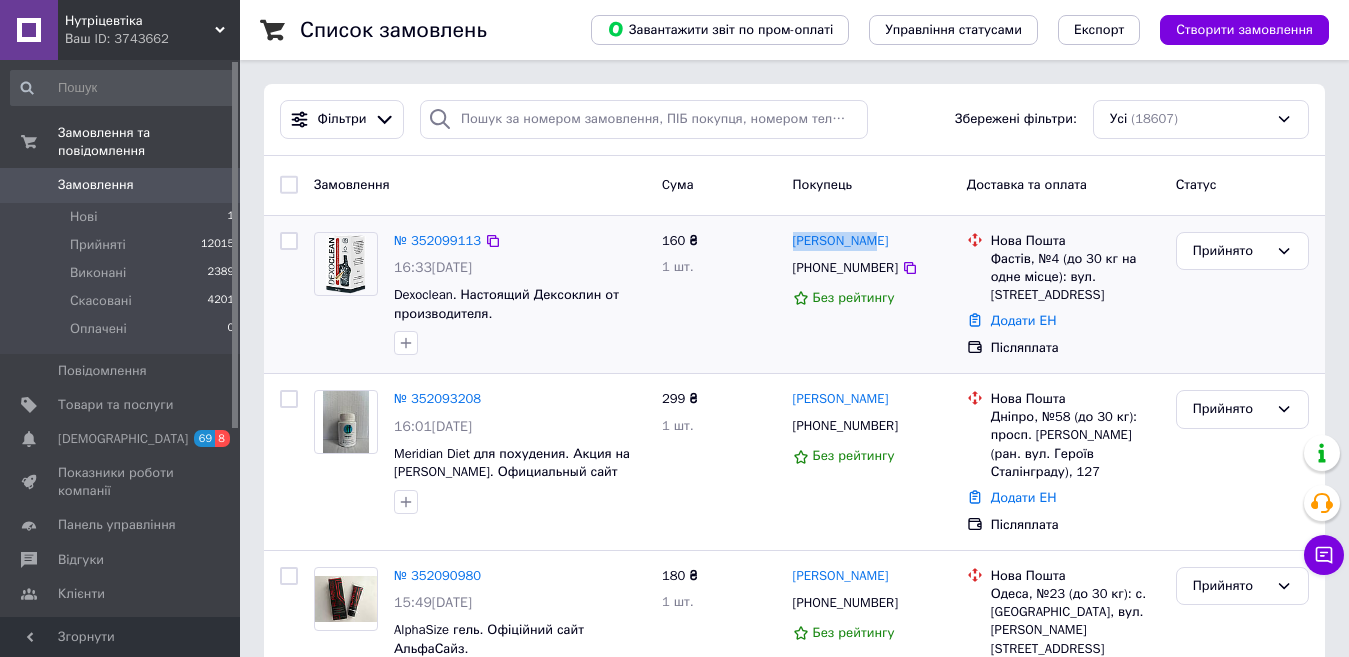 click on "Замовлення" at bounding box center (121, 185) 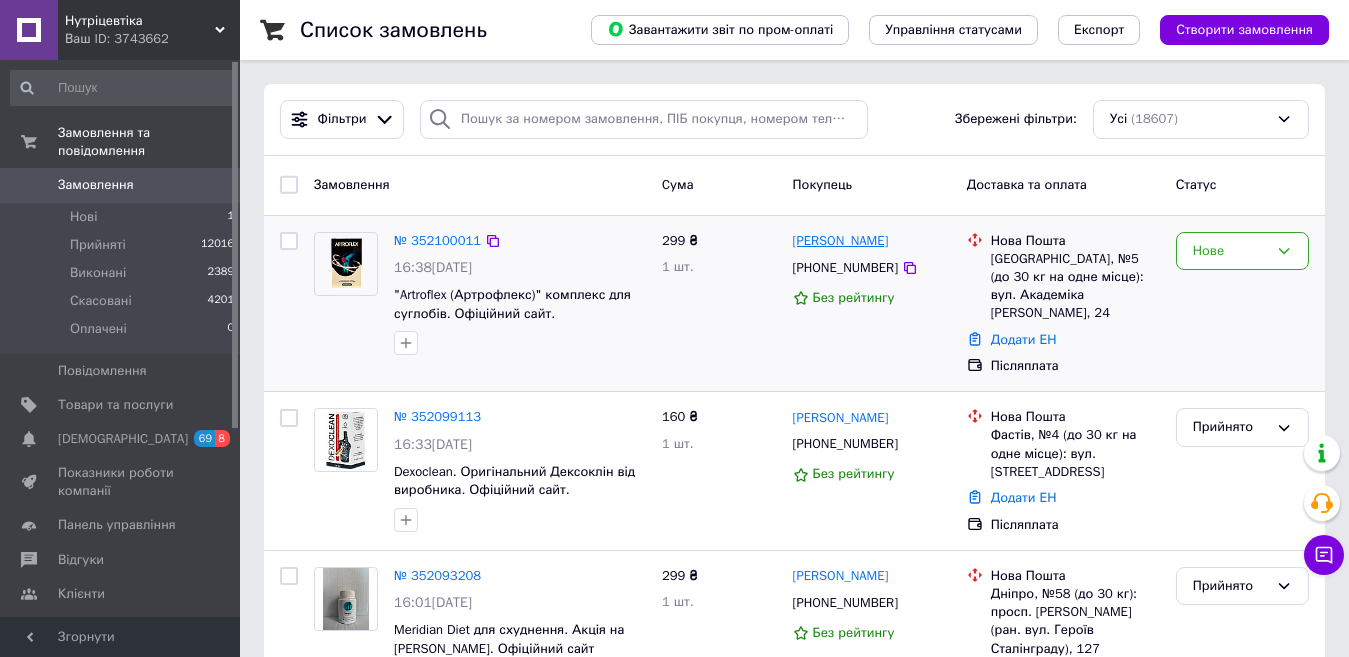 drag, startPoint x: 923, startPoint y: 240, endPoint x: 795, endPoint y: 245, distance: 128.09763 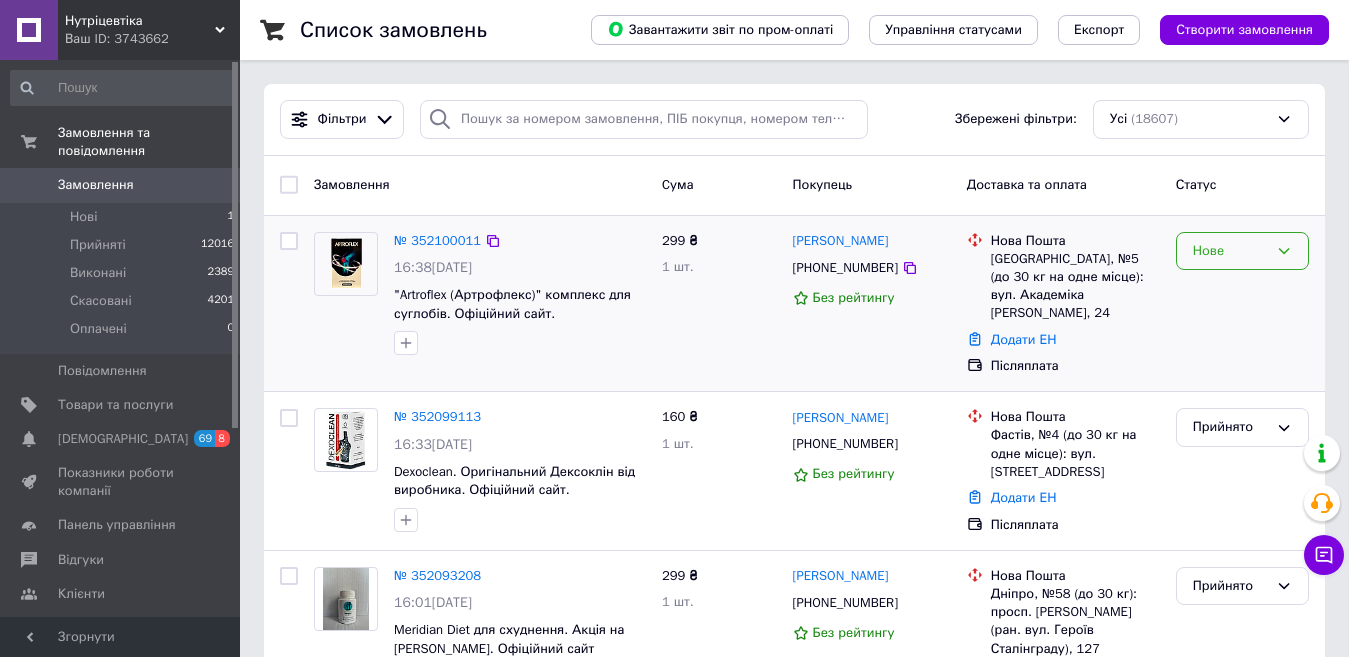 click on "Нове" at bounding box center [1230, 251] 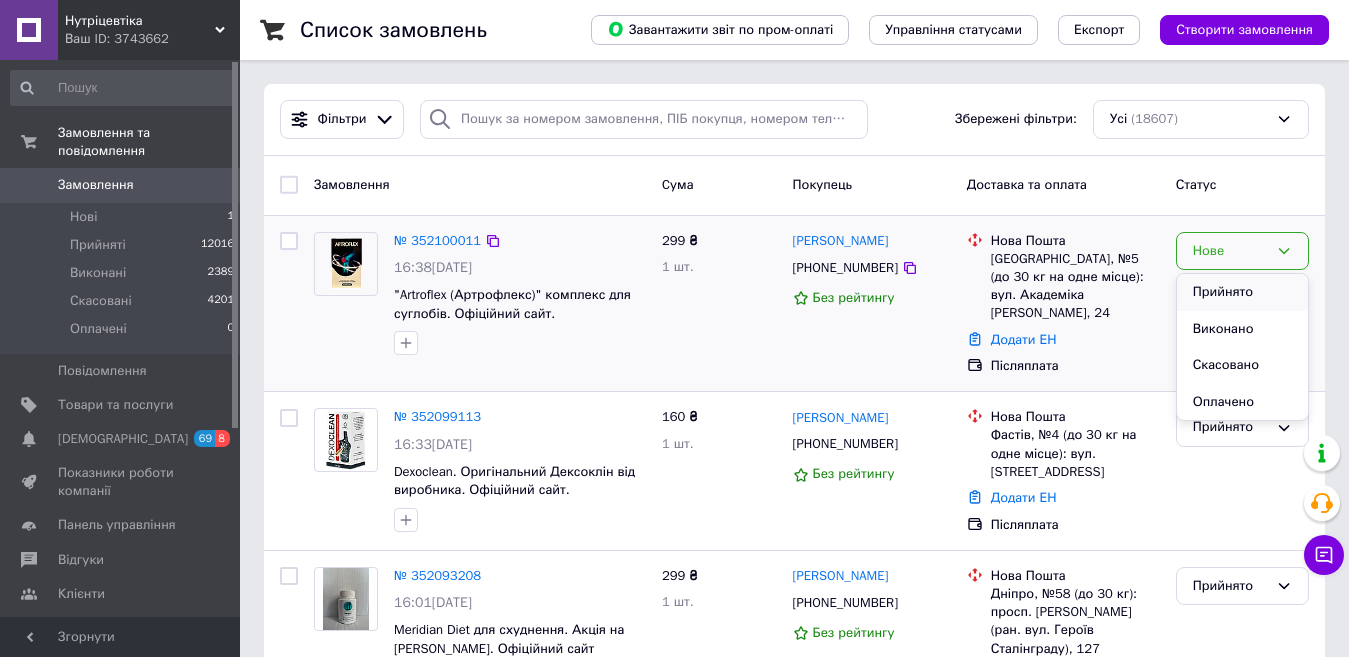 click on "Прийнято" at bounding box center [1242, 292] 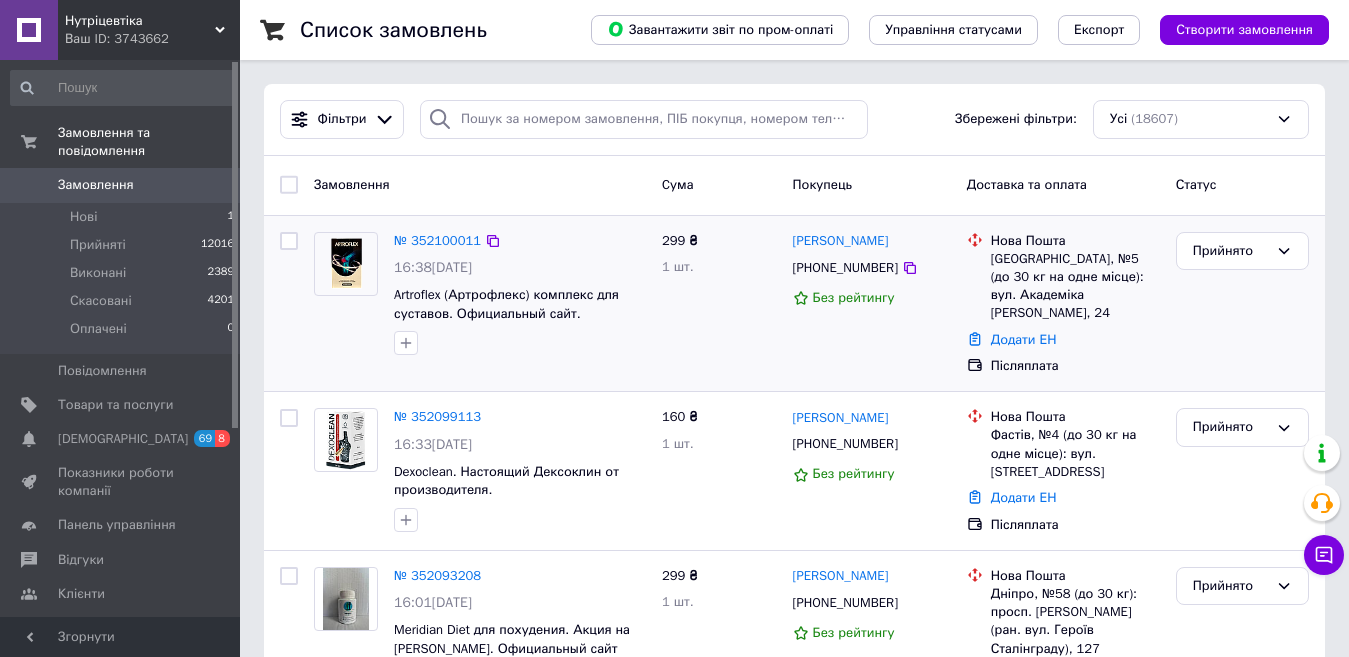 click on "Замовлення" at bounding box center [121, 185] 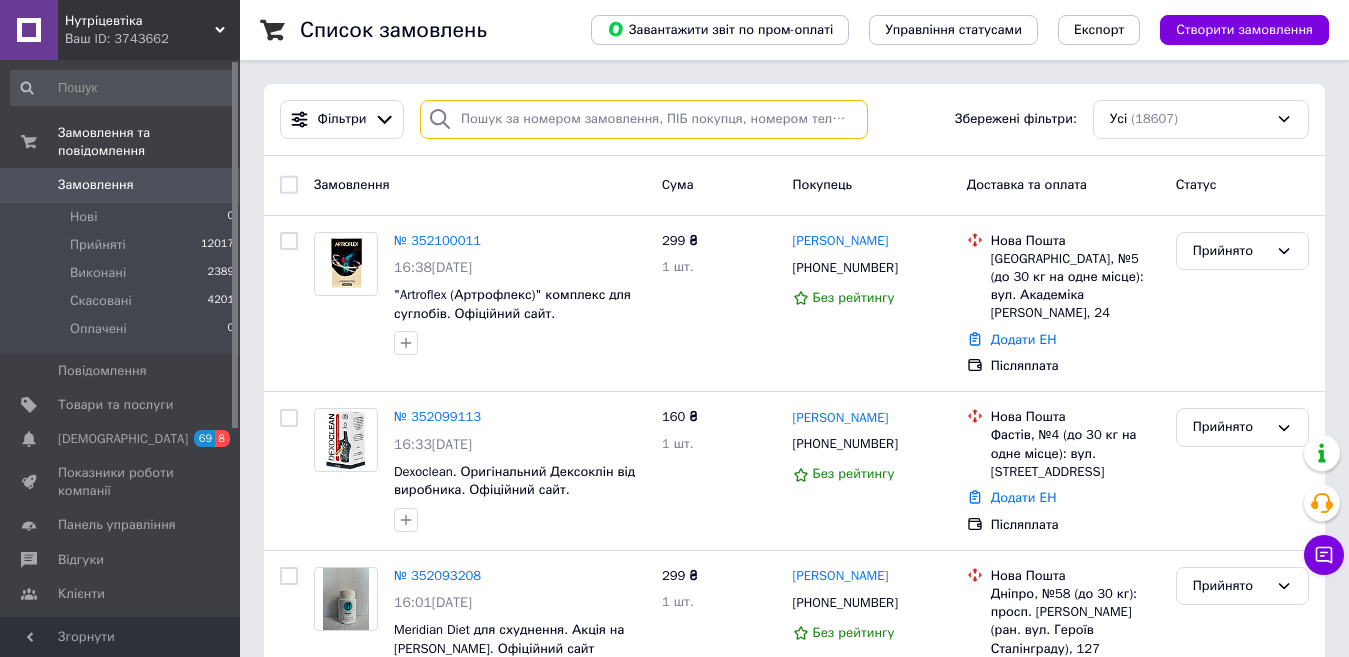 click at bounding box center (644, 119) 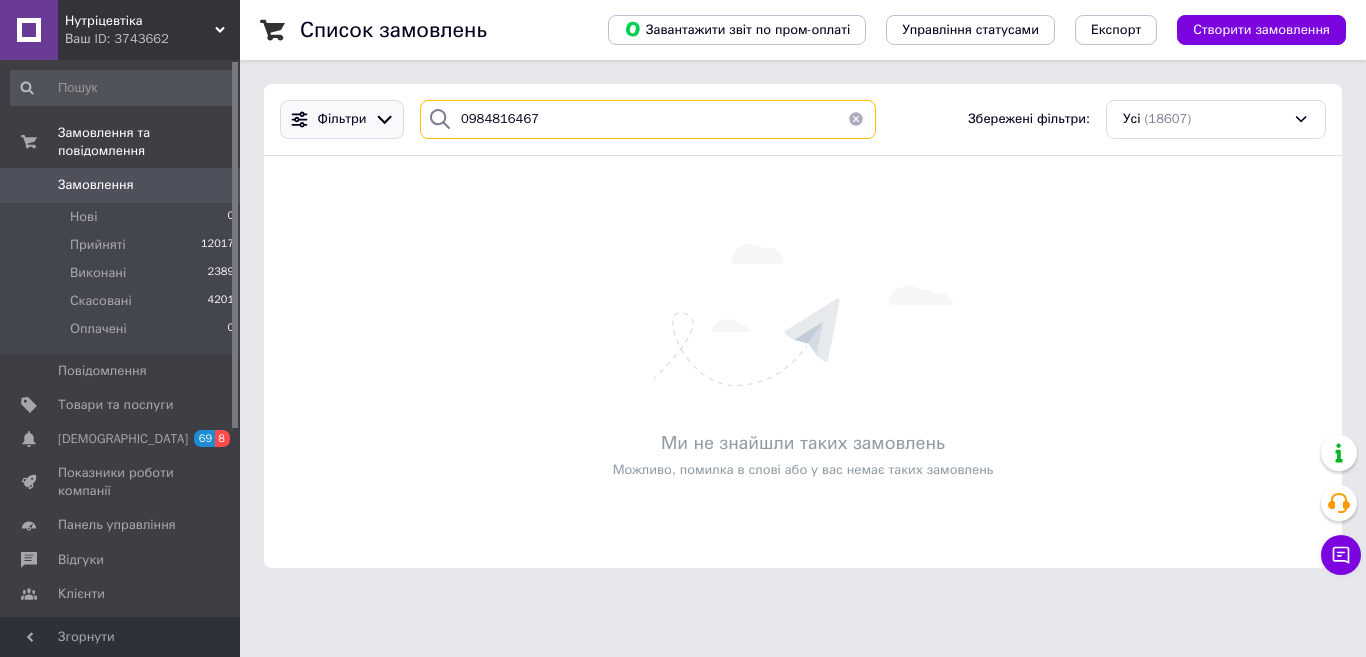drag, startPoint x: 548, startPoint y: 117, endPoint x: 394, endPoint y: 116, distance: 154.00325 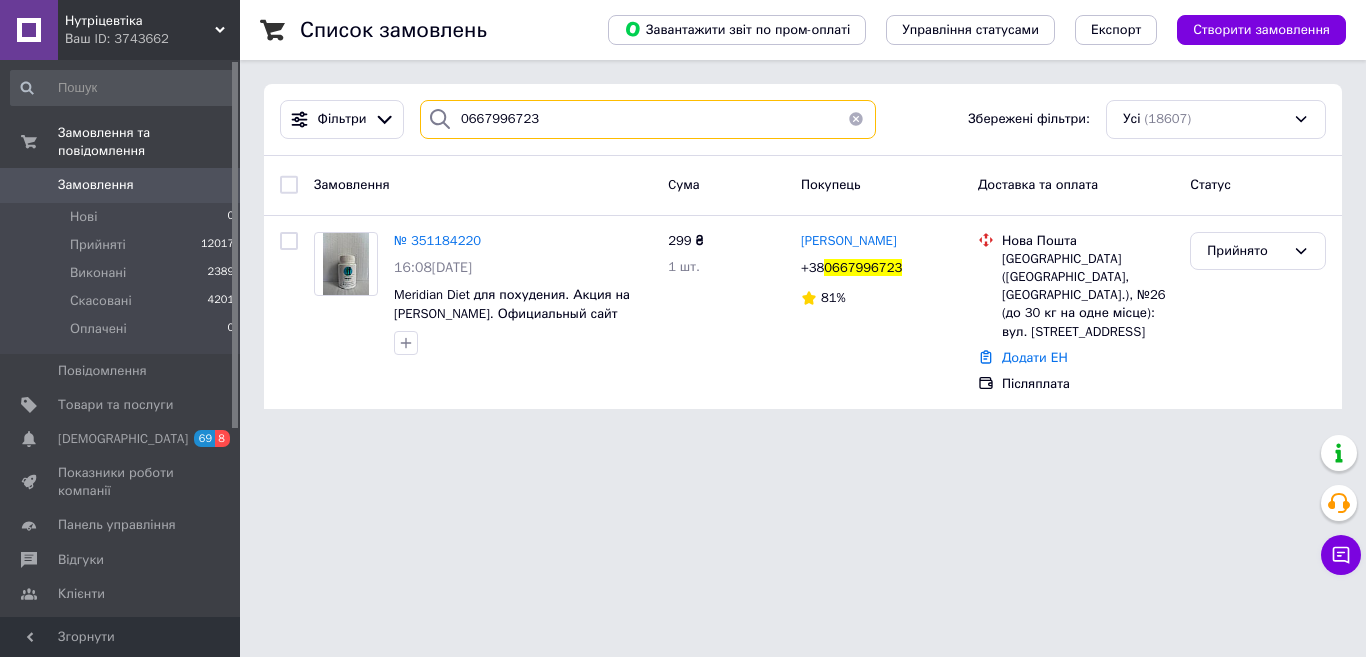 type on "0667996723" 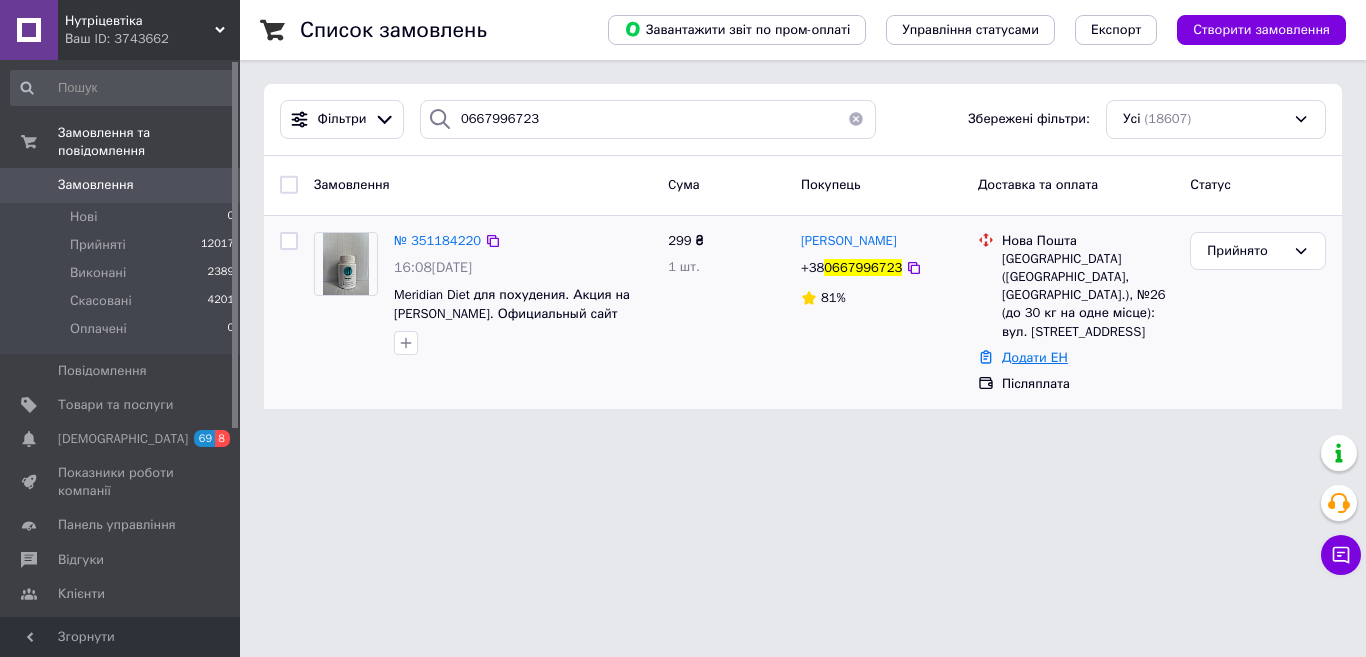 click on "Додати ЕН" at bounding box center (1035, 357) 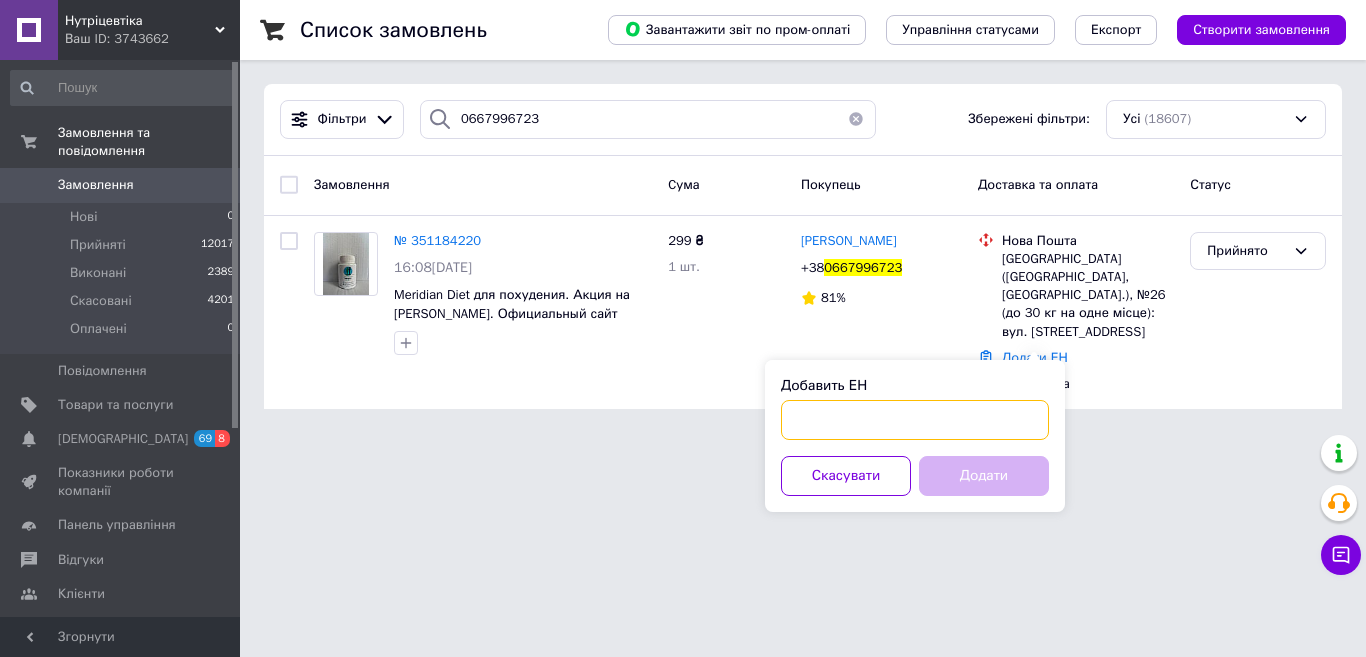click on "Добавить ЕН" at bounding box center [915, 420] 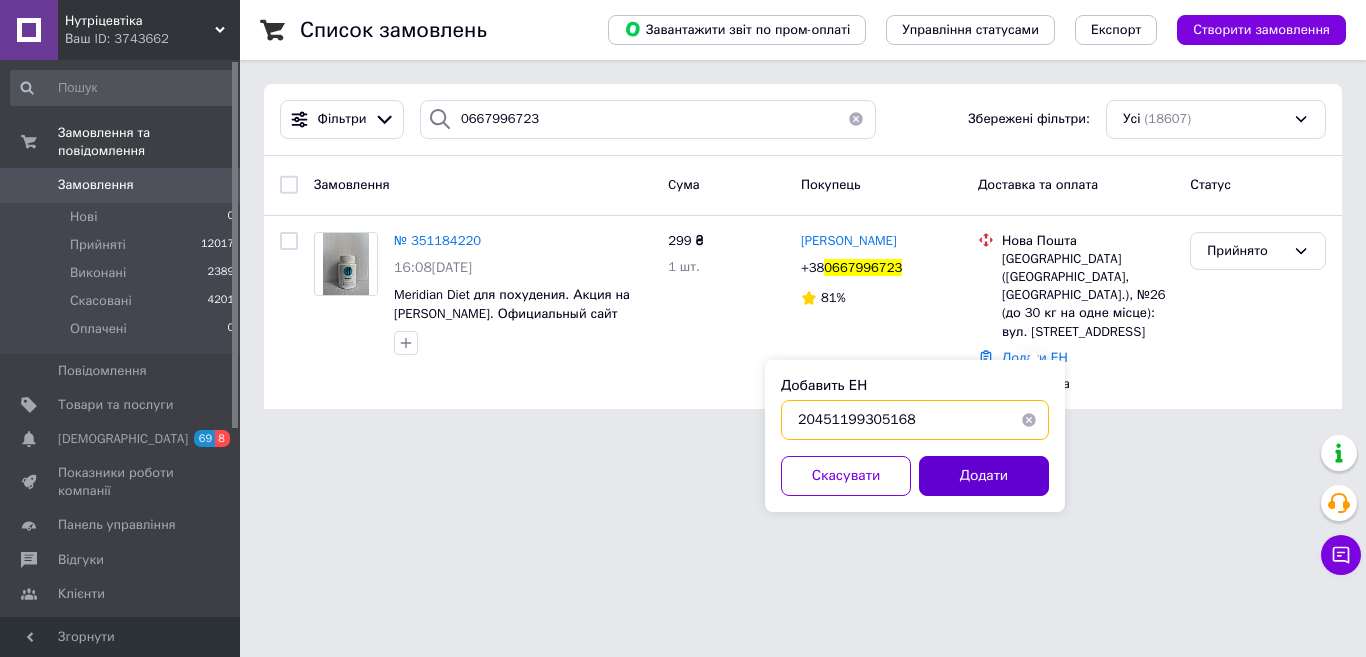 type on "20451199305168" 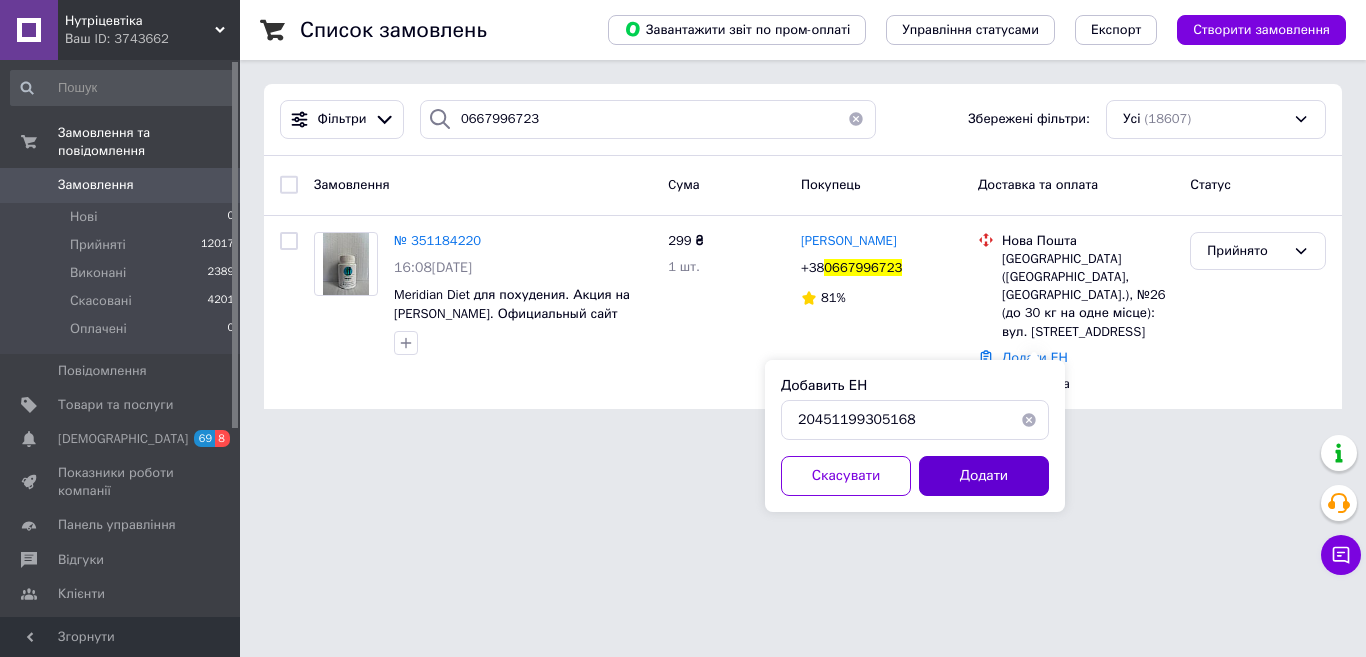 click on "Додати" at bounding box center [984, 476] 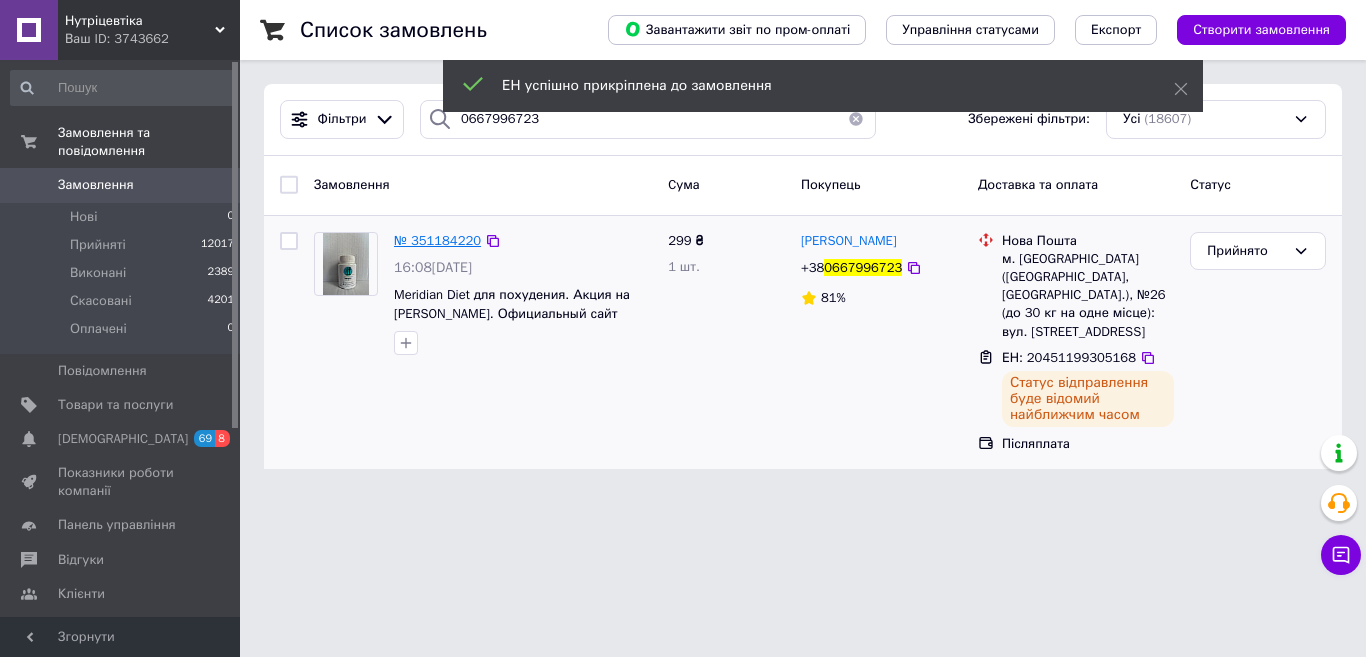 click on "№ 351184220" at bounding box center [437, 240] 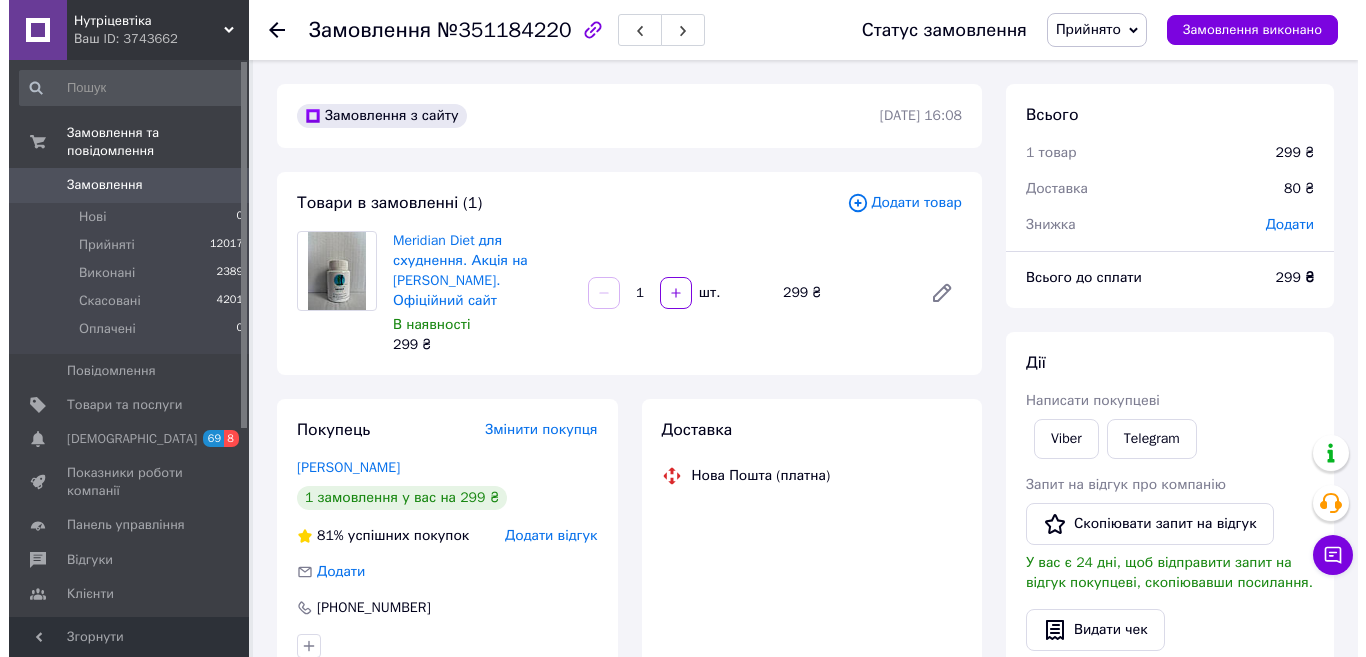 scroll, scrollTop: 300, scrollLeft: 0, axis: vertical 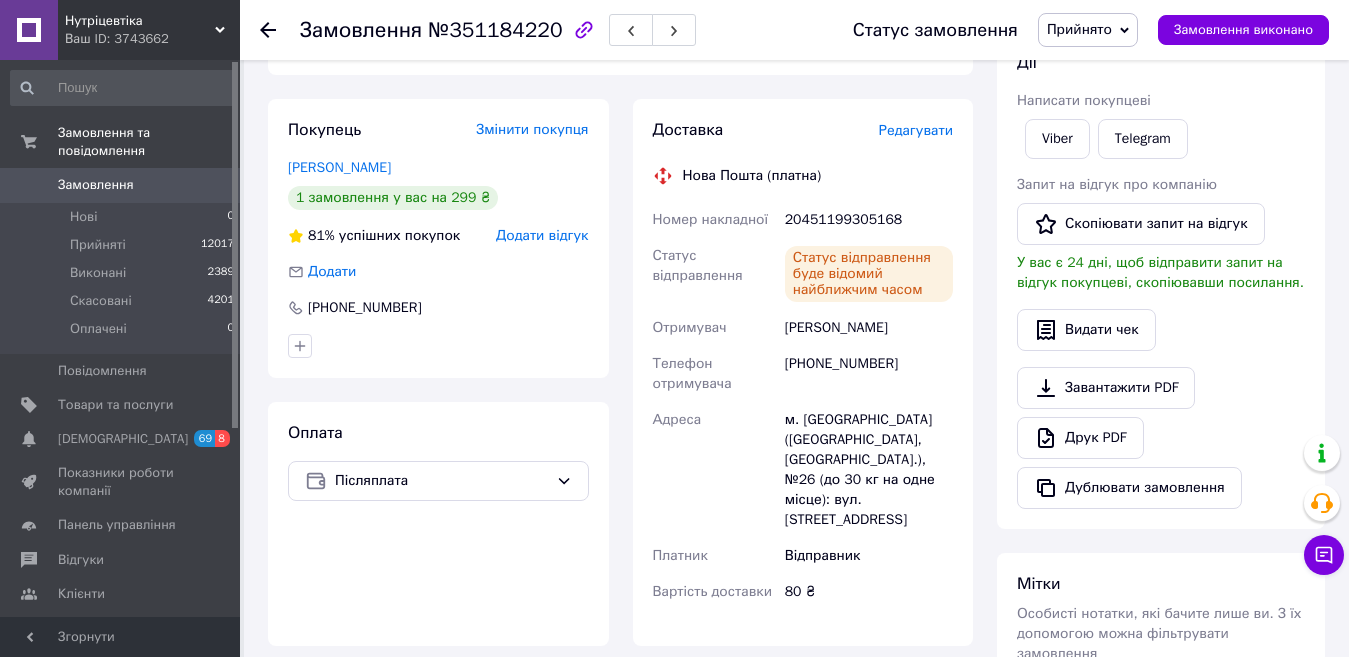 click on "Додати відгук" at bounding box center (542, 235) 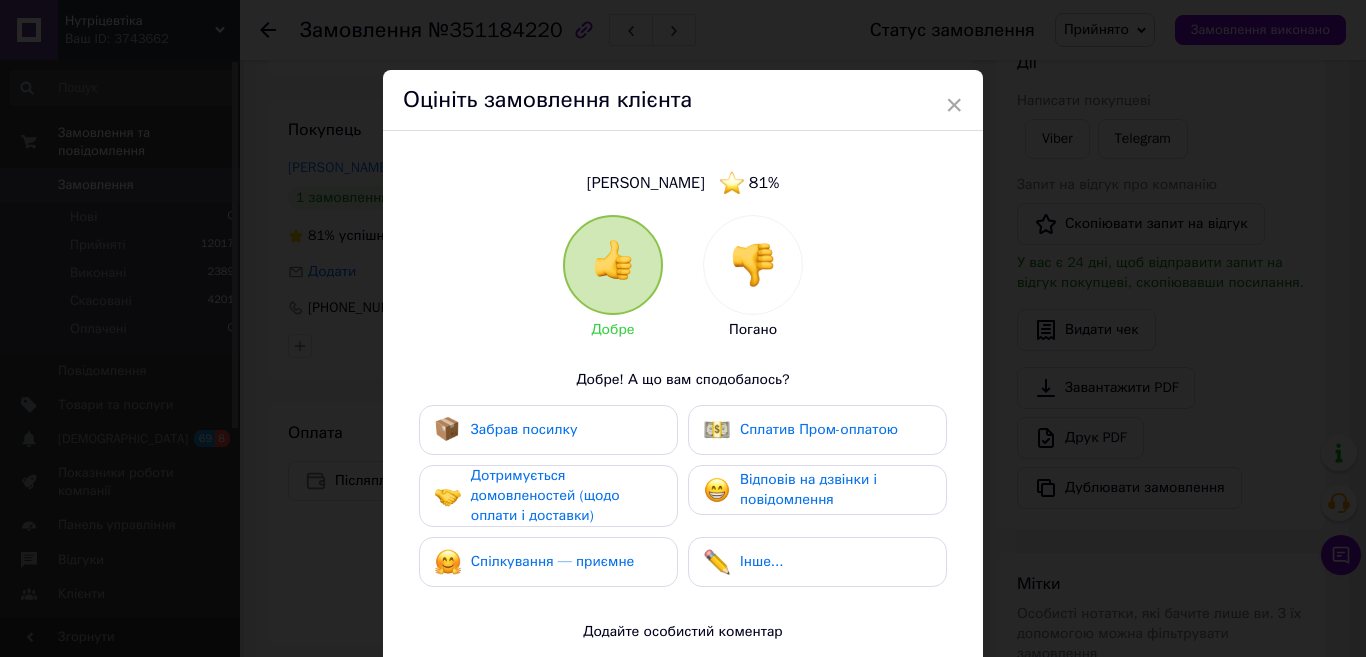 click at bounding box center [753, 265] 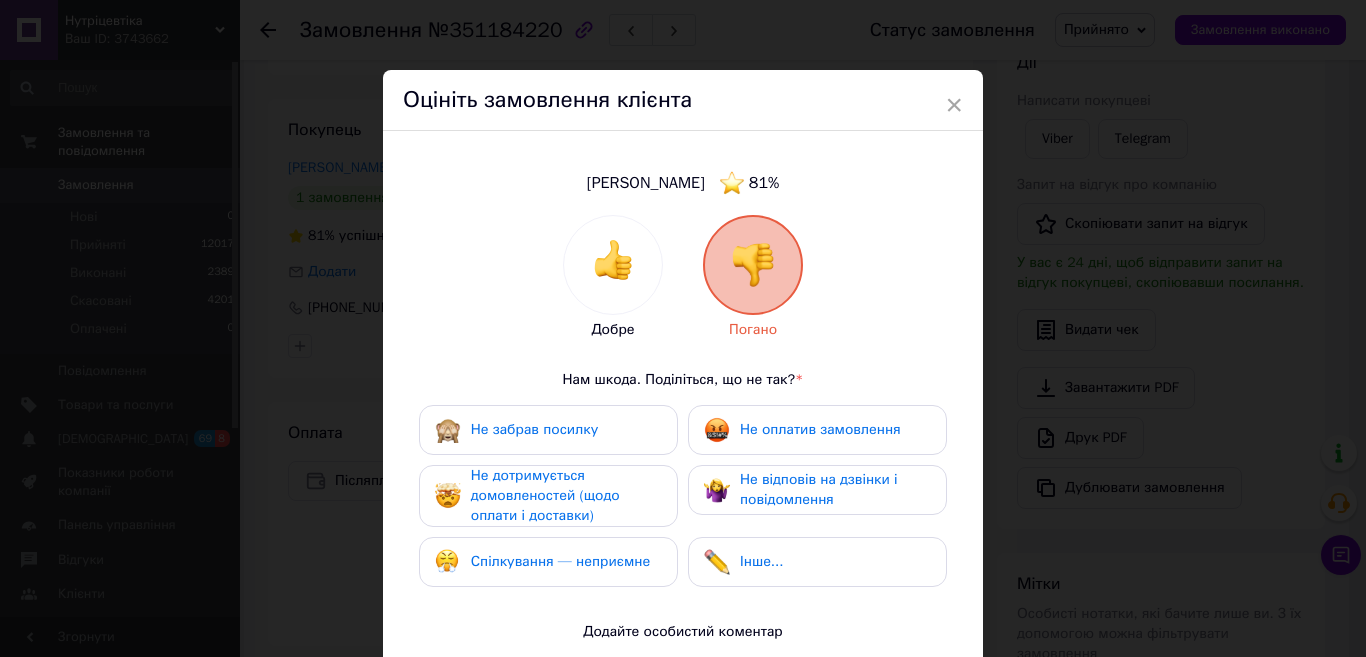 drag, startPoint x: 754, startPoint y: 429, endPoint x: 627, endPoint y: 463, distance: 131.47243 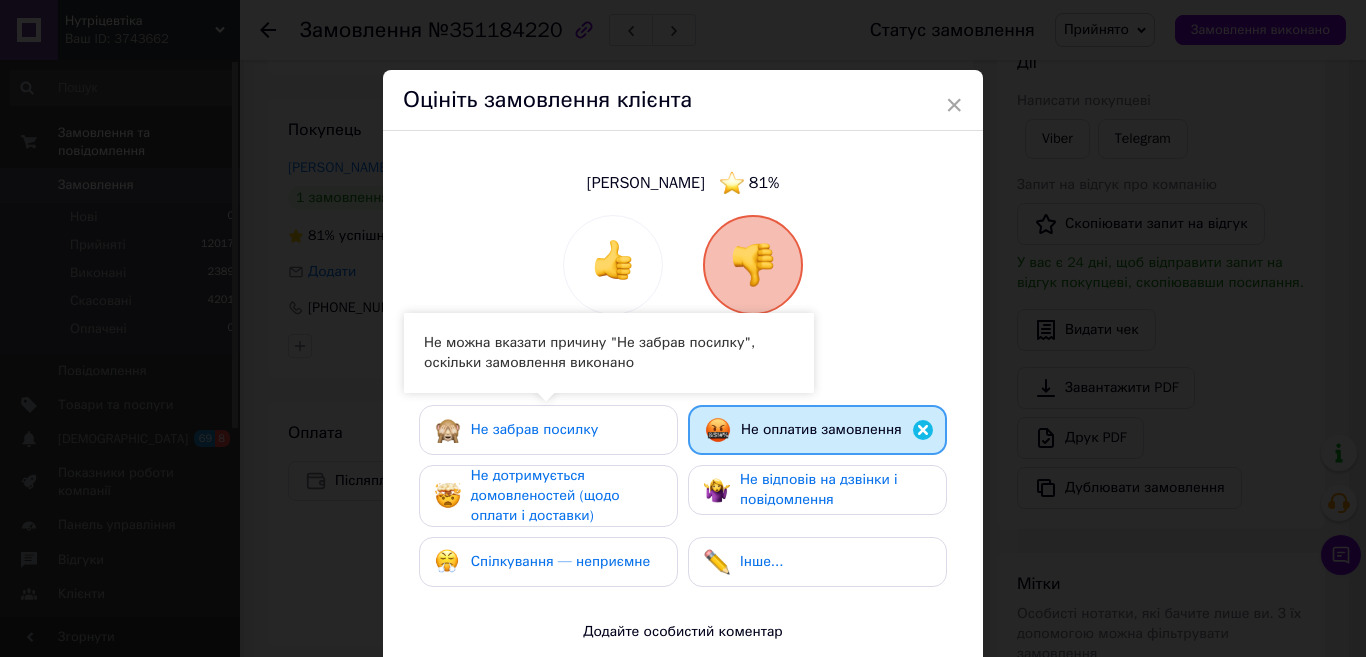 drag, startPoint x: 591, startPoint y: 490, endPoint x: 712, endPoint y: 490, distance: 121 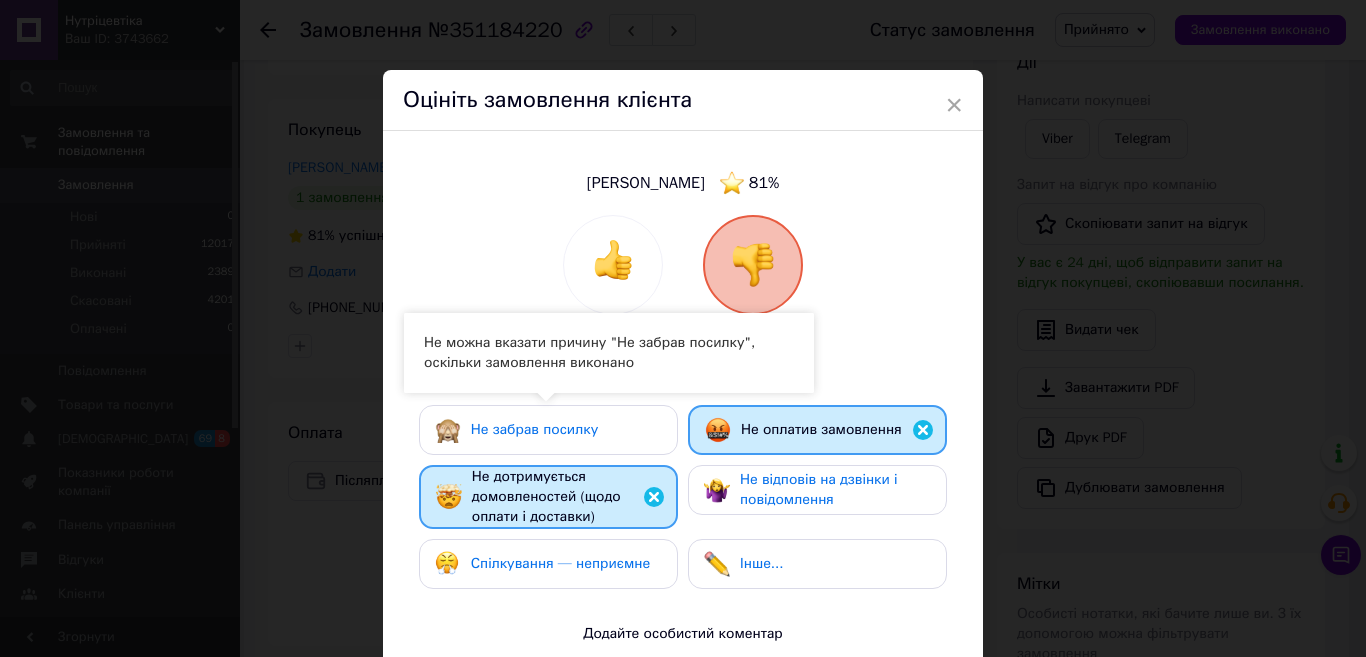 click on "Не відповів на дзвінки і повідомлення" at bounding box center (819, 489) 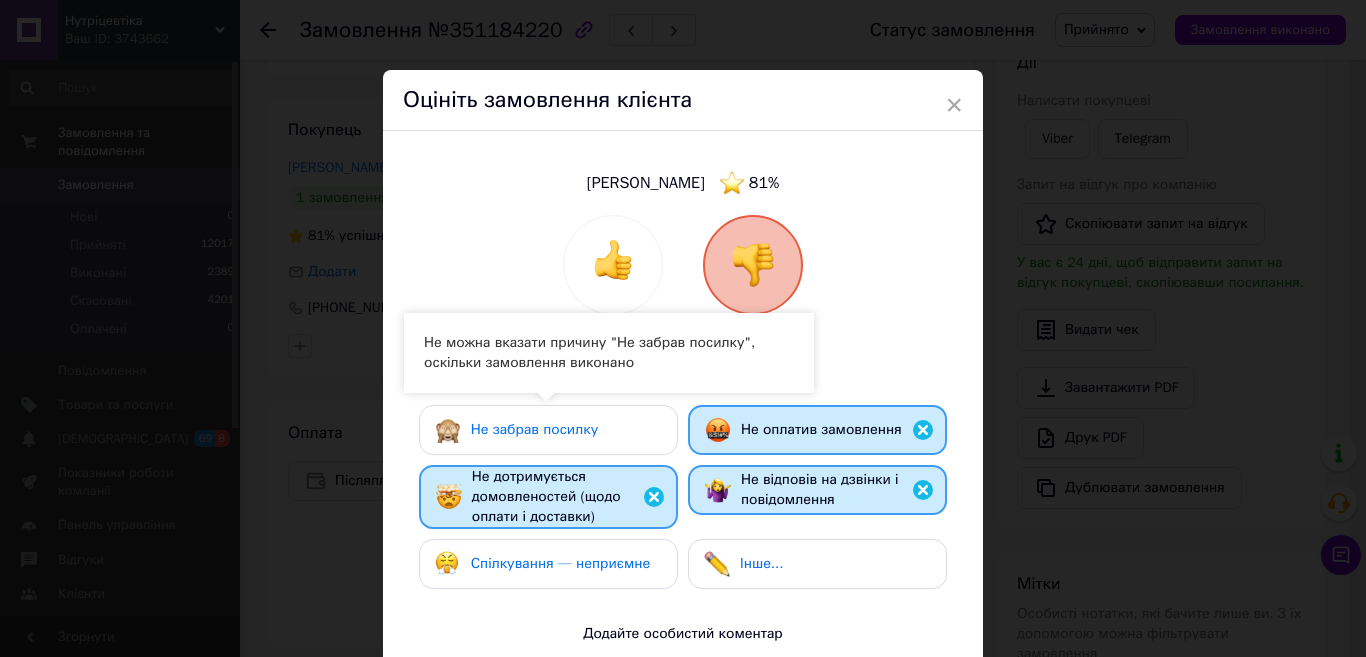 drag, startPoint x: 612, startPoint y: 554, endPoint x: 657, endPoint y: 559, distance: 45.276924 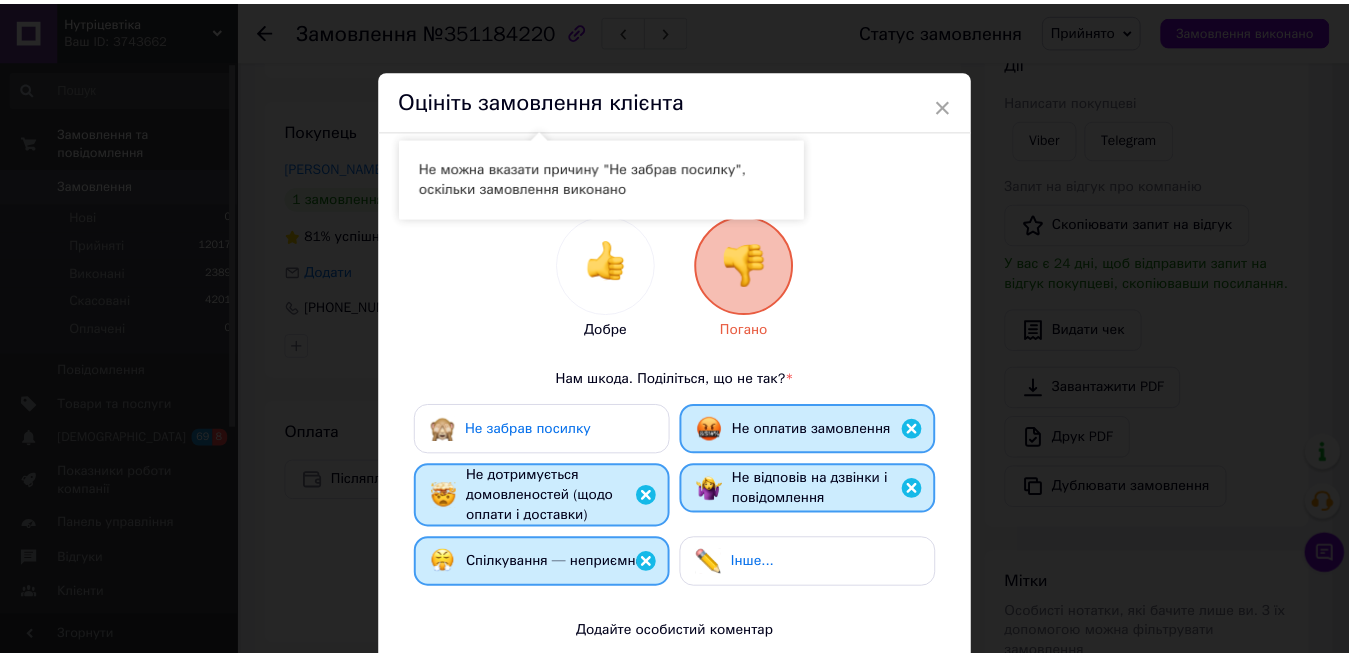 scroll, scrollTop: 329, scrollLeft: 0, axis: vertical 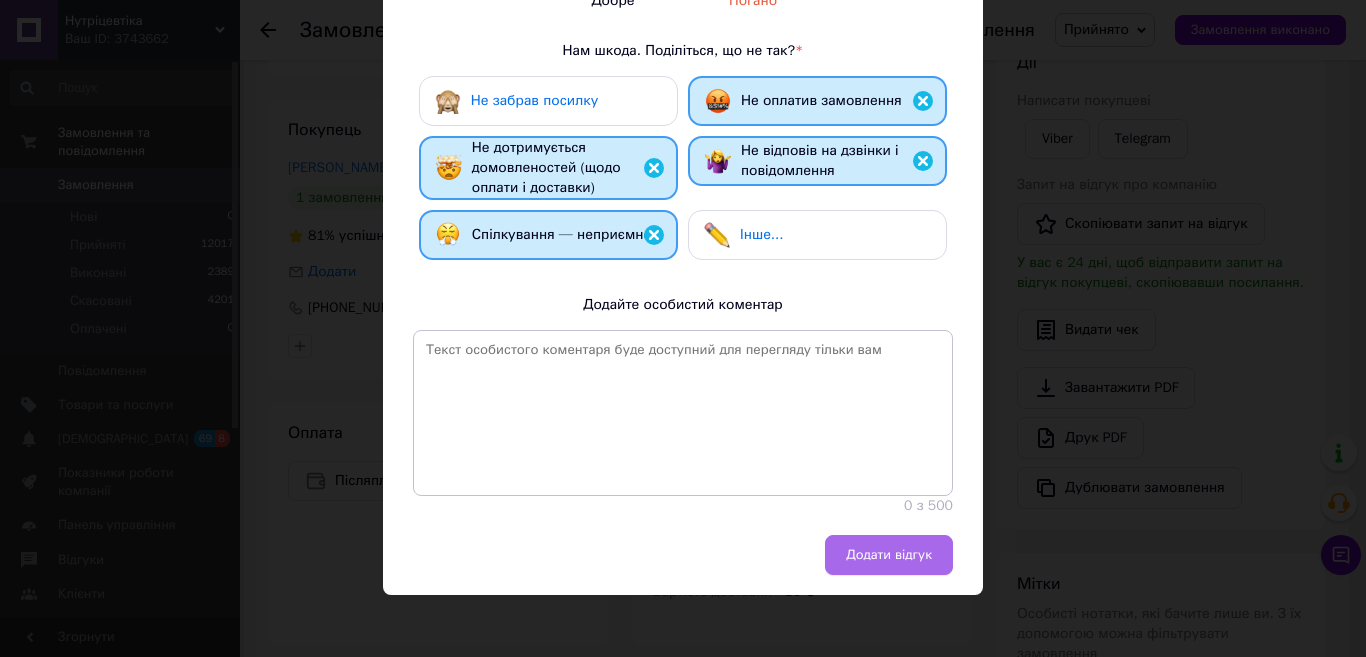 click on "Додати відгук" at bounding box center [889, 555] 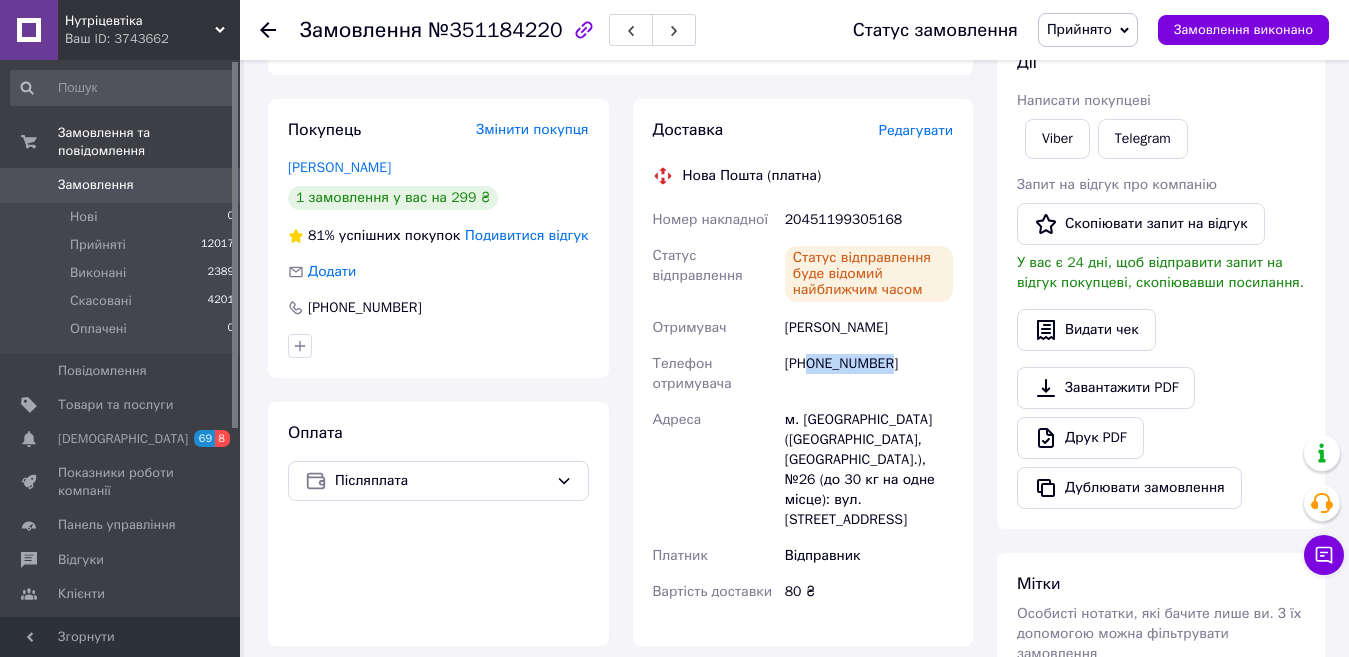 drag, startPoint x: 888, startPoint y: 363, endPoint x: 811, endPoint y: 368, distance: 77.16217 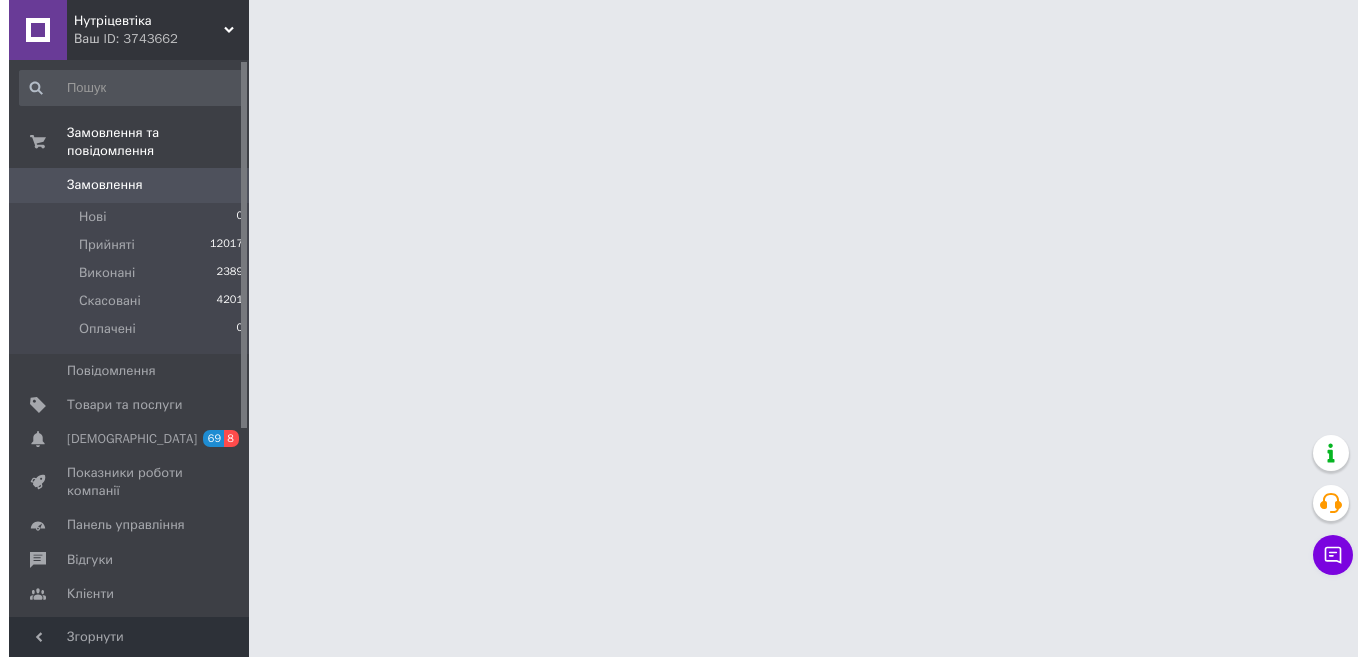 scroll, scrollTop: 0, scrollLeft: 0, axis: both 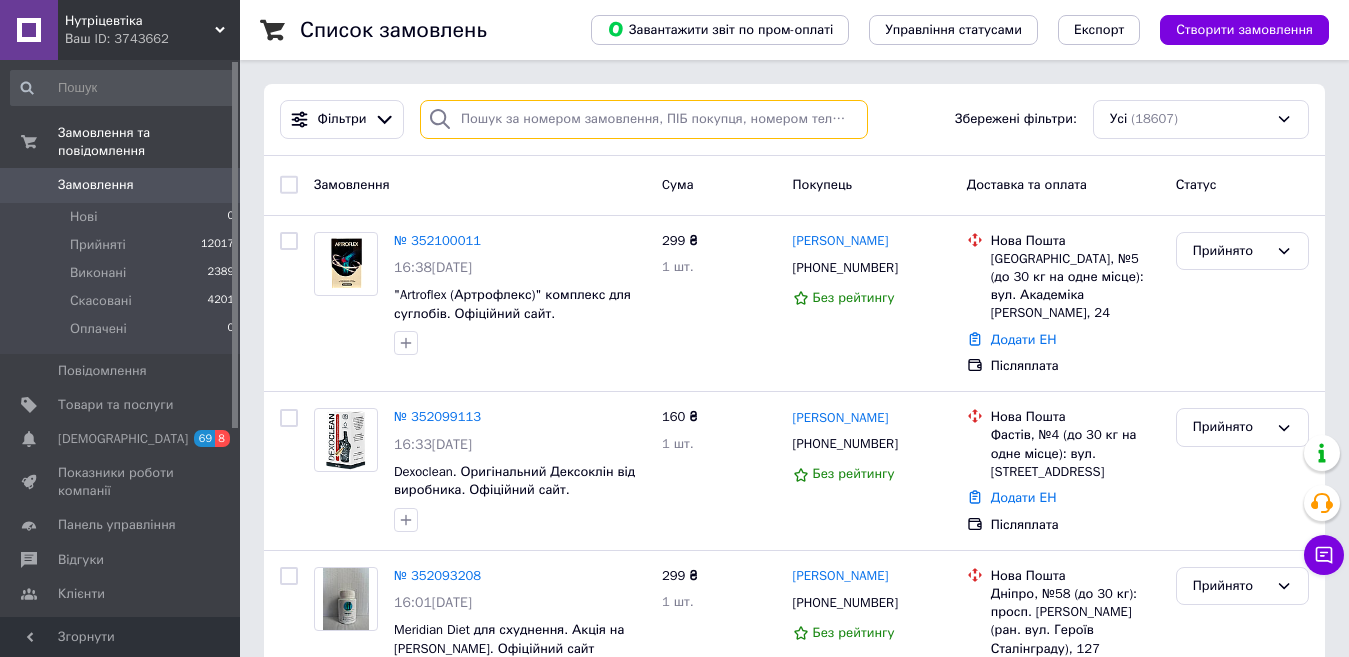 click at bounding box center (644, 119) 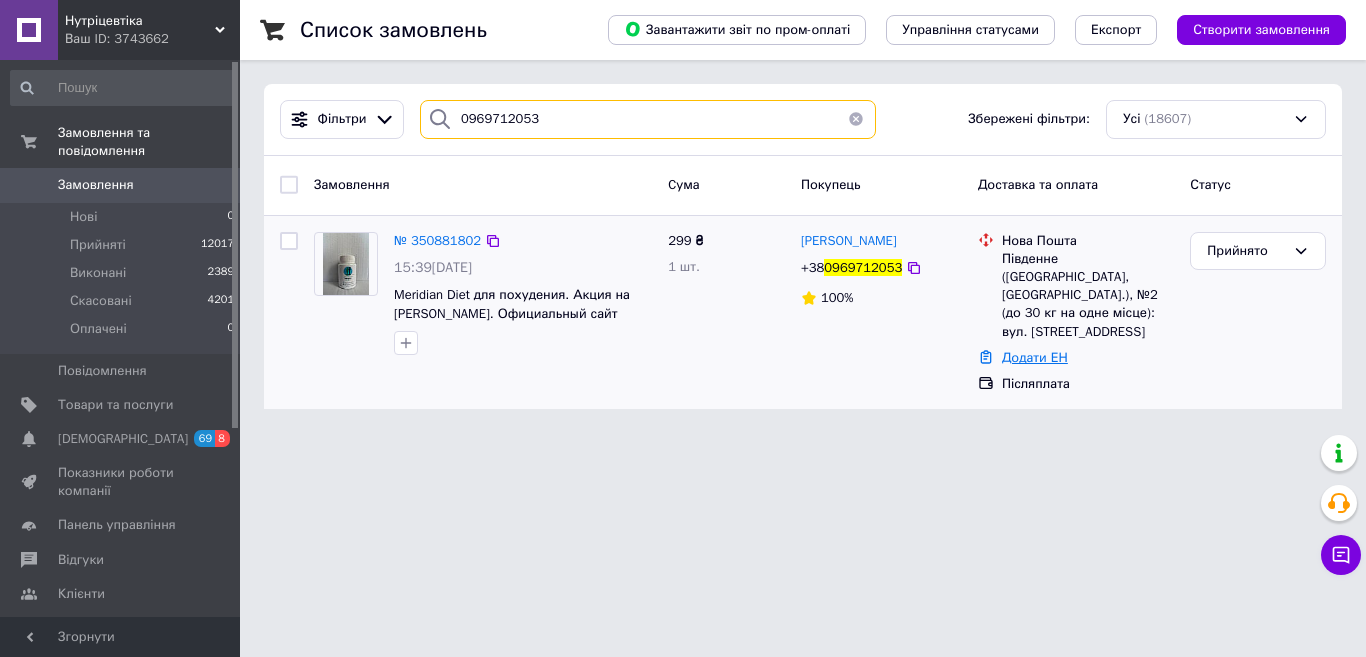 type on "0969712053" 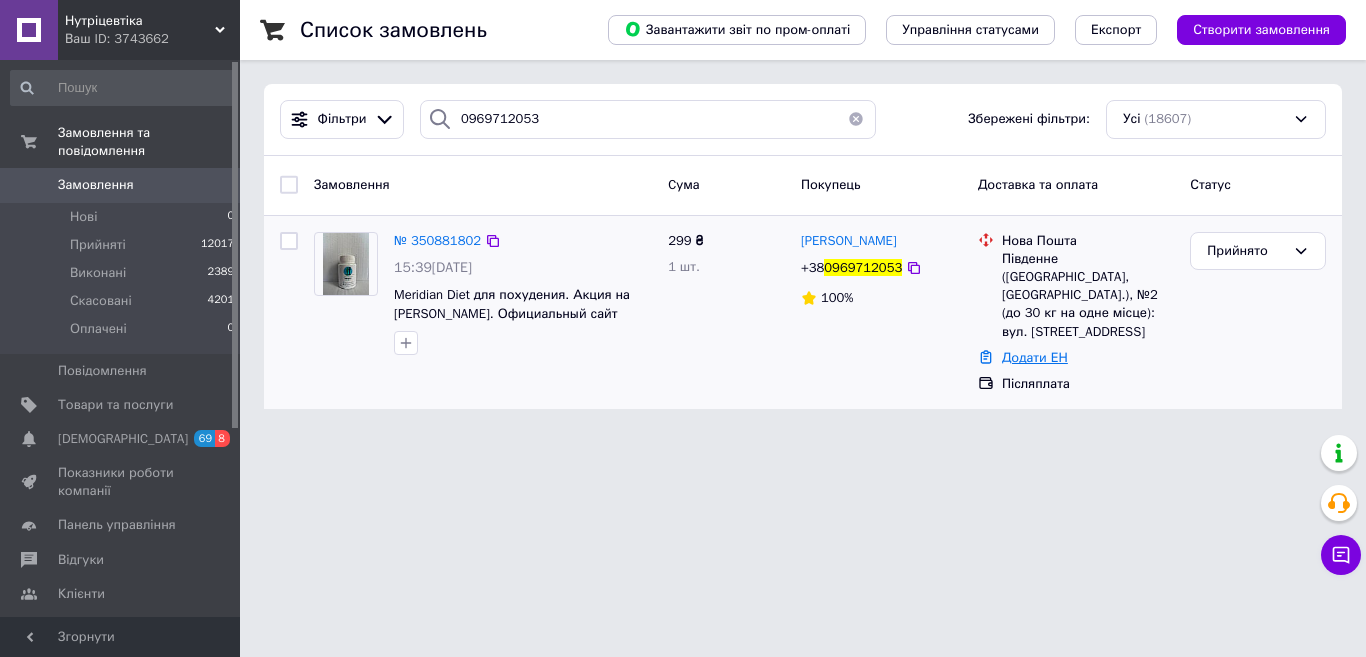 click on "Додати ЕН" at bounding box center (1035, 357) 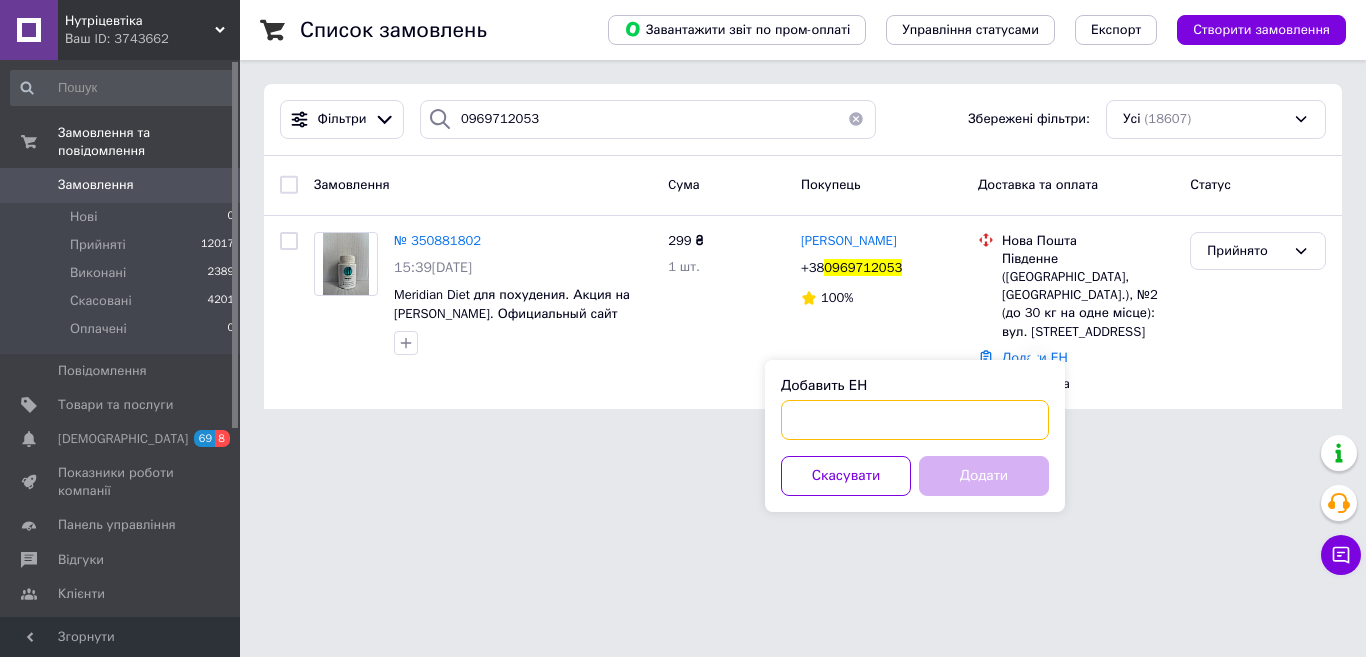 drag, startPoint x: 837, startPoint y: 416, endPoint x: 869, endPoint y: 421, distance: 32.38827 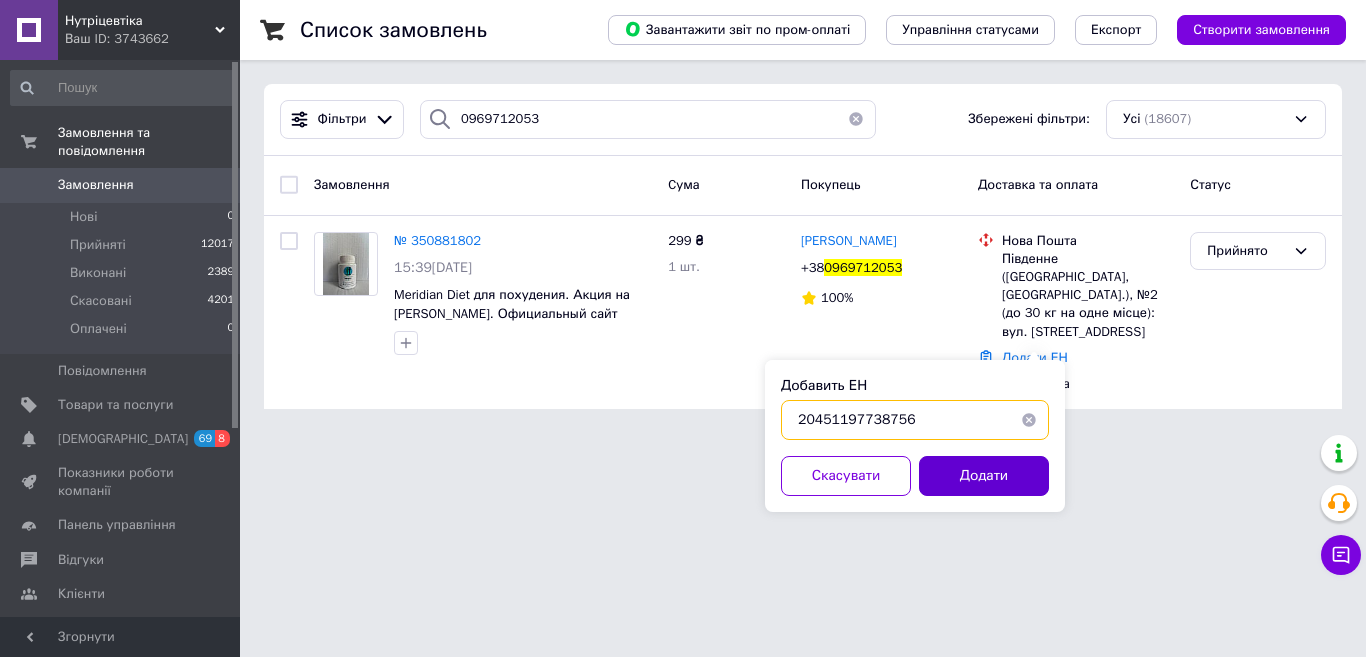 type on "20451197738756" 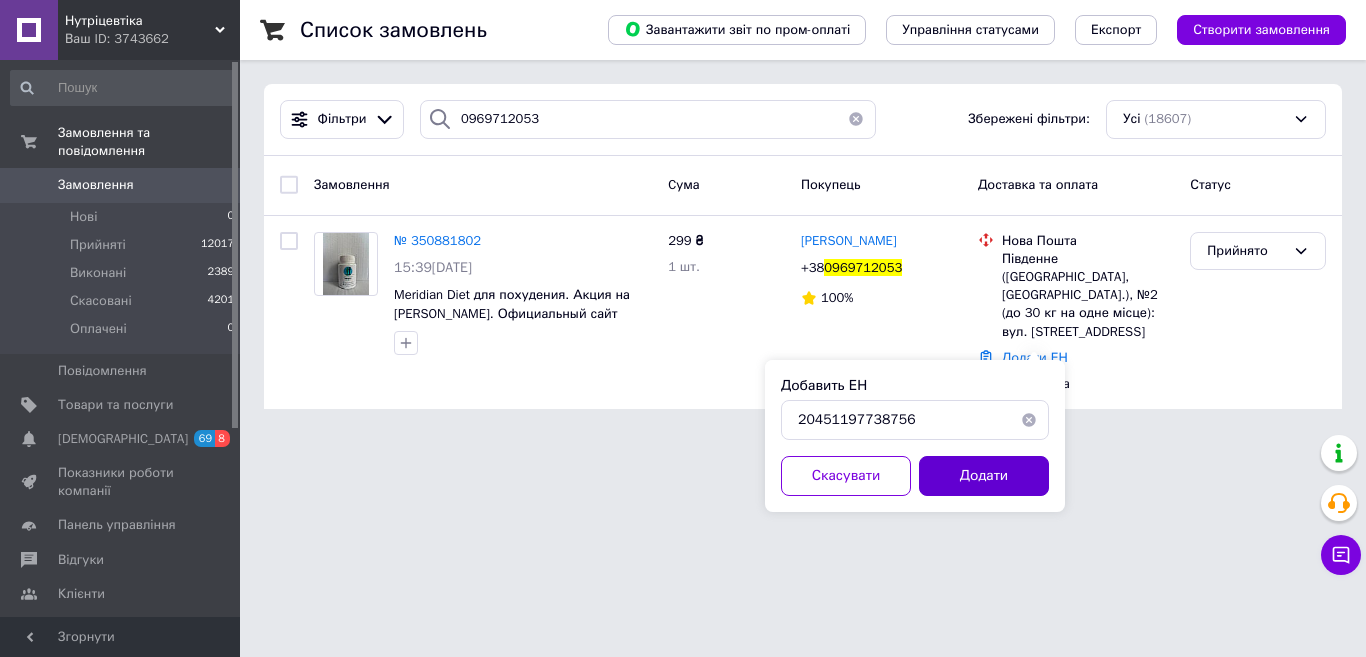 click on "Додати" at bounding box center (984, 476) 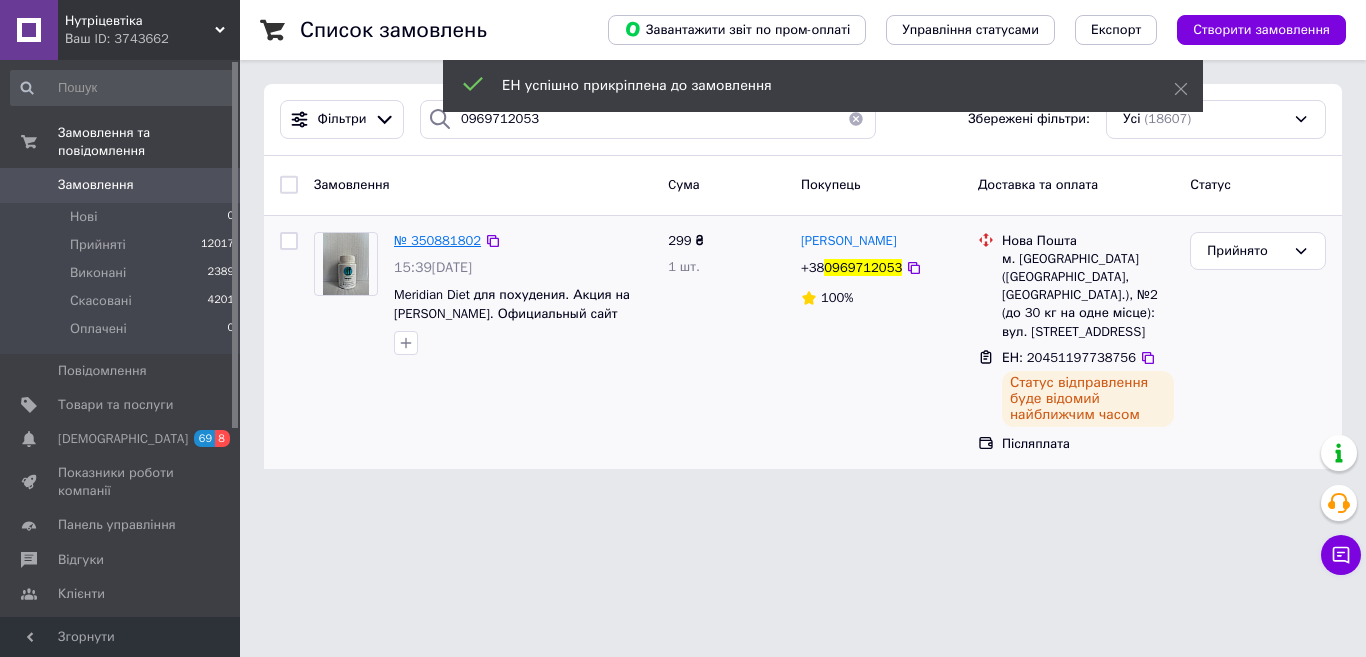 click on "№ 350881802" at bounding box center (437, 240) 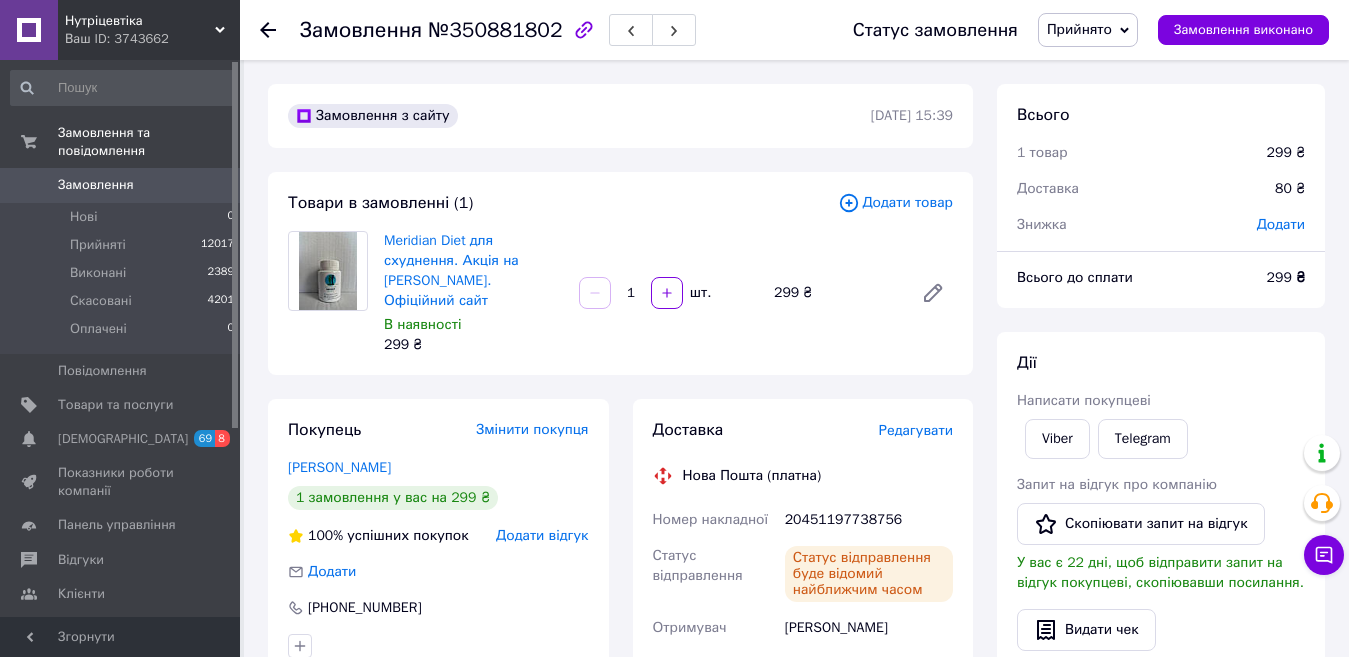 click on "Додати відгук" at bounding box center [542, 535] 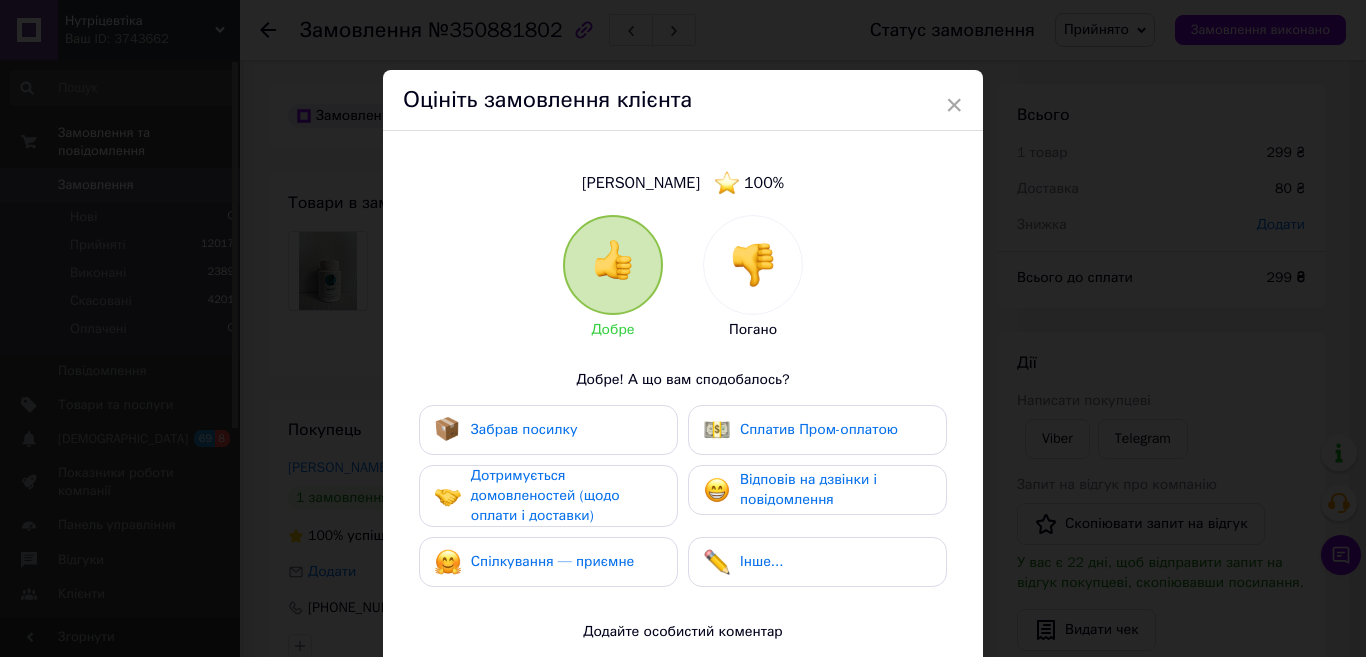 click at bounding box center (753, 265) 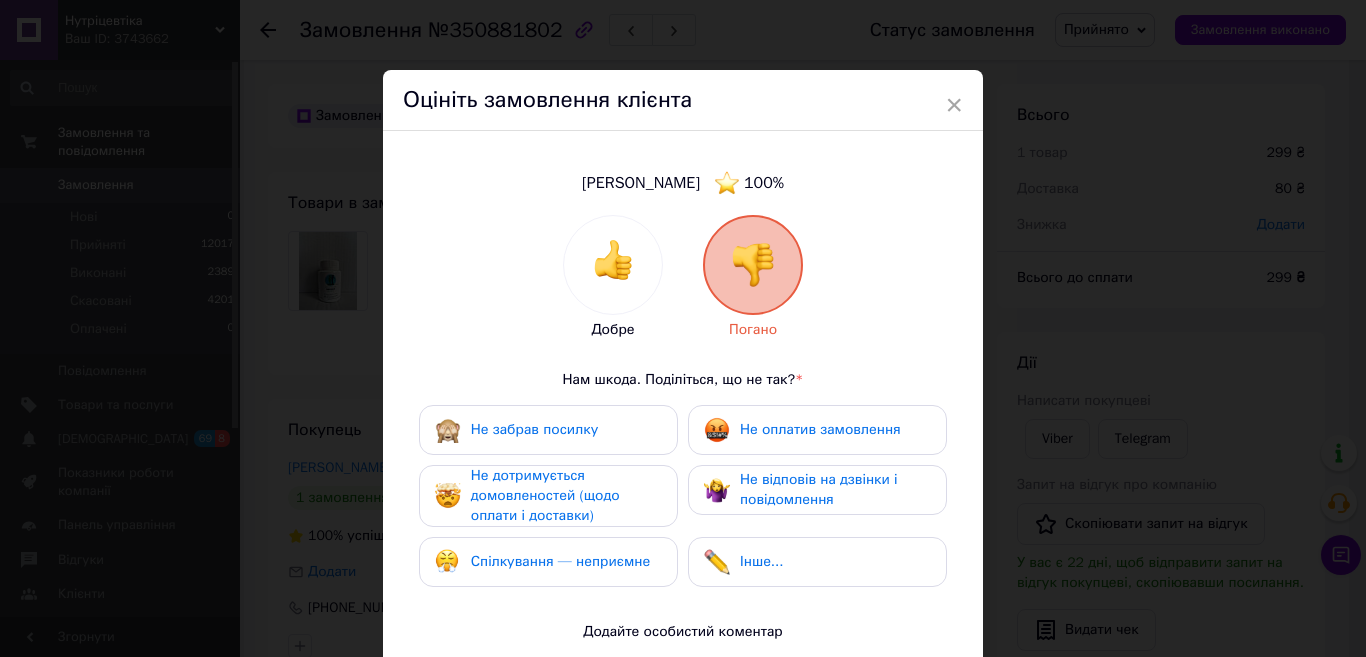 click on "Не оплатив замовлення" at bounding box center [820, 429] 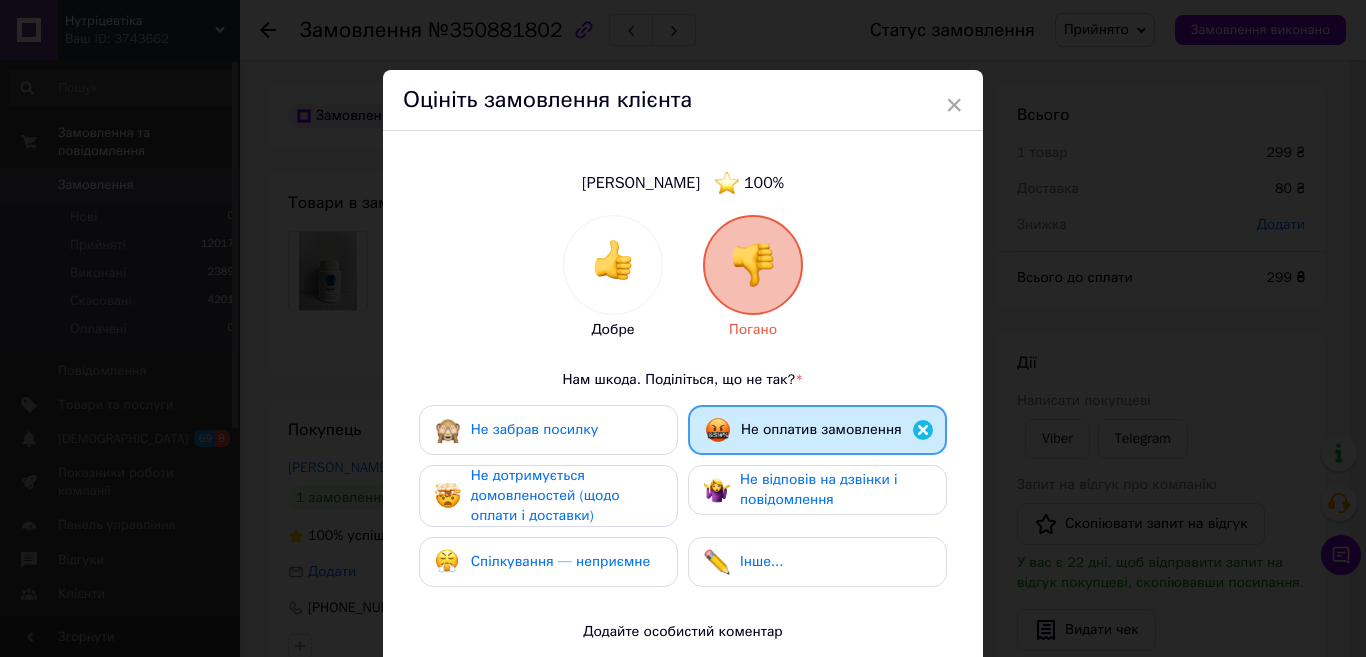 click on "Не дотримується домовленостей (щодо оплати і доставки)" at bounding box center (566, 496) 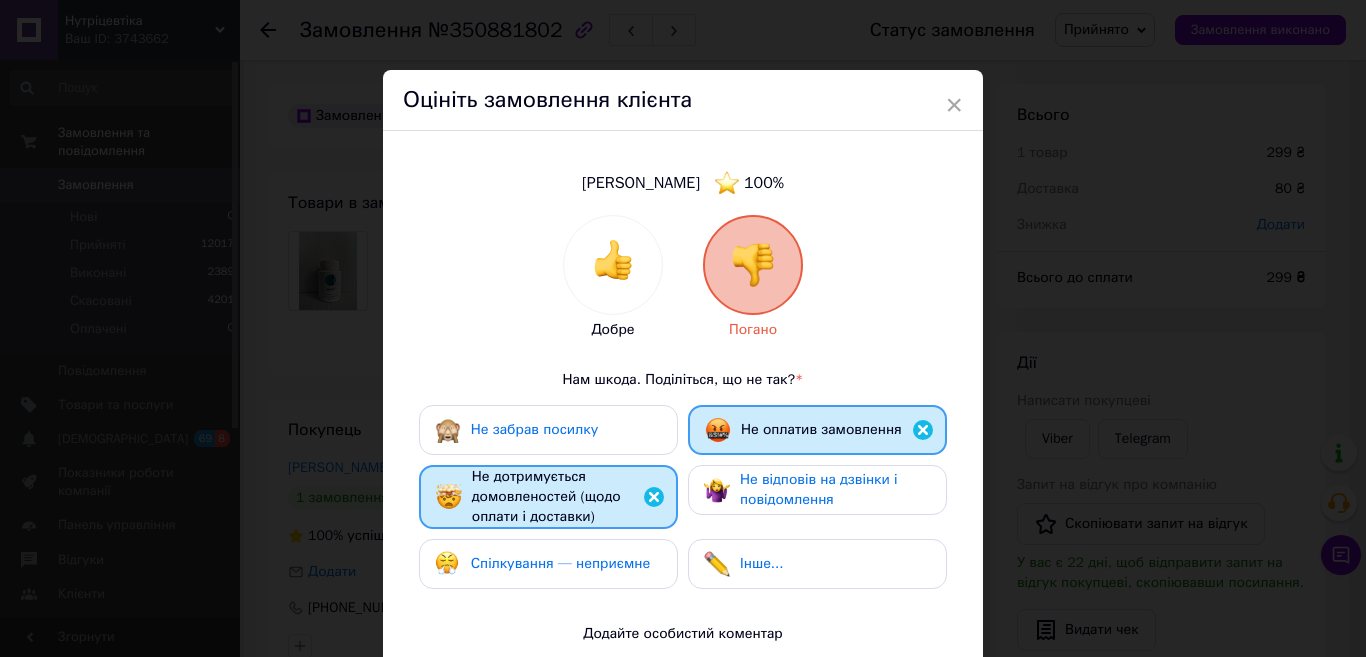 drag, startPoint x: 757, startPoint y: 498, endPoint x: 710, endPoint y: 531, distance: 57.428215 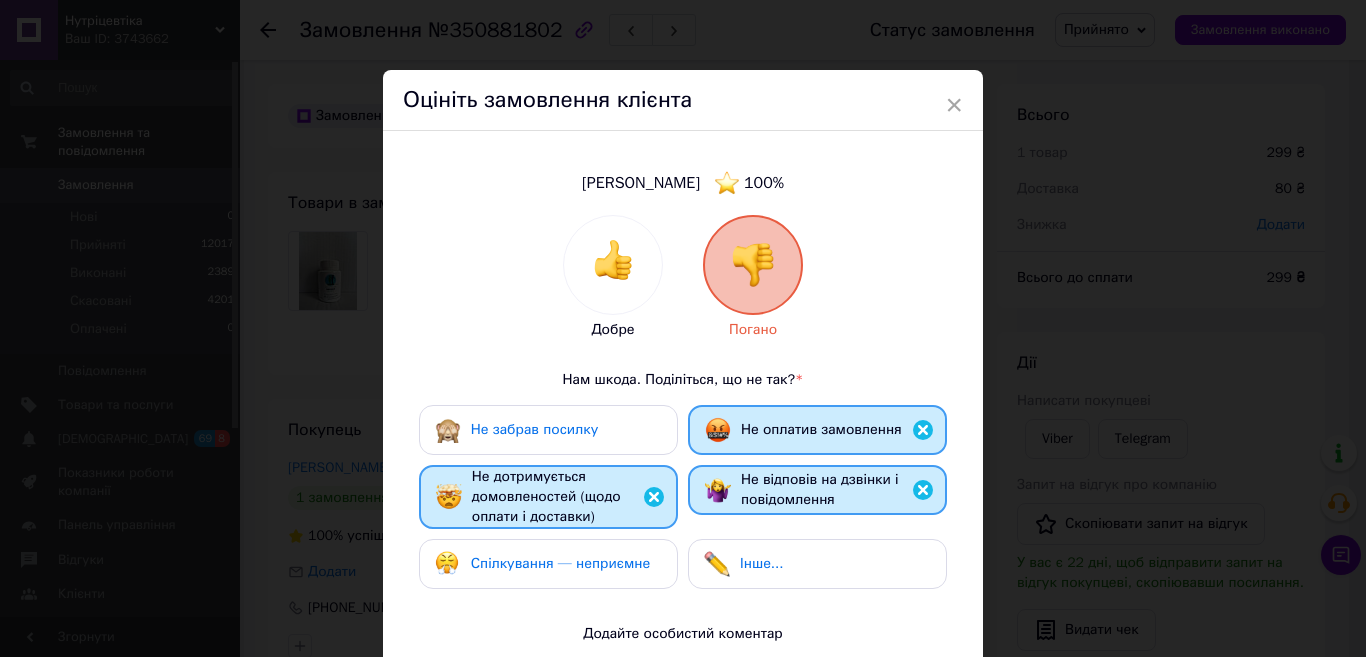 click on "Спілкування — неприємне" at bounding box center (548, 564) 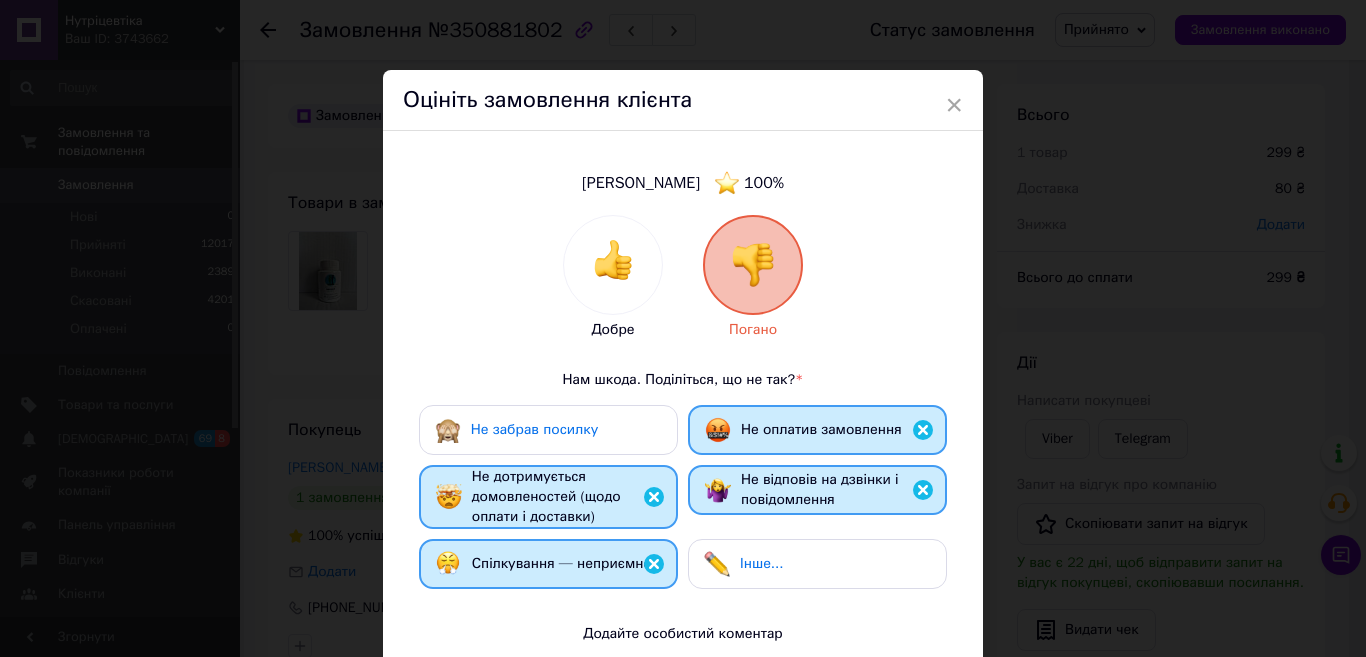 scroll, scrollTop: 300, scrollLeft: 0, axis: vertical 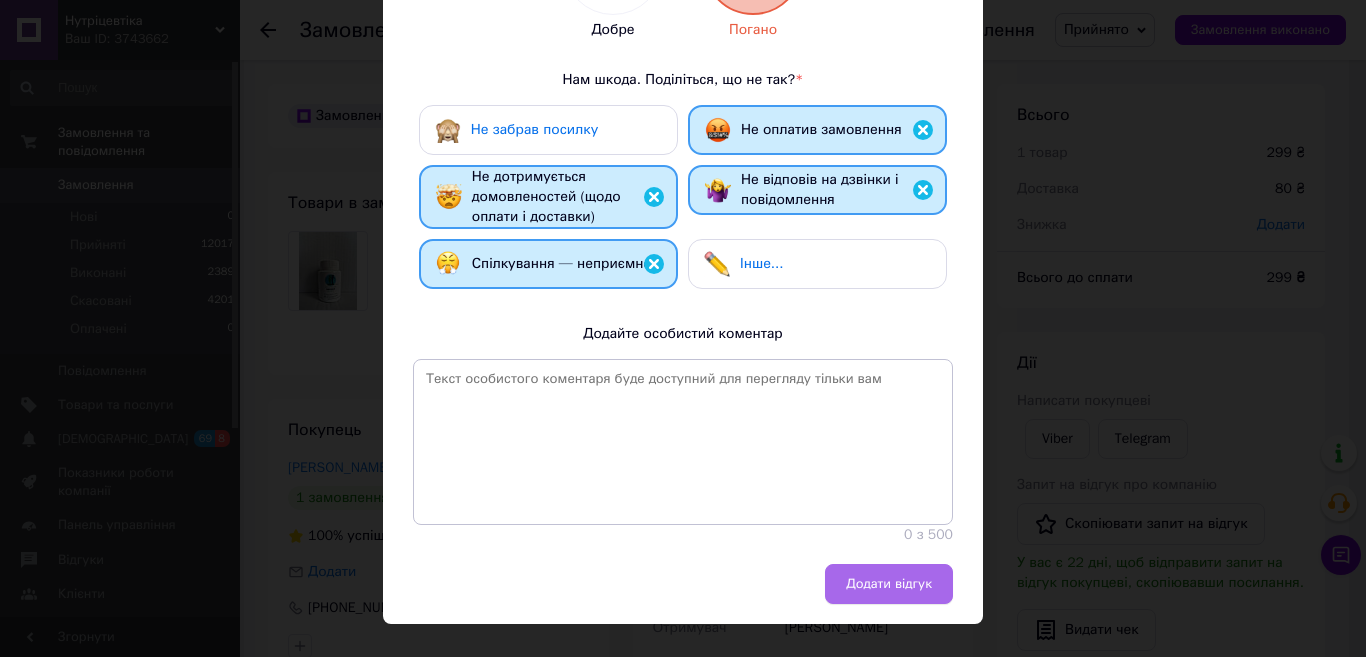 click on "Додати відгук" at bounding box center (889, 584) 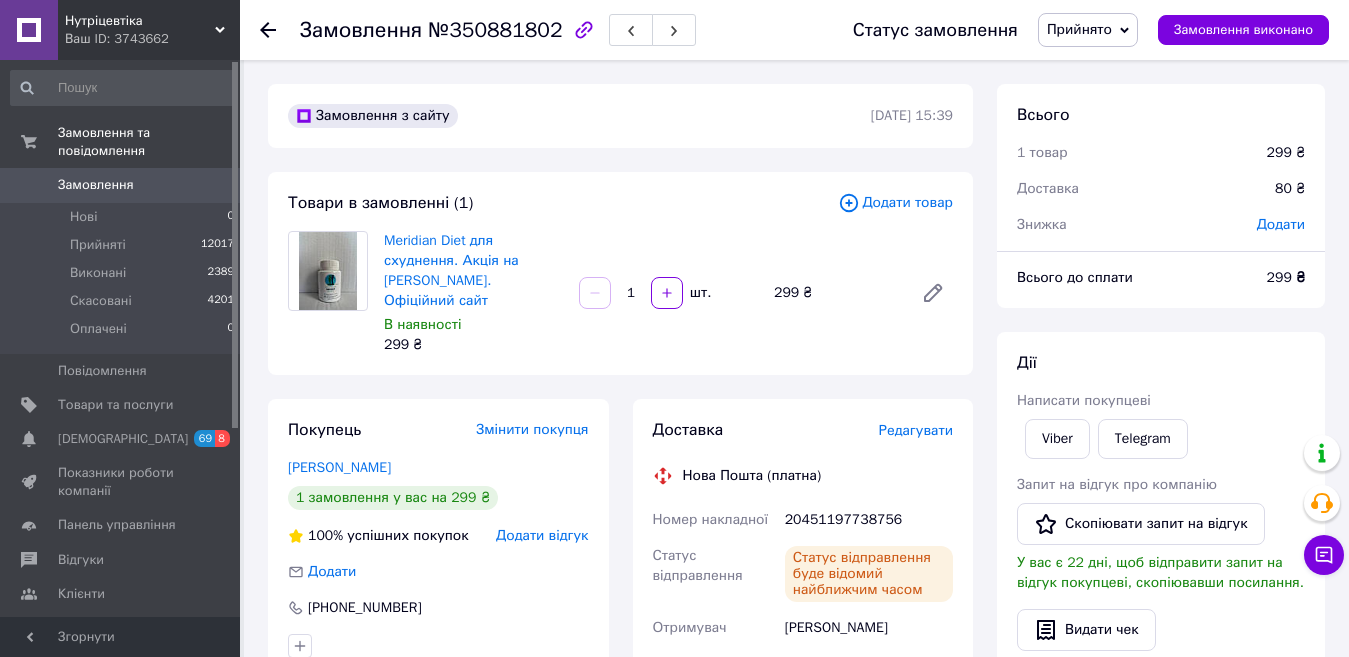 click on "Замовлення 0" at bounding box center [123, 185] 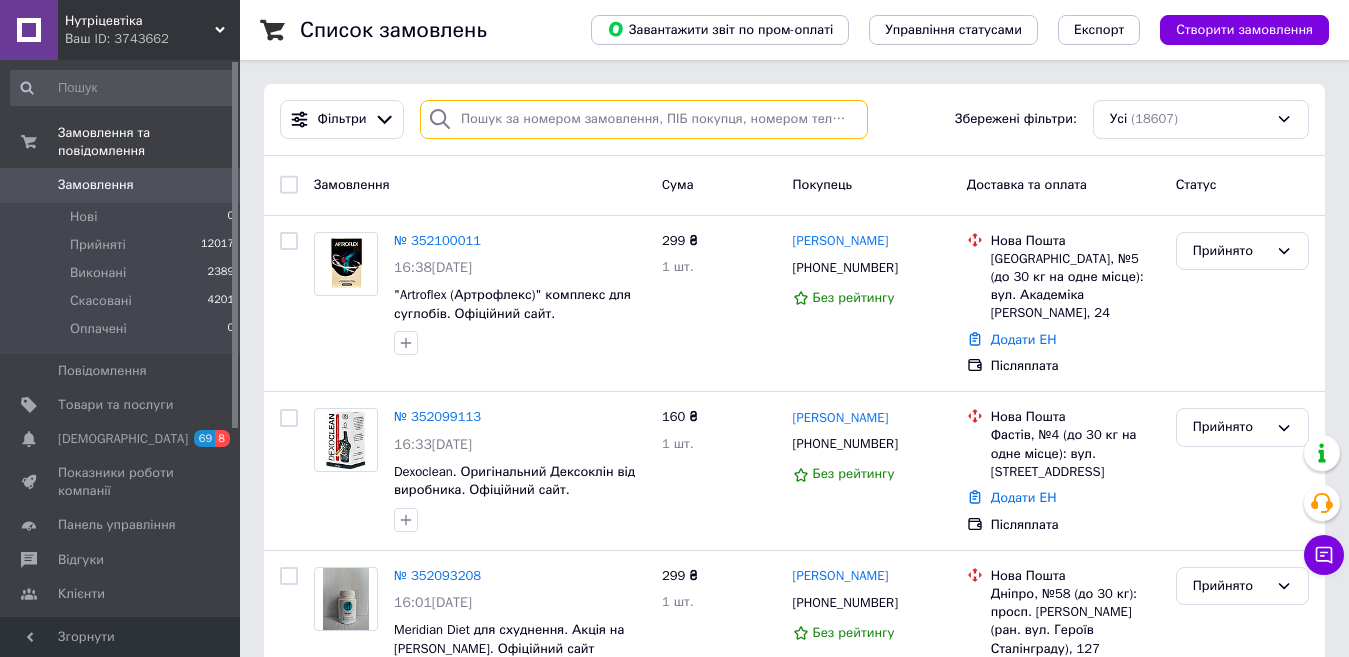click at bounding box center (644, 119) 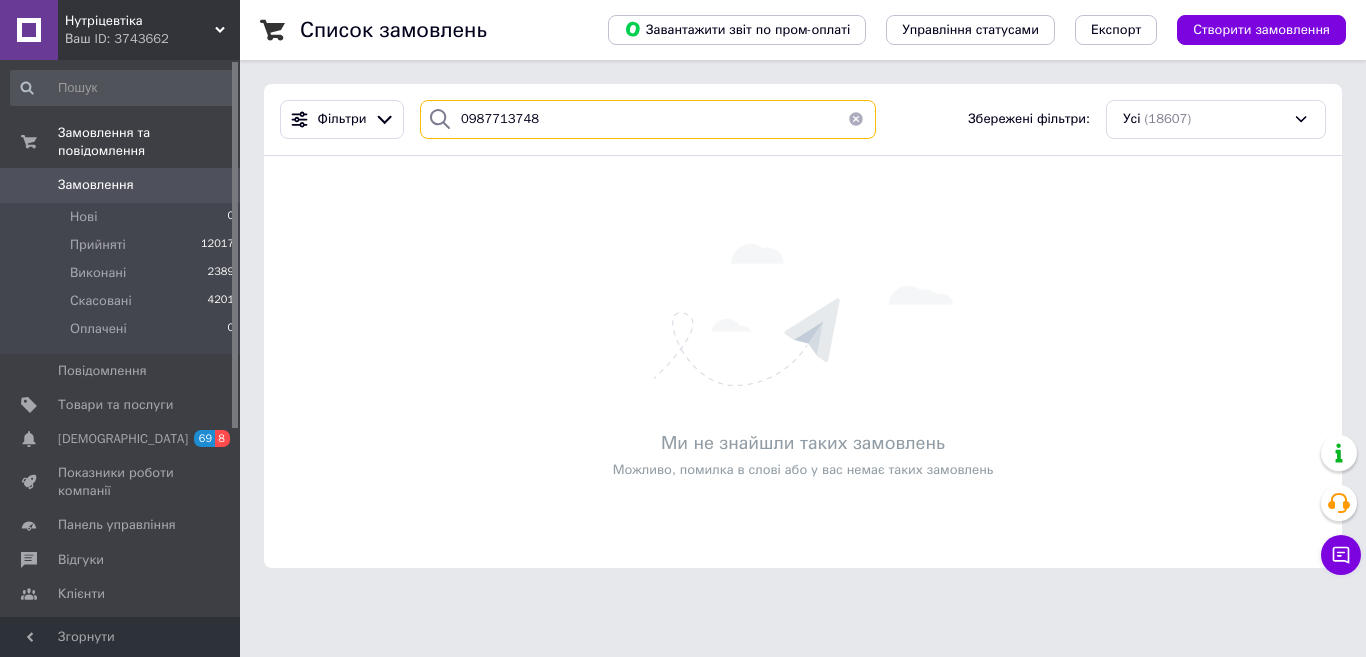 drag, startPoint x: 545, startPoint y: 115, endPoint x: 419, endPoint y: 113, distance: 126.01587 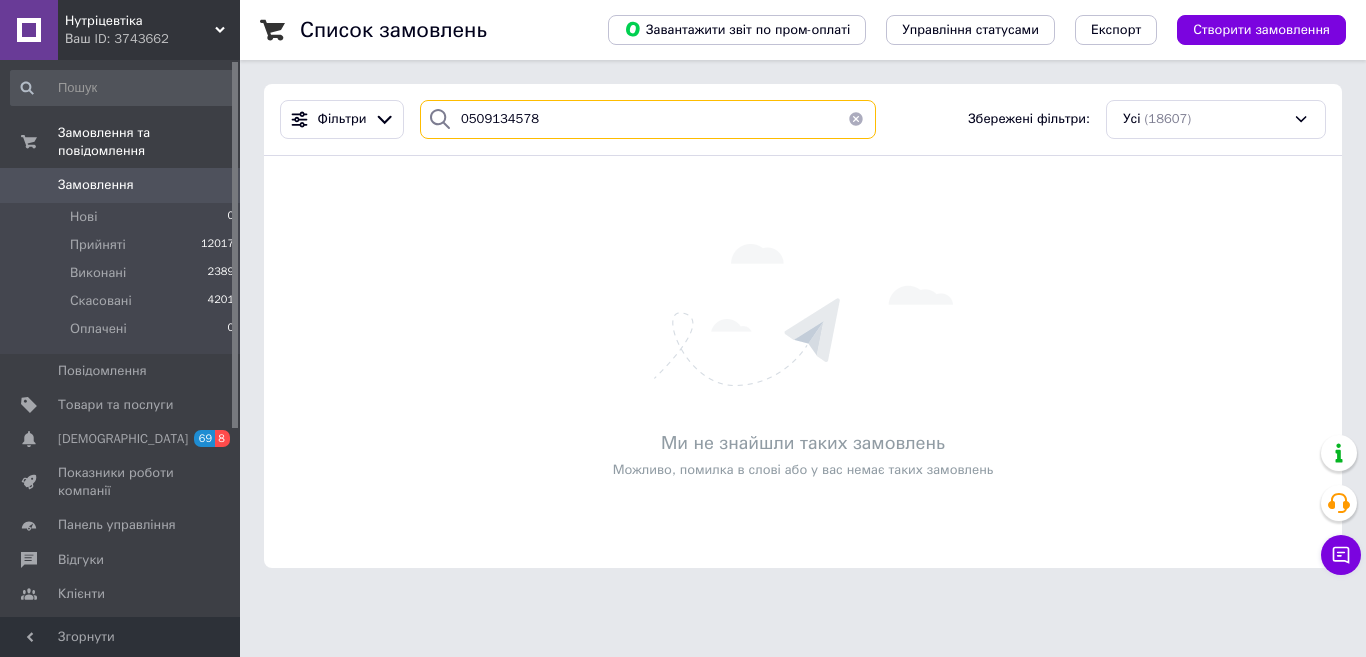 paste on "664885644" 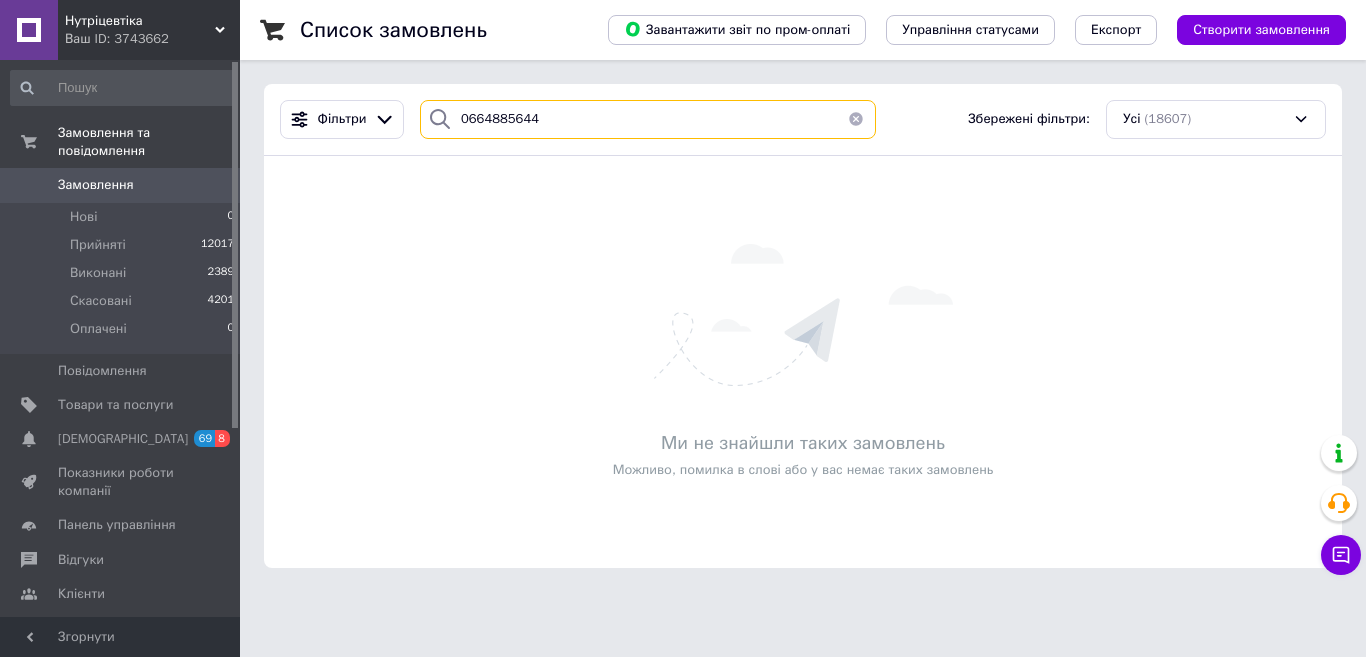 drag, startPoint x: 546, startPoint y: 122, endPoint x: 424, endPoint y: 114, distance: 122.26202 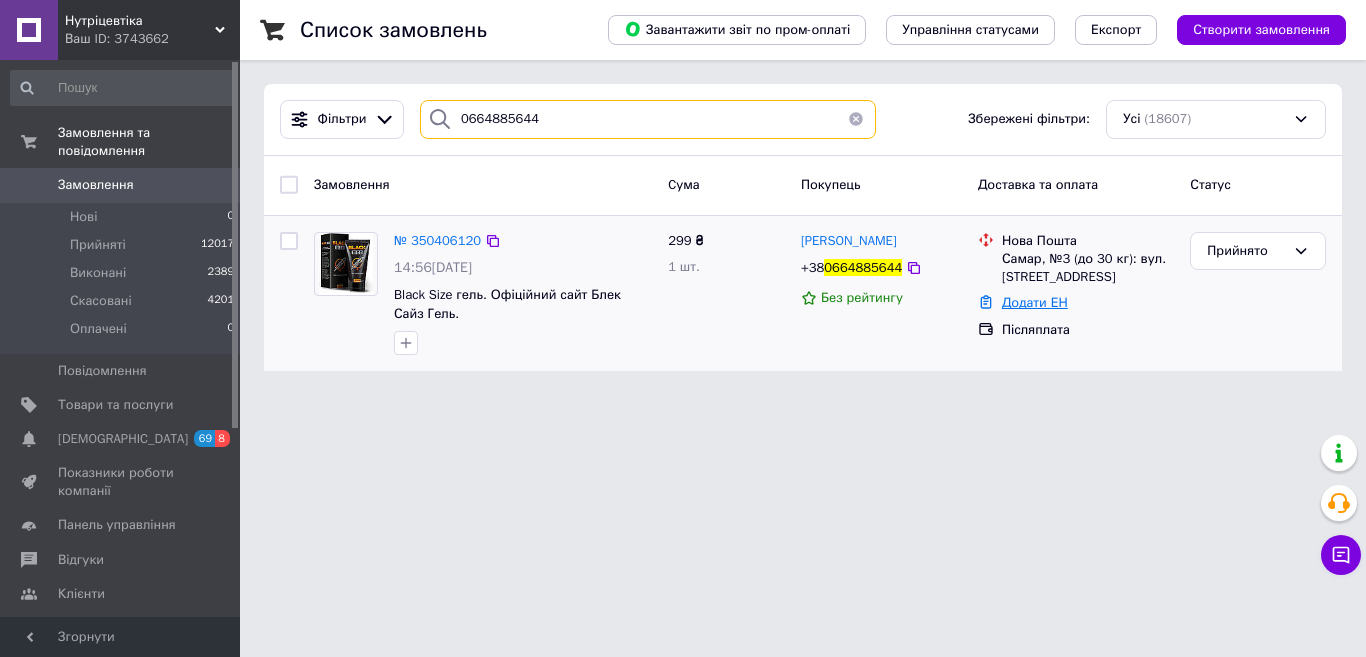 type on "0664885644" 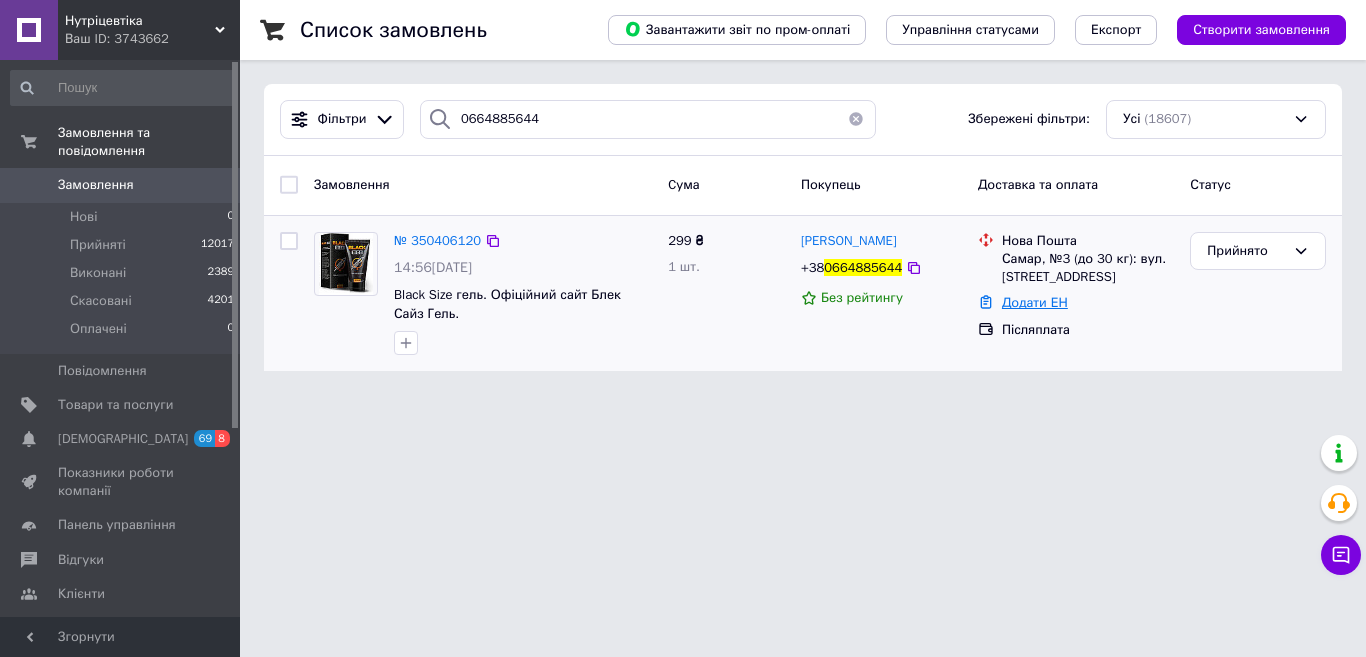 click on "Додати ЕН" at bounding box center (1035, 302) 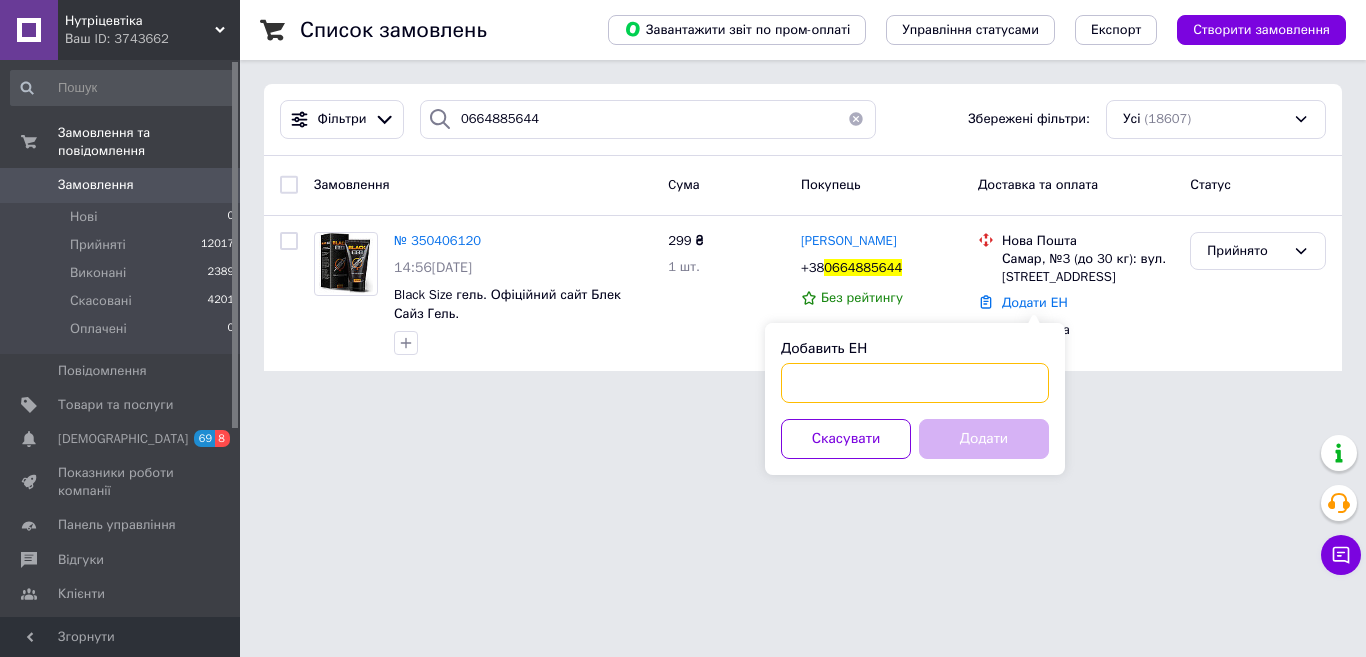 click on "Добавить ЕН" at bounding box center [915, 383] 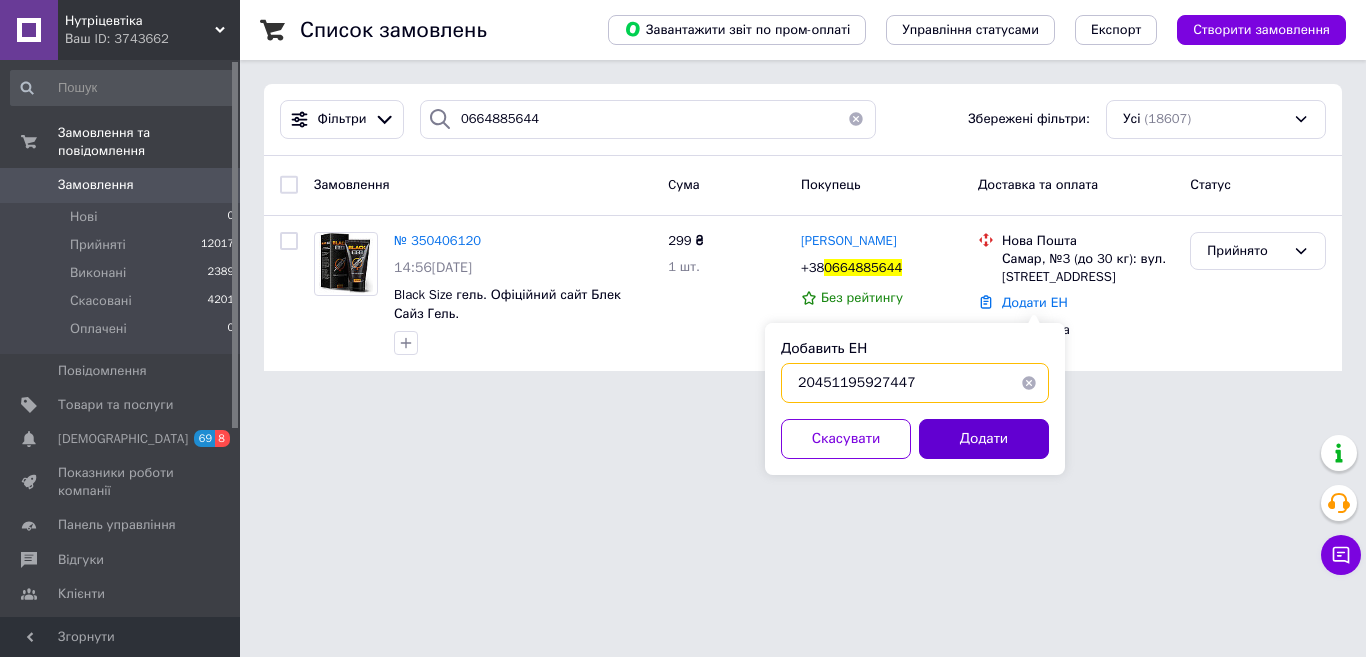 type on "20451195927447" 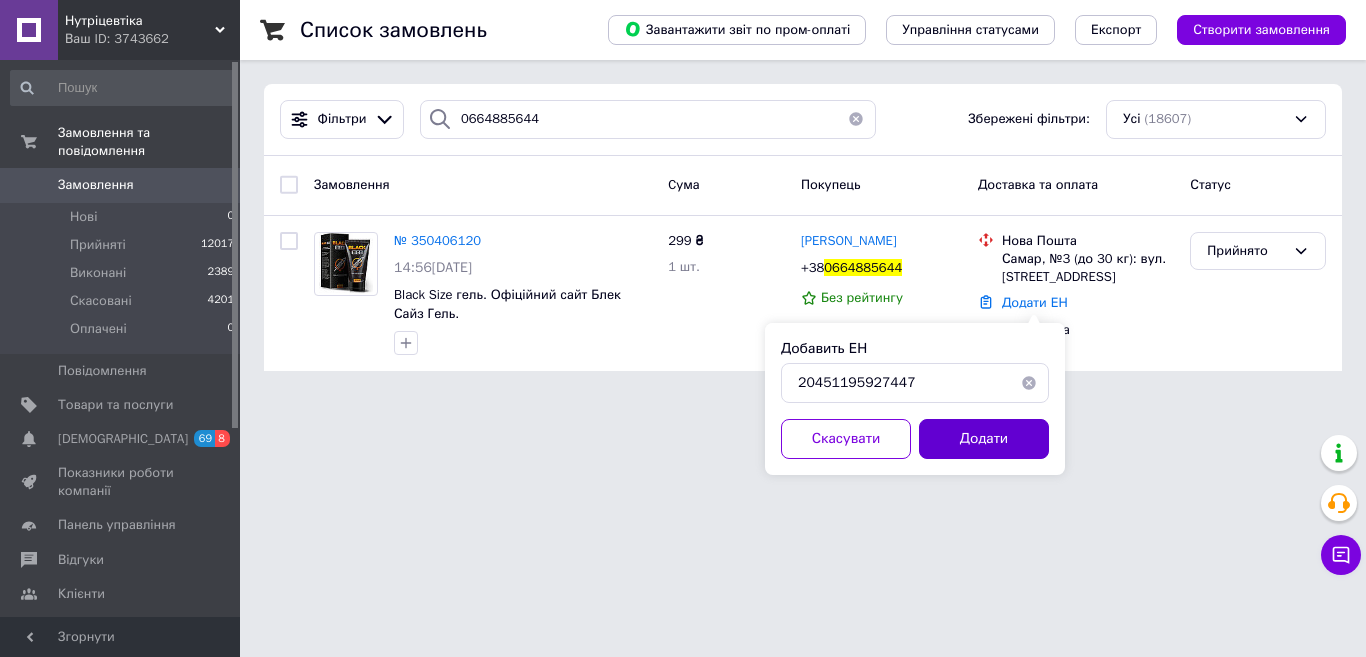 click on "Додати" at bounding box center [984, 439] 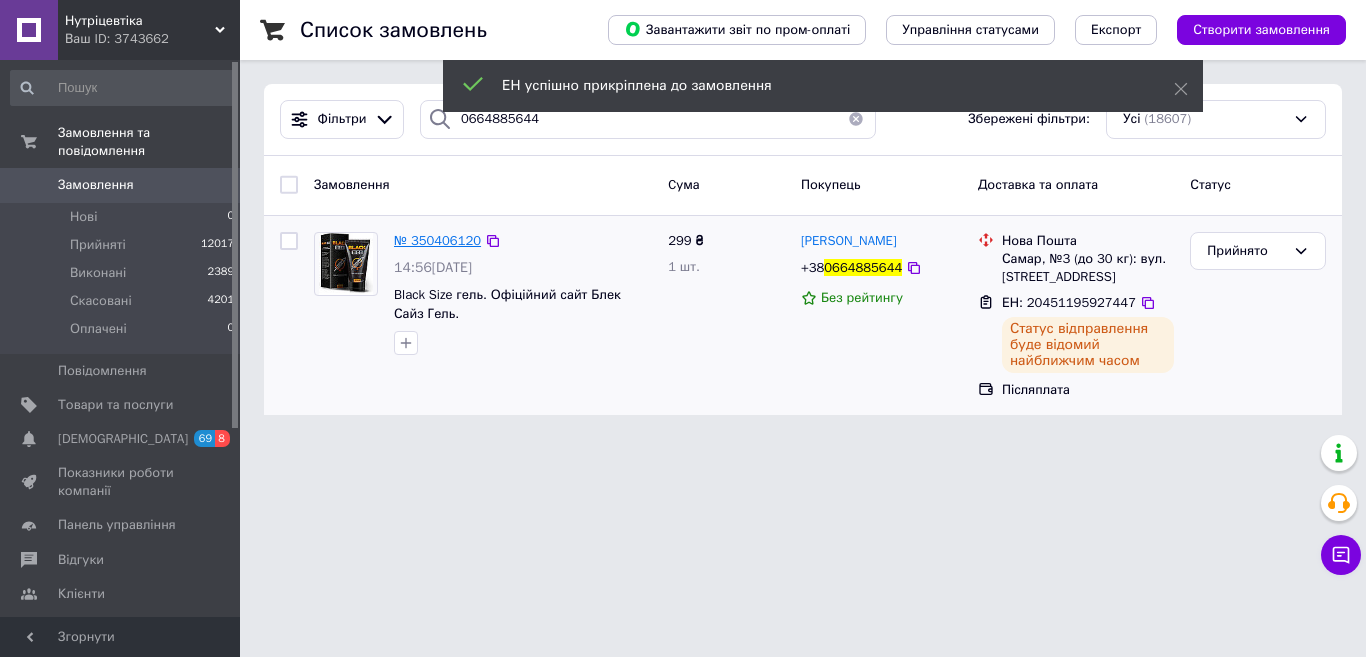 click on "№ 350406120" at bounding box center (437, 240) 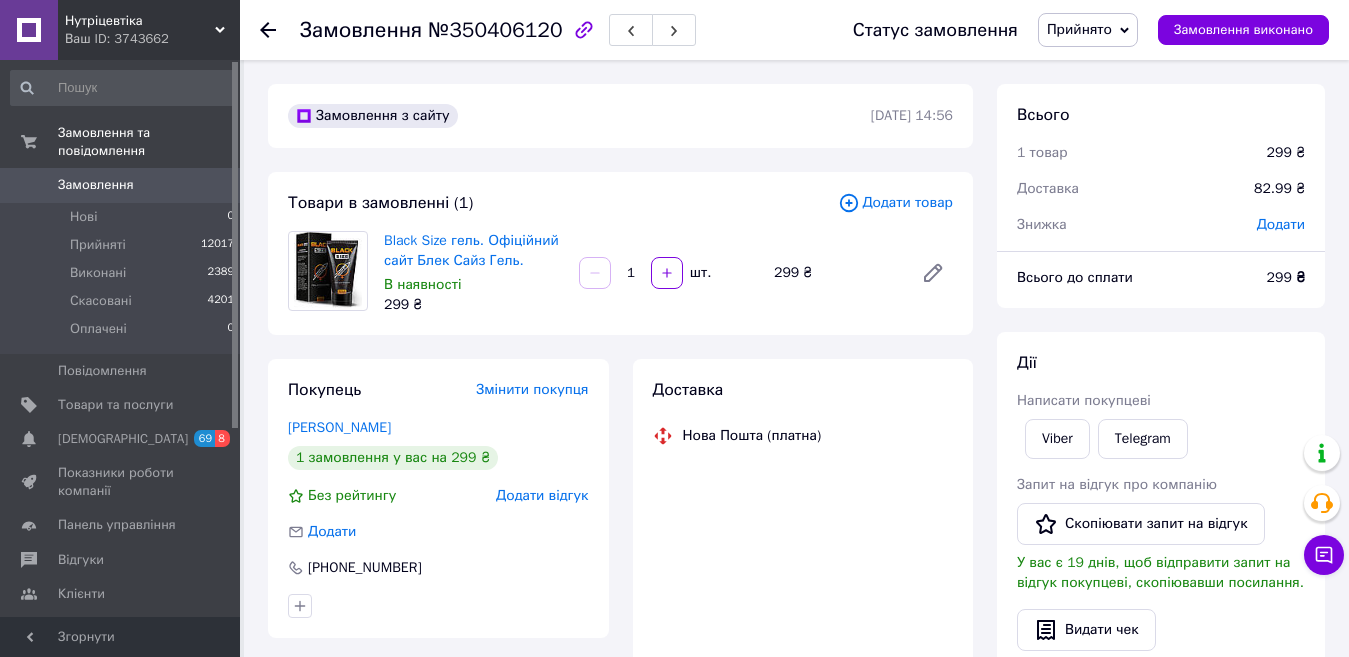 click on "Додати відгук" at bounding box center [542, 495] 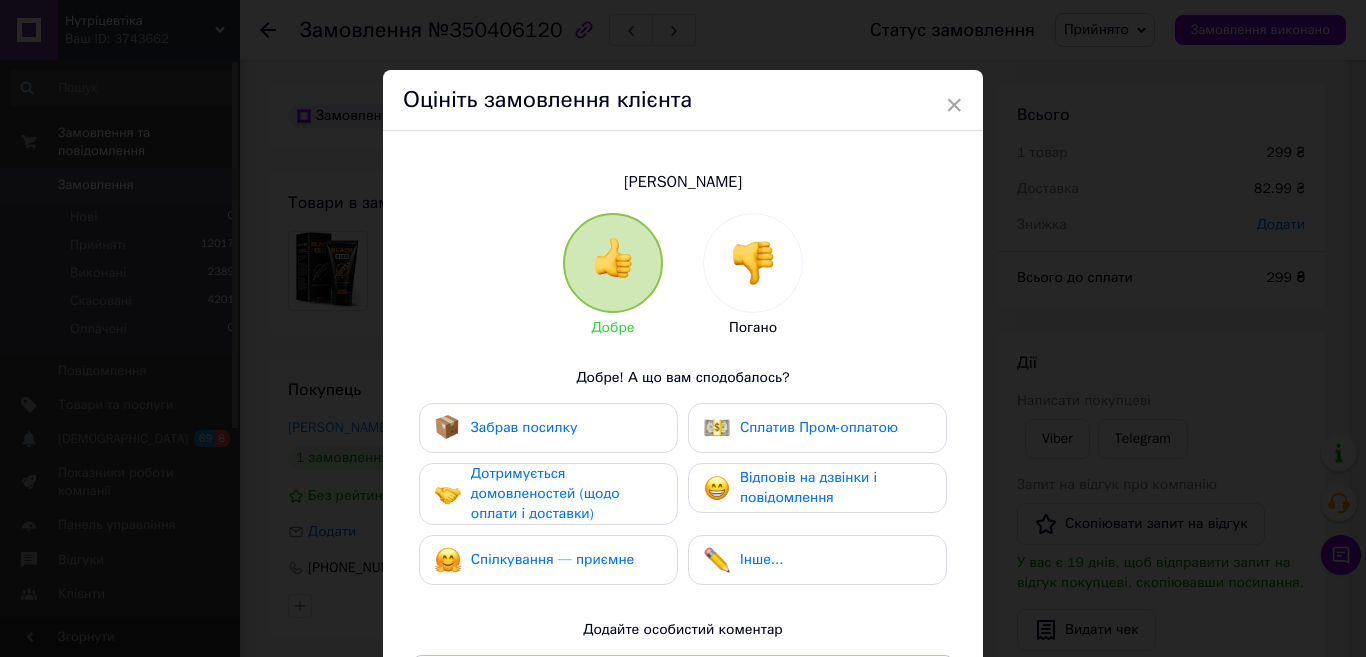click at bounding box center [753, 263] 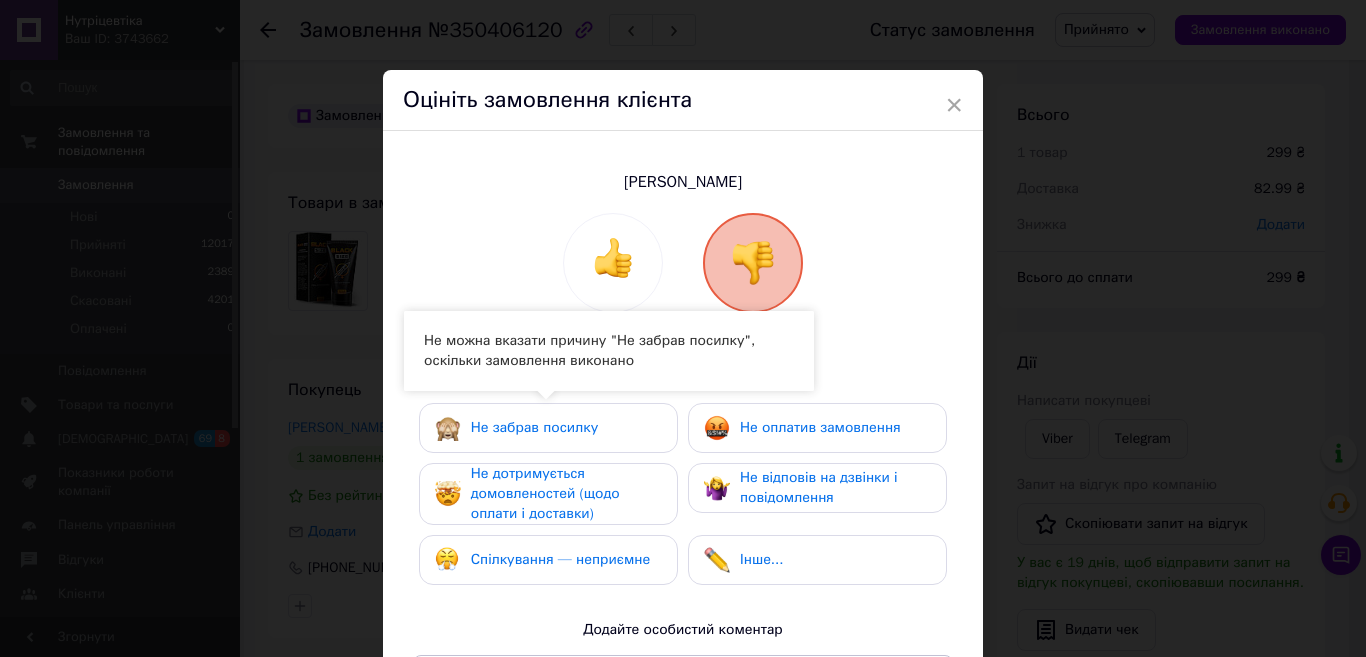 click on "Не дотримується домовленостей (щодо оплати і доставки)" at bounding box center [566, 494] 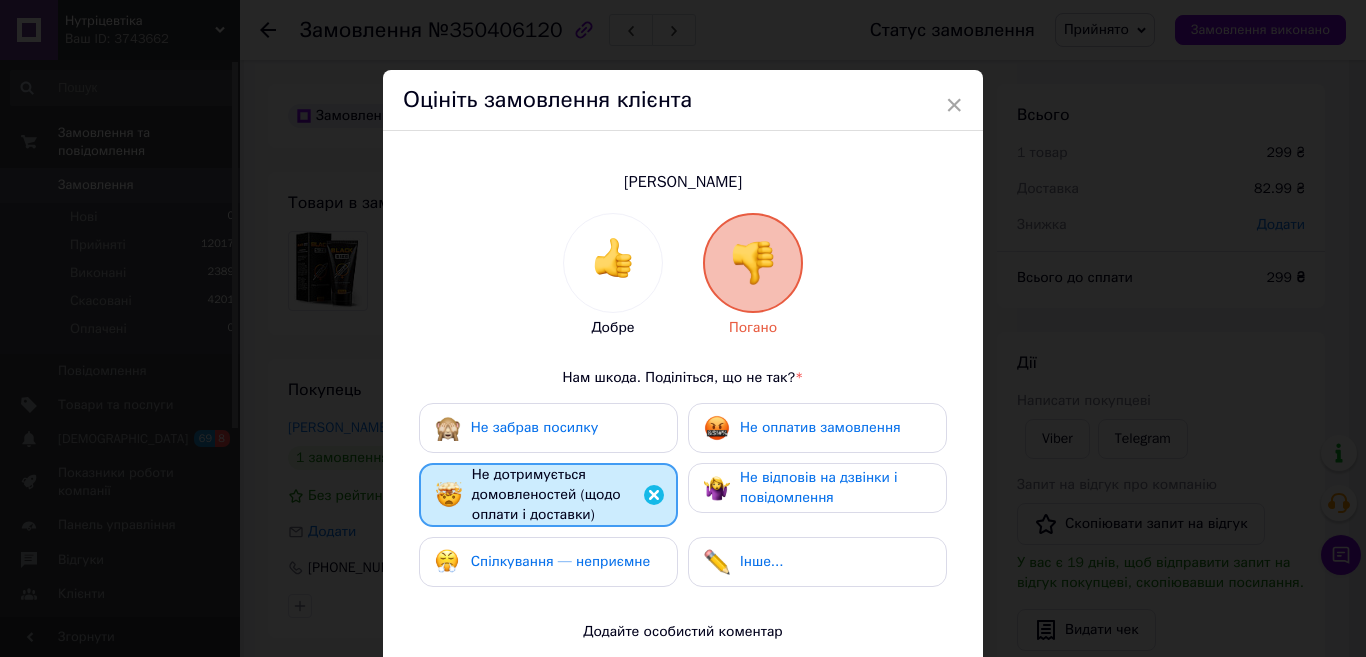 drag, startPoint x: 734, startPoint y: 424, endPoint x: 733, endPoint y: 478, distance: 54.00926 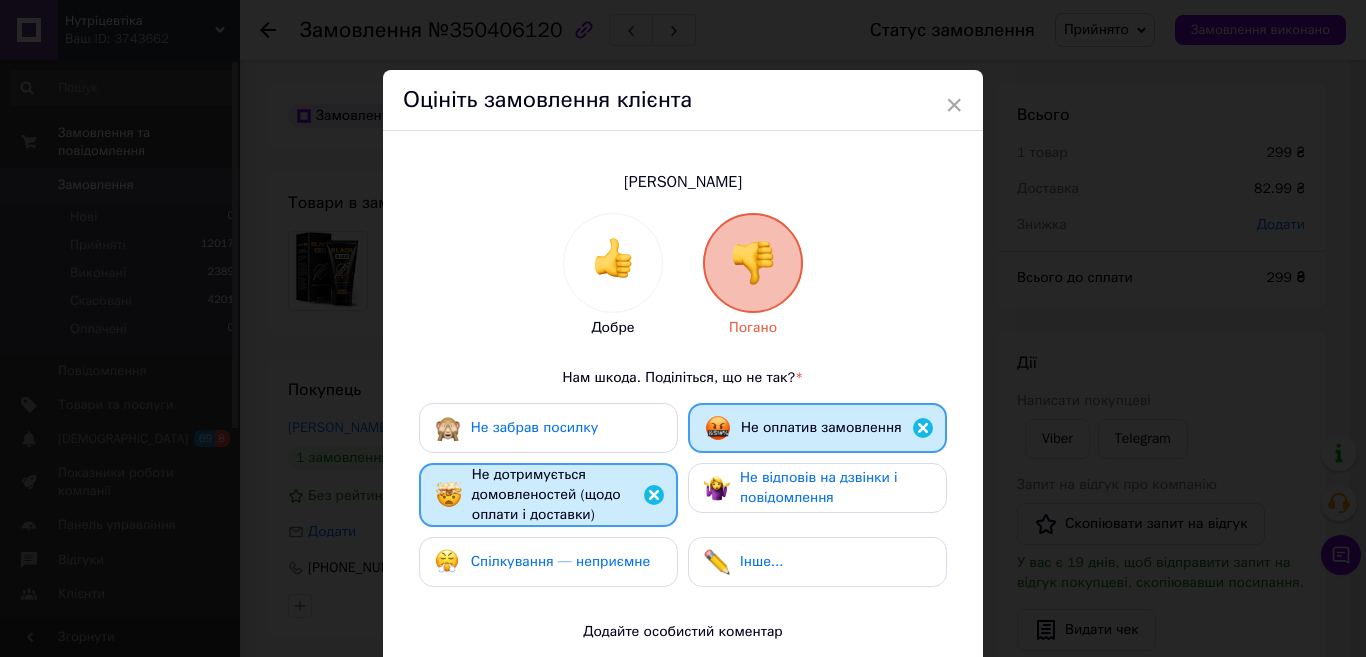 drag, startPoint x: 733, startPoint y: 486, endPoint x: 712, endPoint y: 498, distance: 24.186773 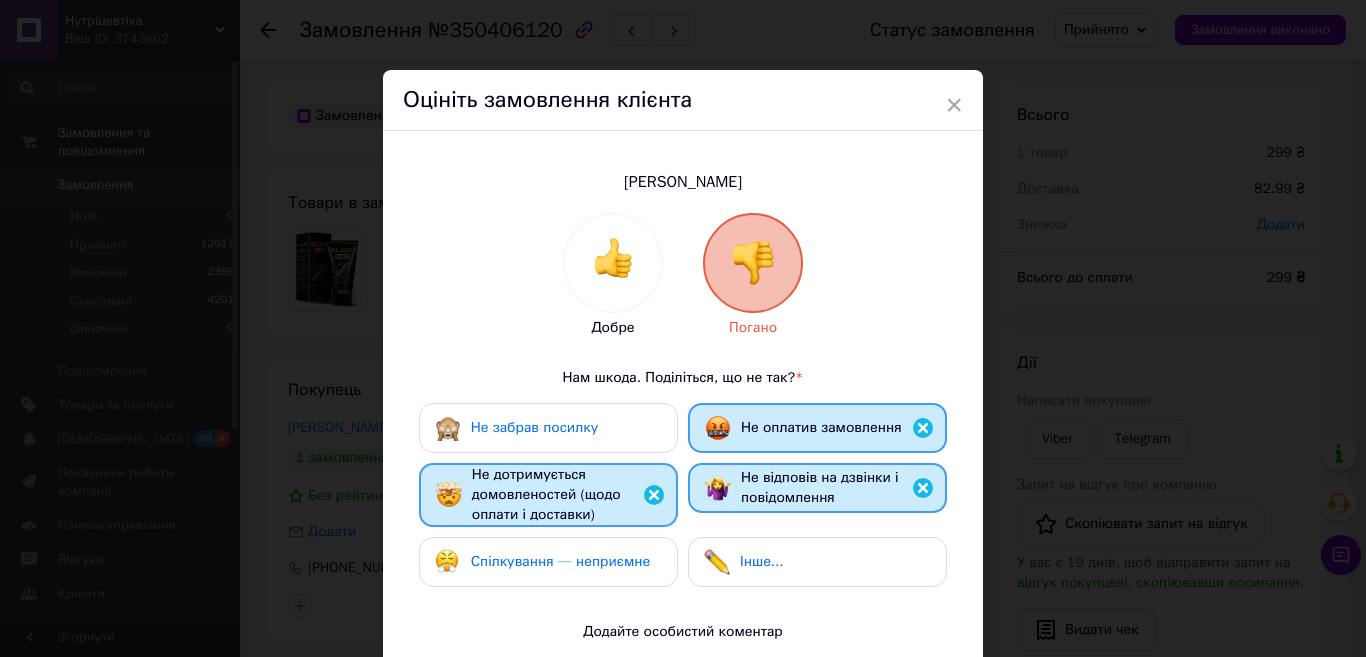 drag, startPoint x: 643, startPoint y: 545, endPoint x: 646, endPoint y: 556, distance: 11.401754 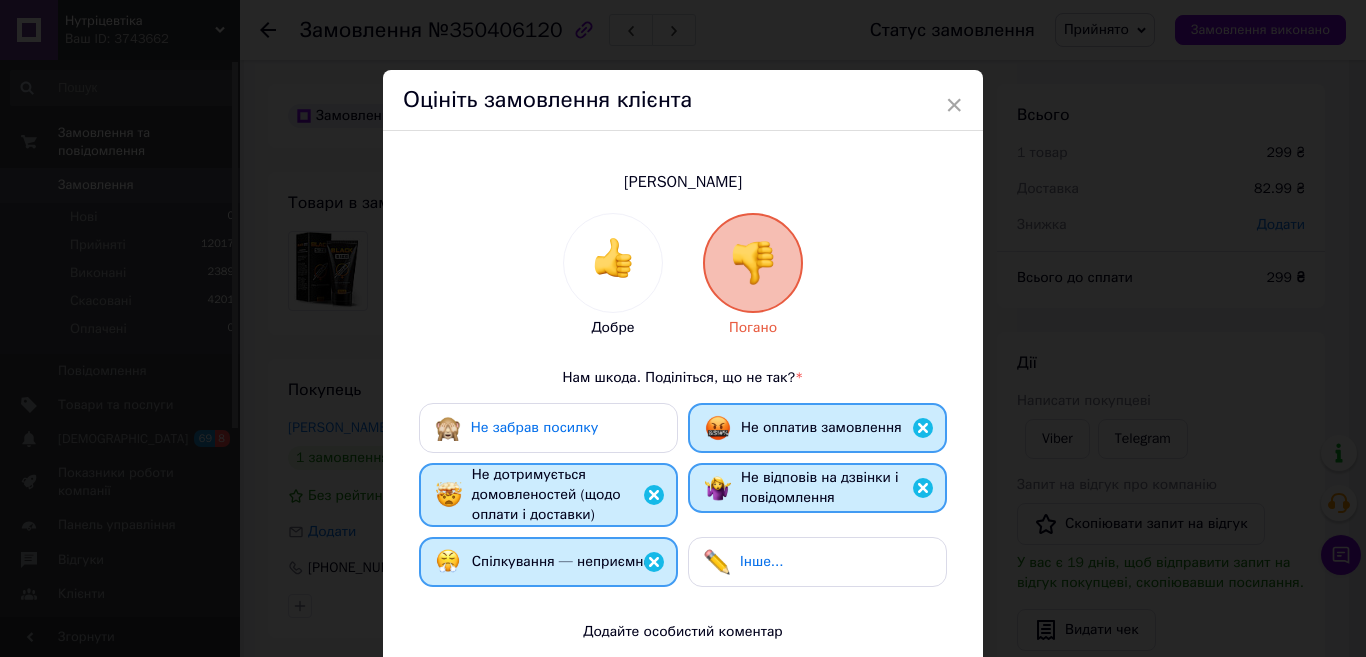 scroll, scrollTop: 328, scrollLeft: 0, axis: vertical 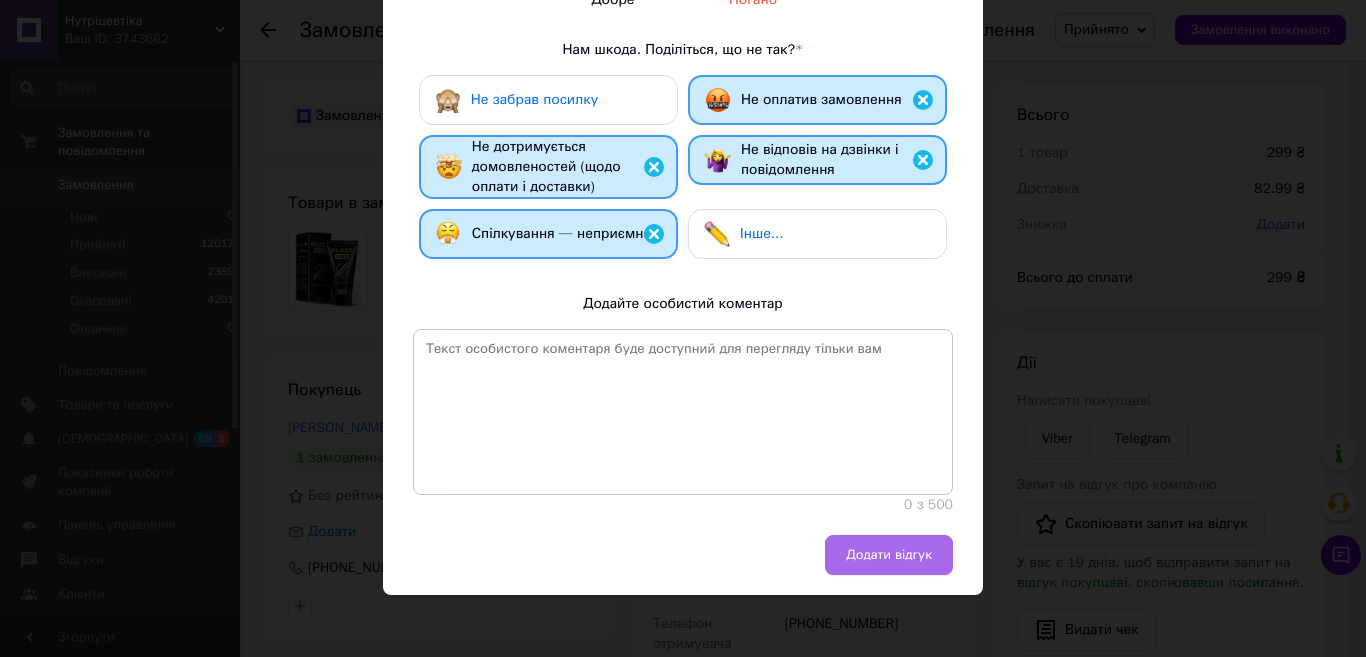click on "Додати відгук" at bounding box center (889, 555) 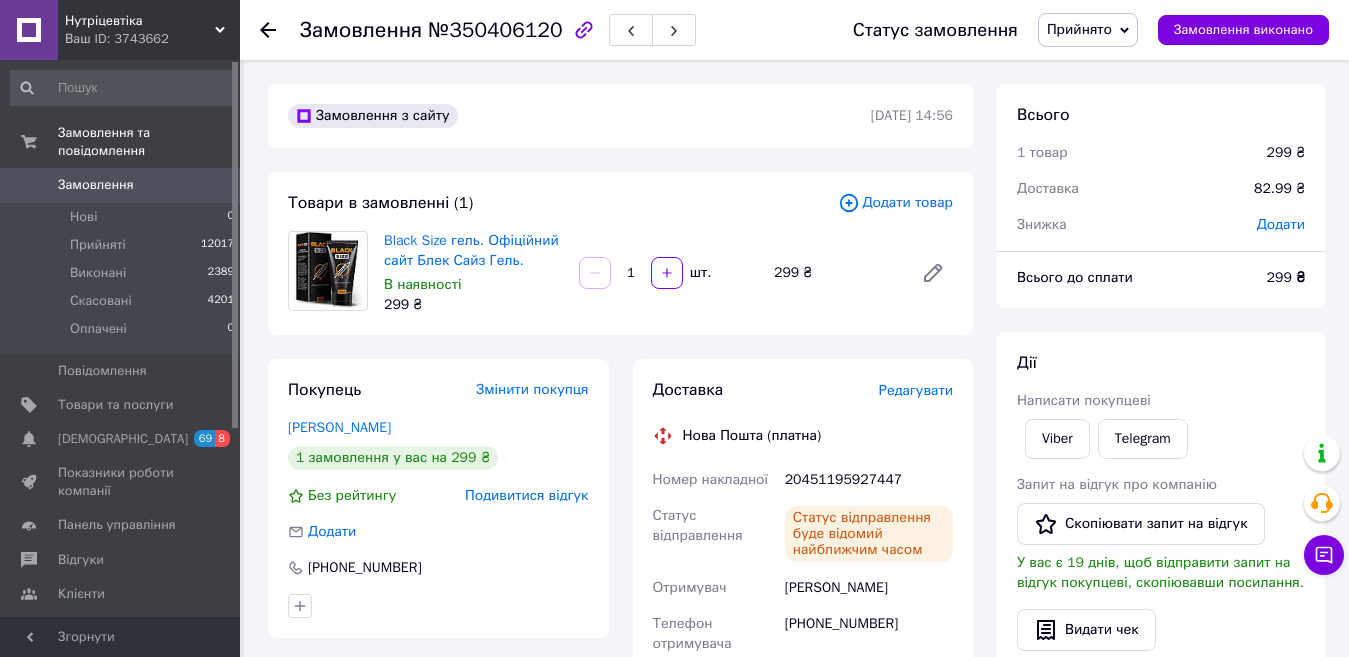 click on "Замовлення" at bounding box center [121, 185] 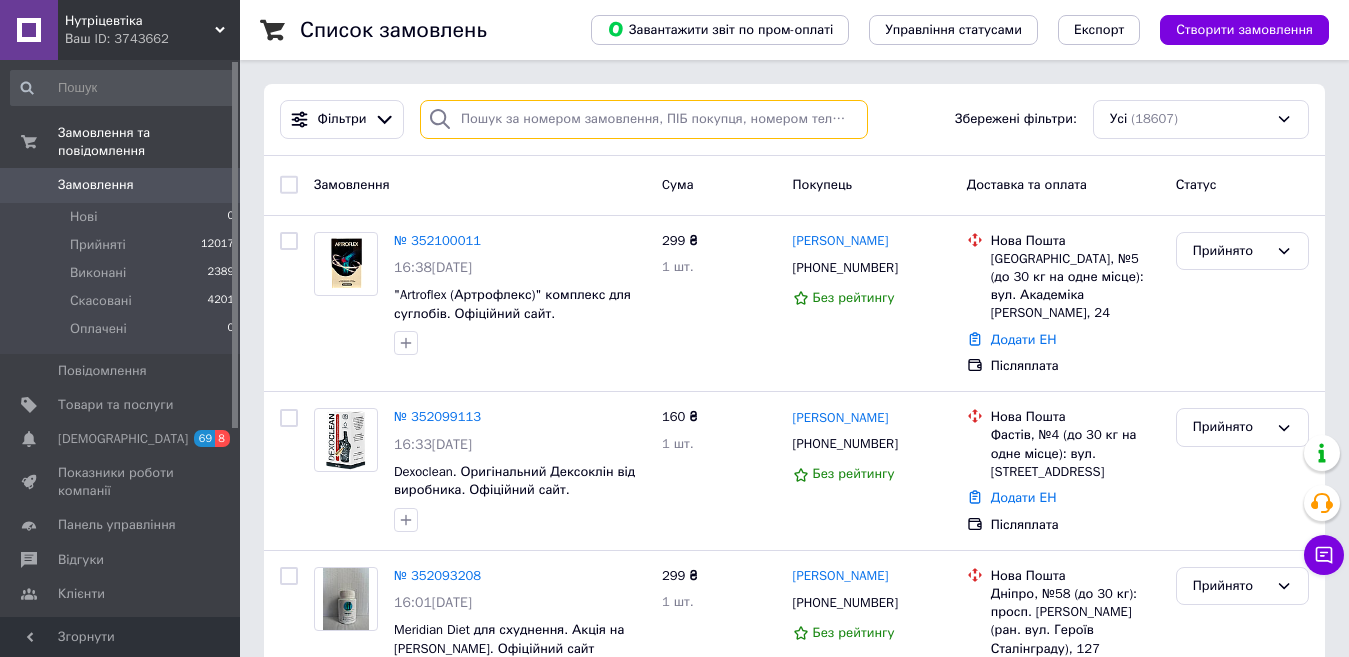 click at bounding box center [644, 119] 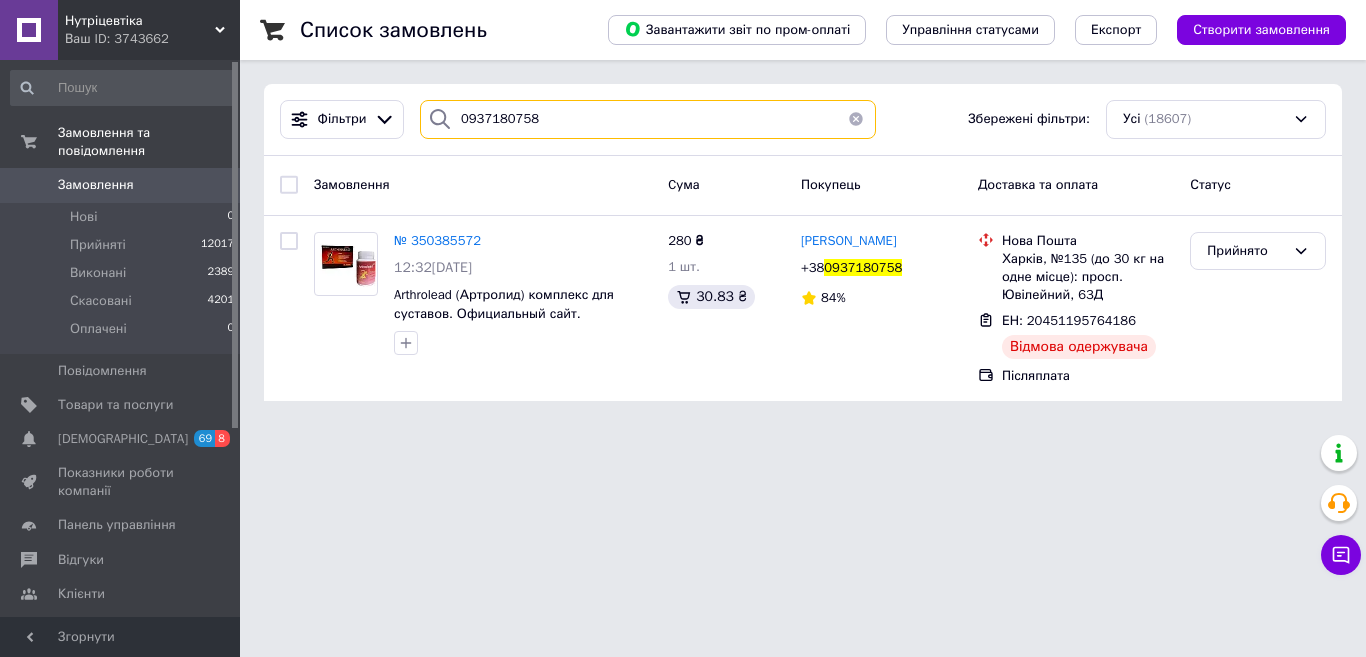 paste on "83163271" 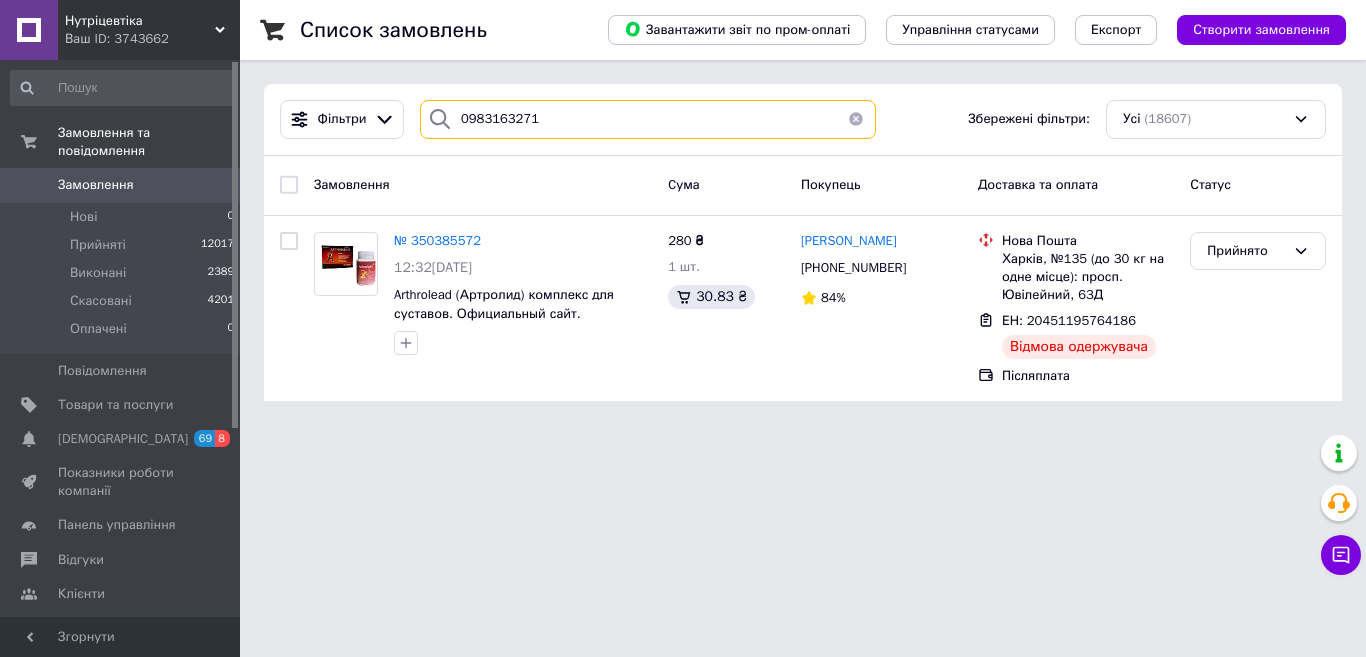 drag, startPoint x: 492, startPoint y: 118, endPoint x: 417, endPoint y: 118, distance: 75 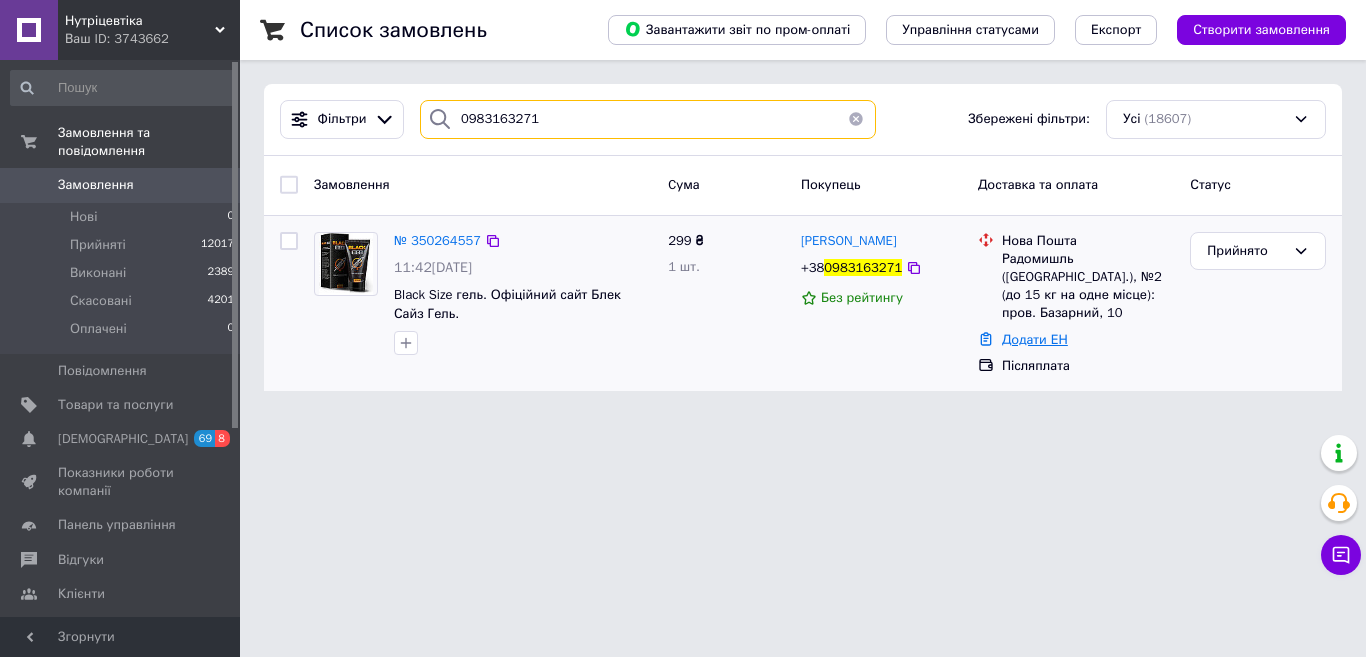type on "0983163271" 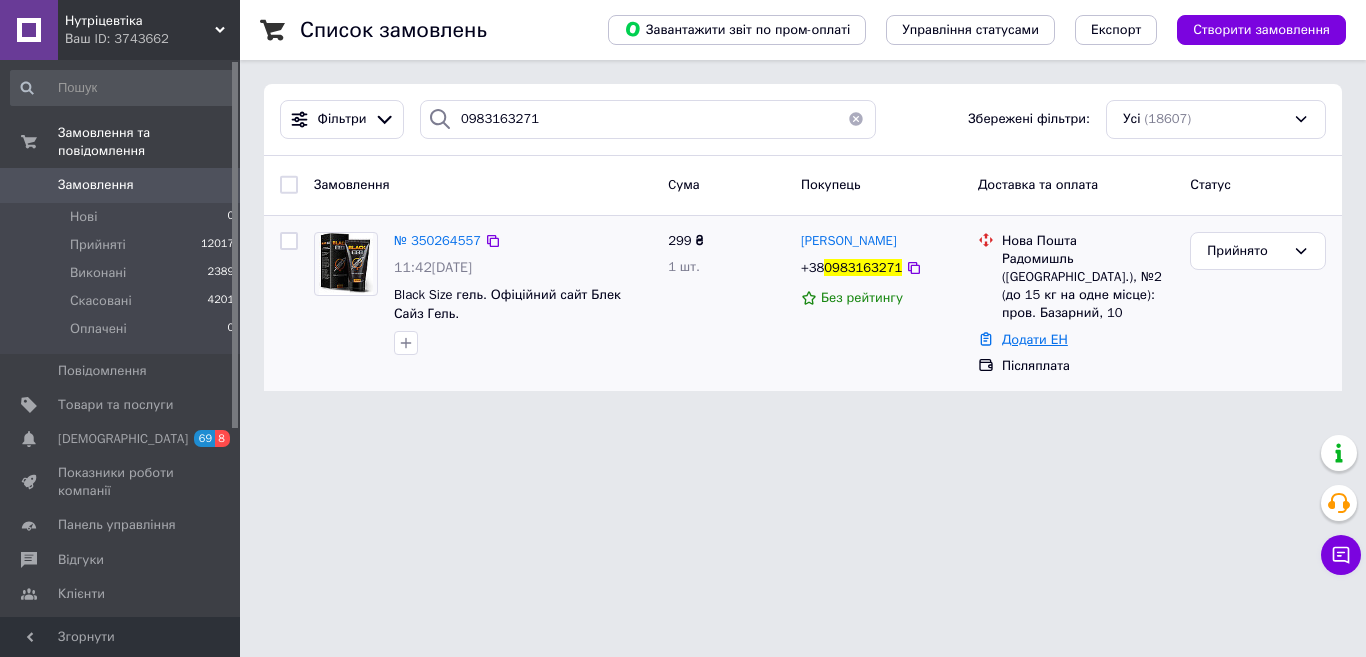 click on "Додати ЕН" at bounding box center (1035, 339) 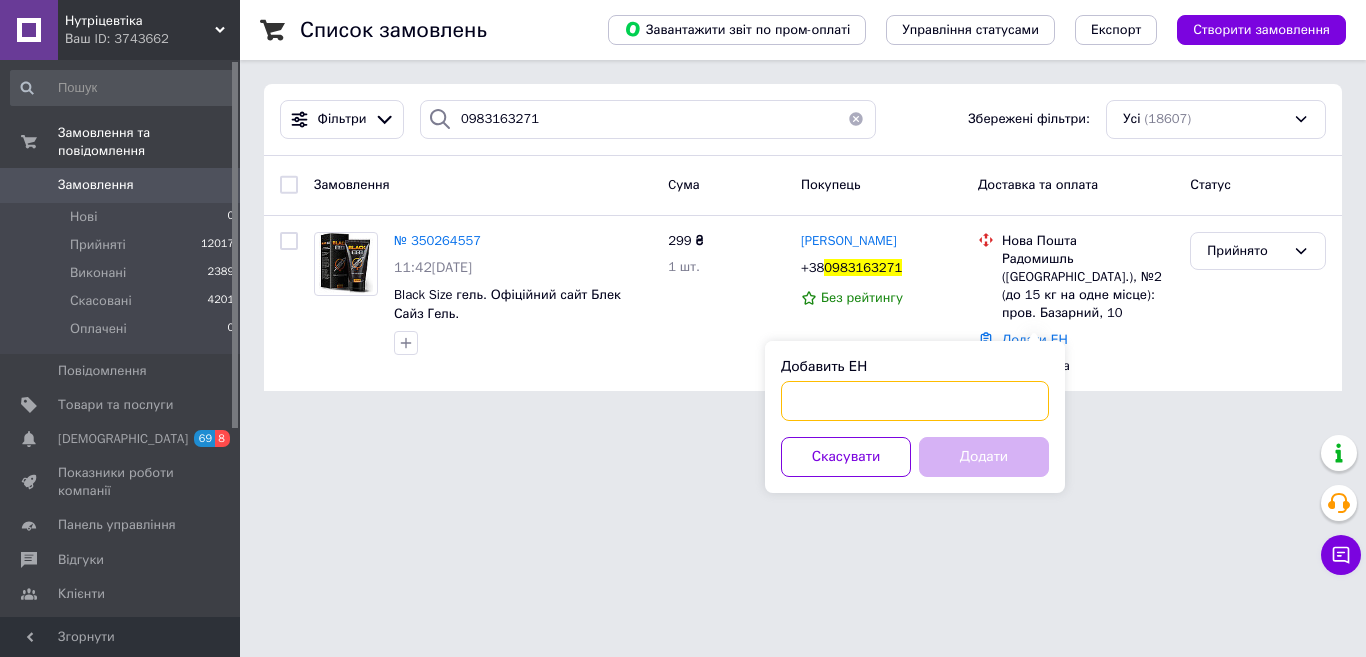 click on "Добавить ЕН" at bounding box center (915, 401) 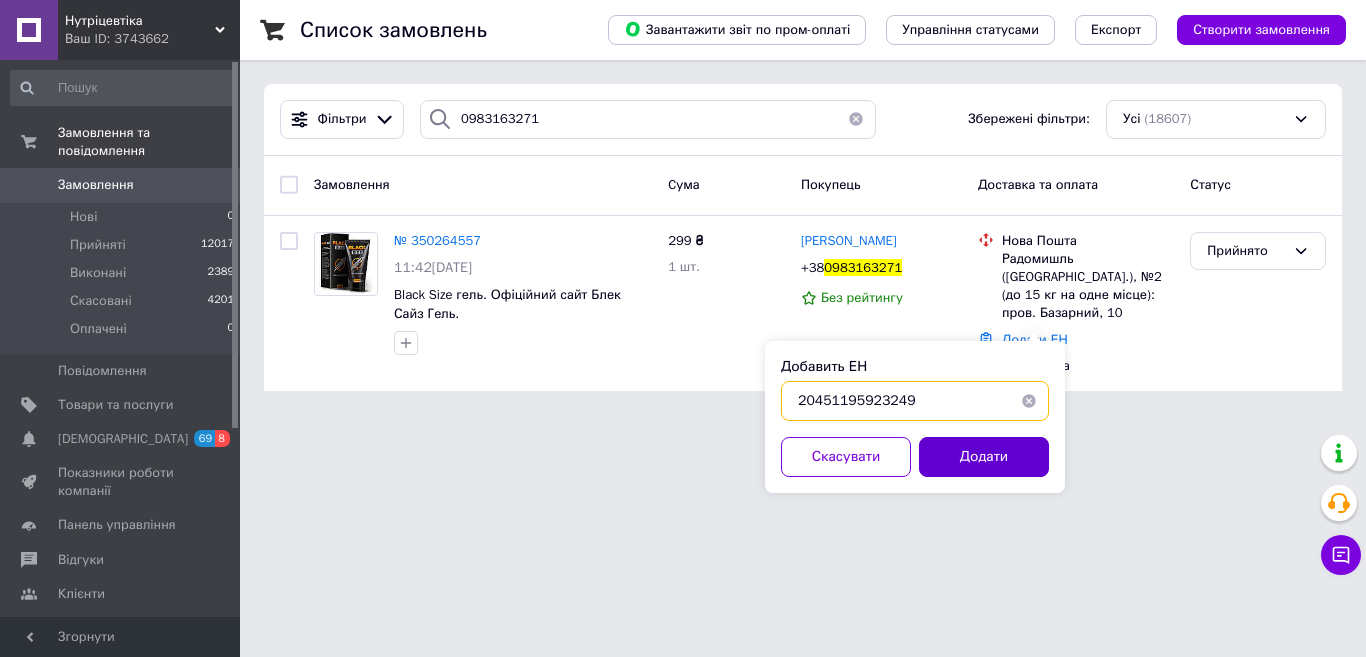 type on "20451195923249" 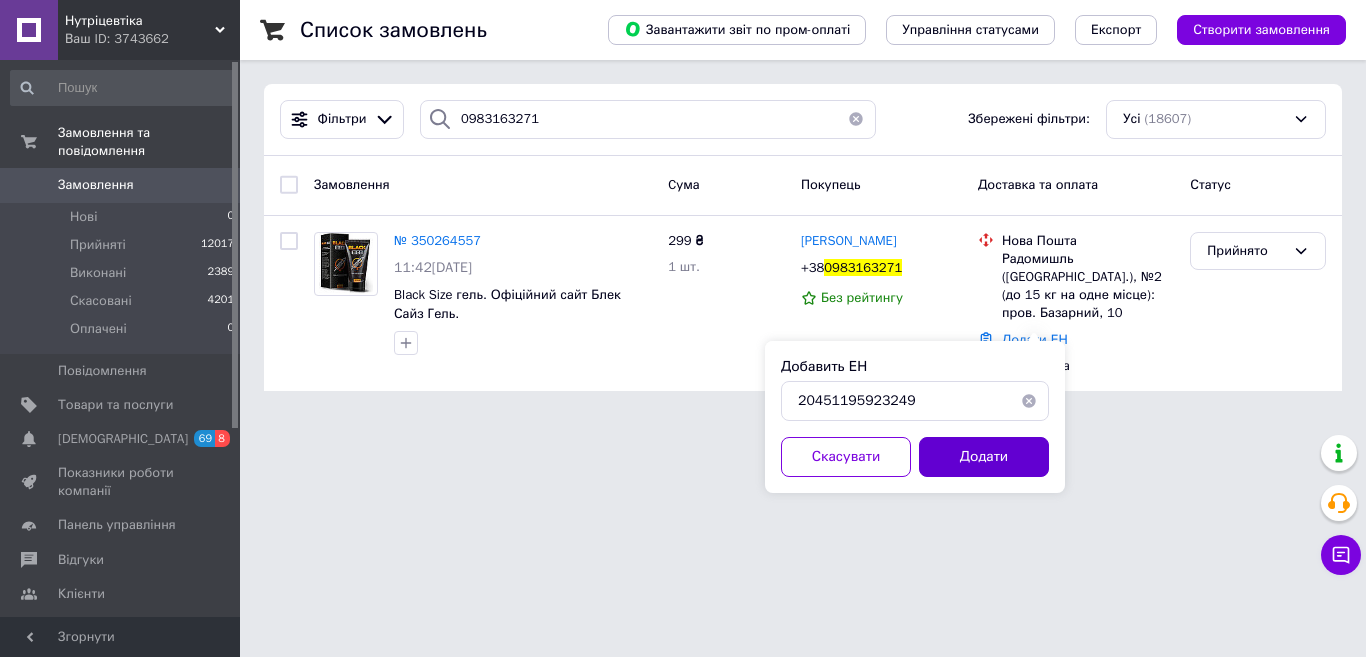 click on "Додати" at bounding box center (984, 457) 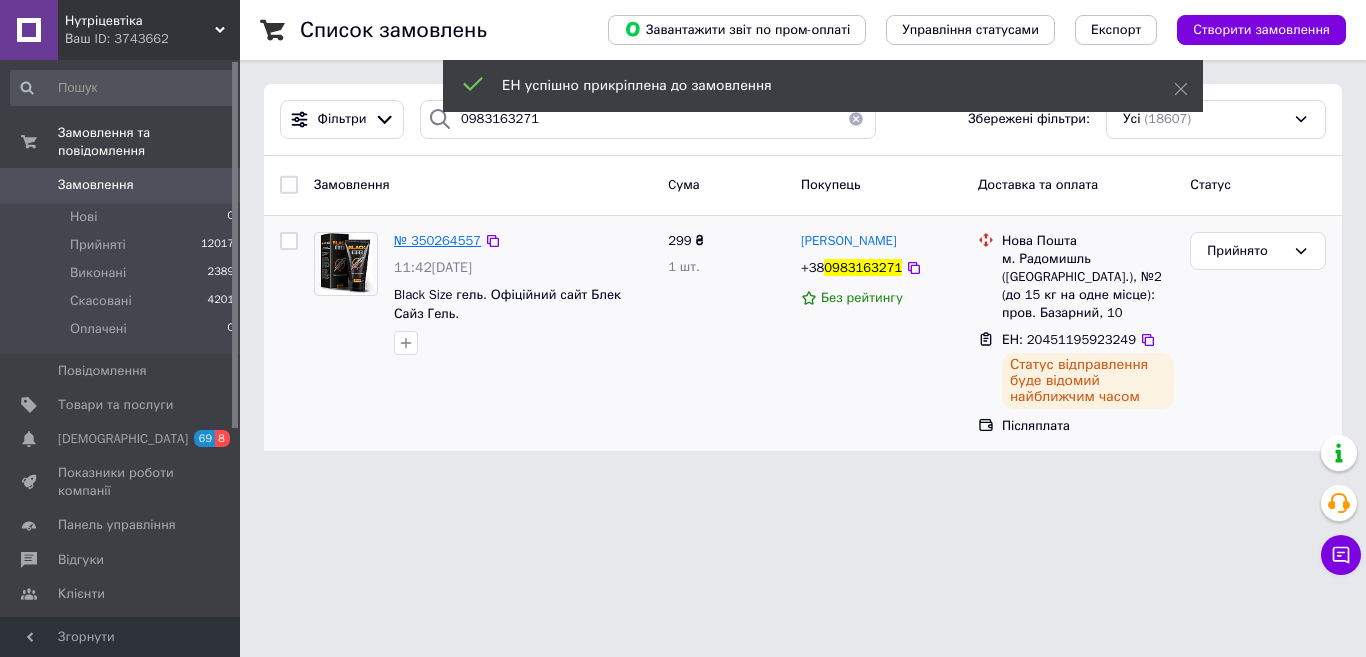 click on "№ 350264557" at bounding box center (437, 240) 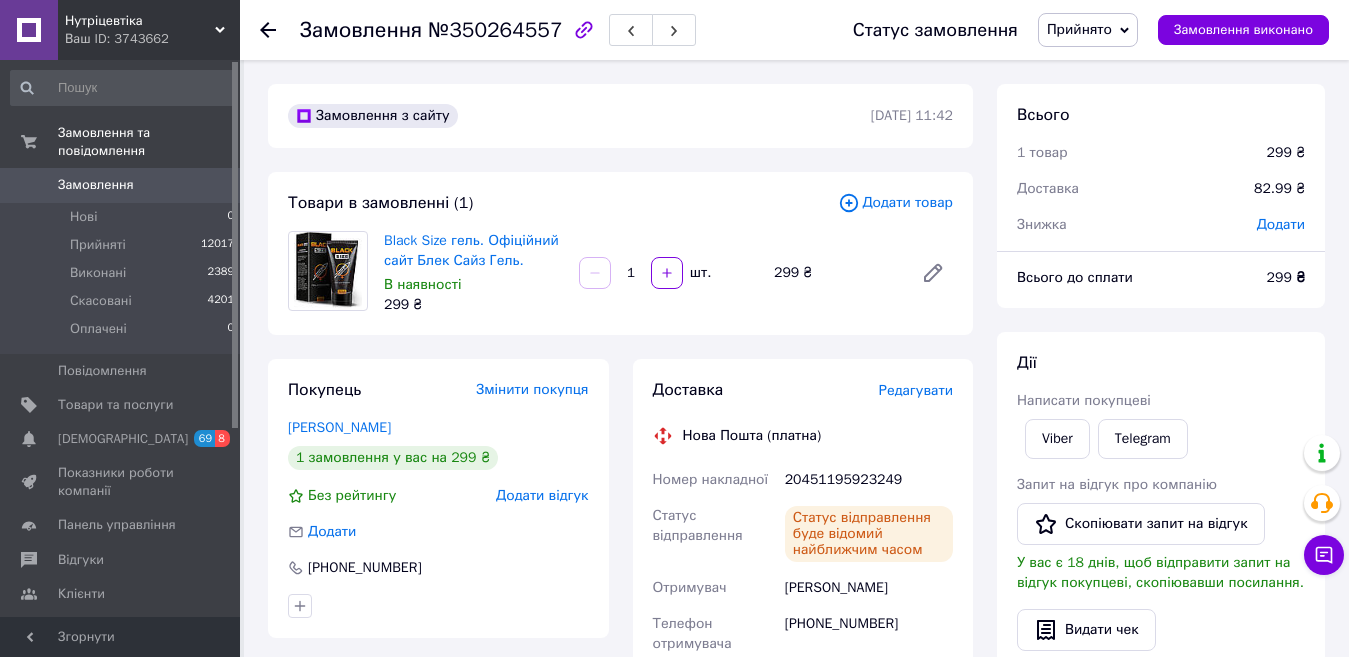 click on "Додати відгук" at bounding box center (542, 495) 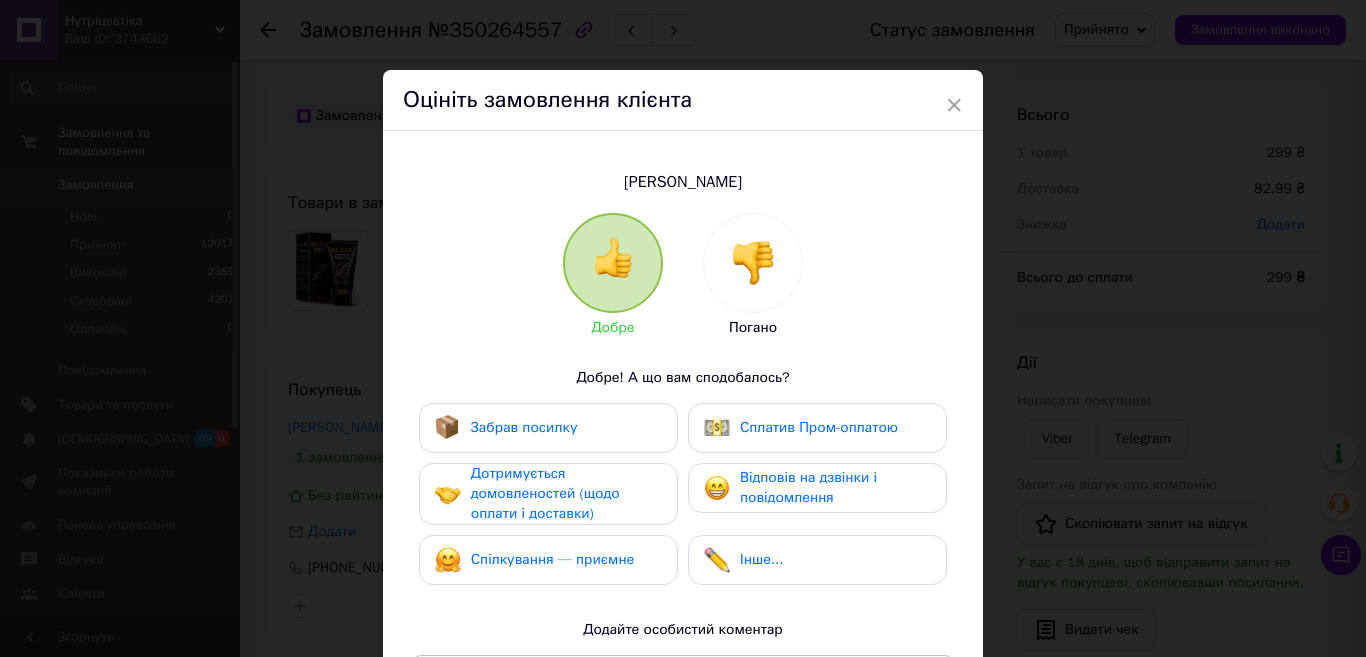 click at bounding box center (753, 263) 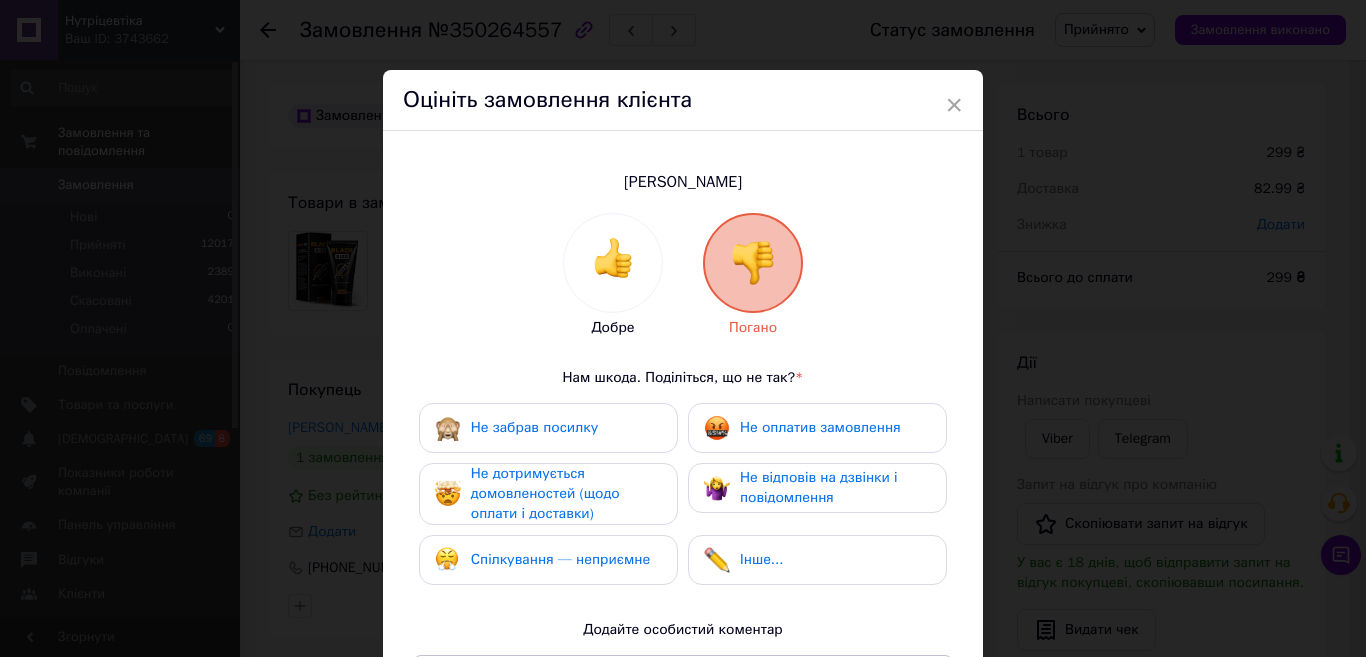 click on "Не оплатив замовлення" at bounding box center [802, 428] 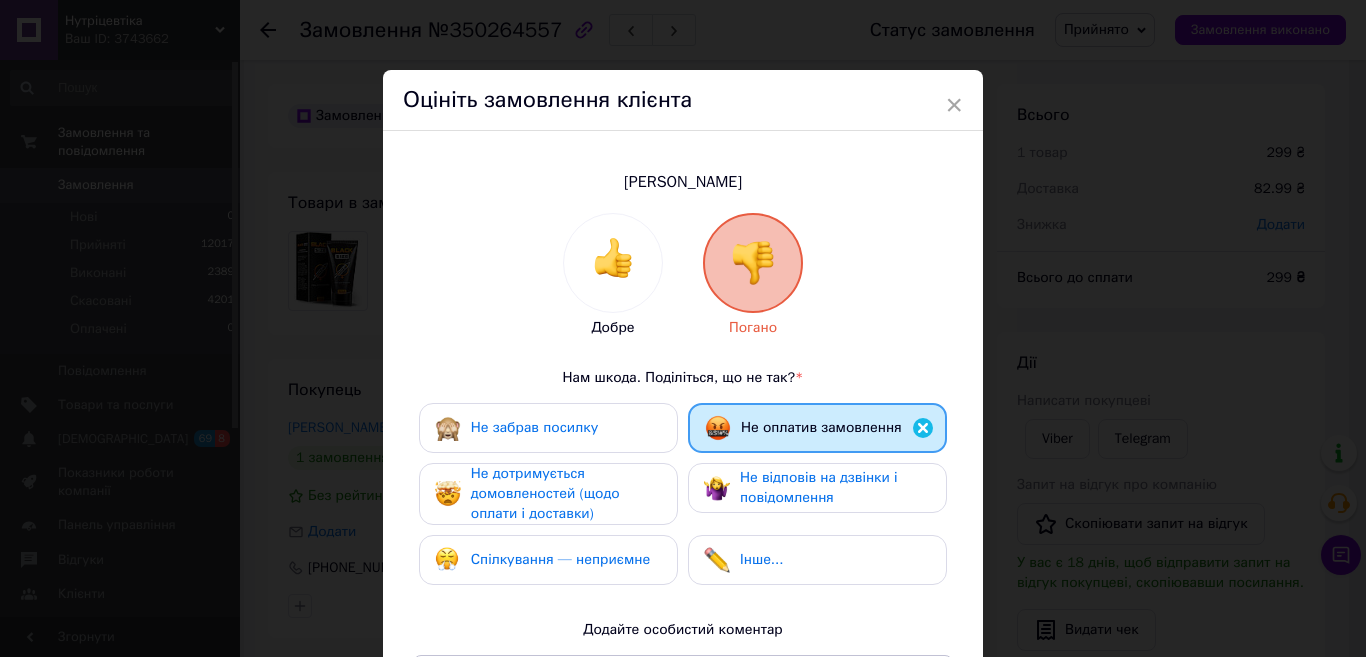 drag, startPoint x: 626, startPoint y: 486, endPoint x: 738, endPoint y: 487, distance: 112.00446 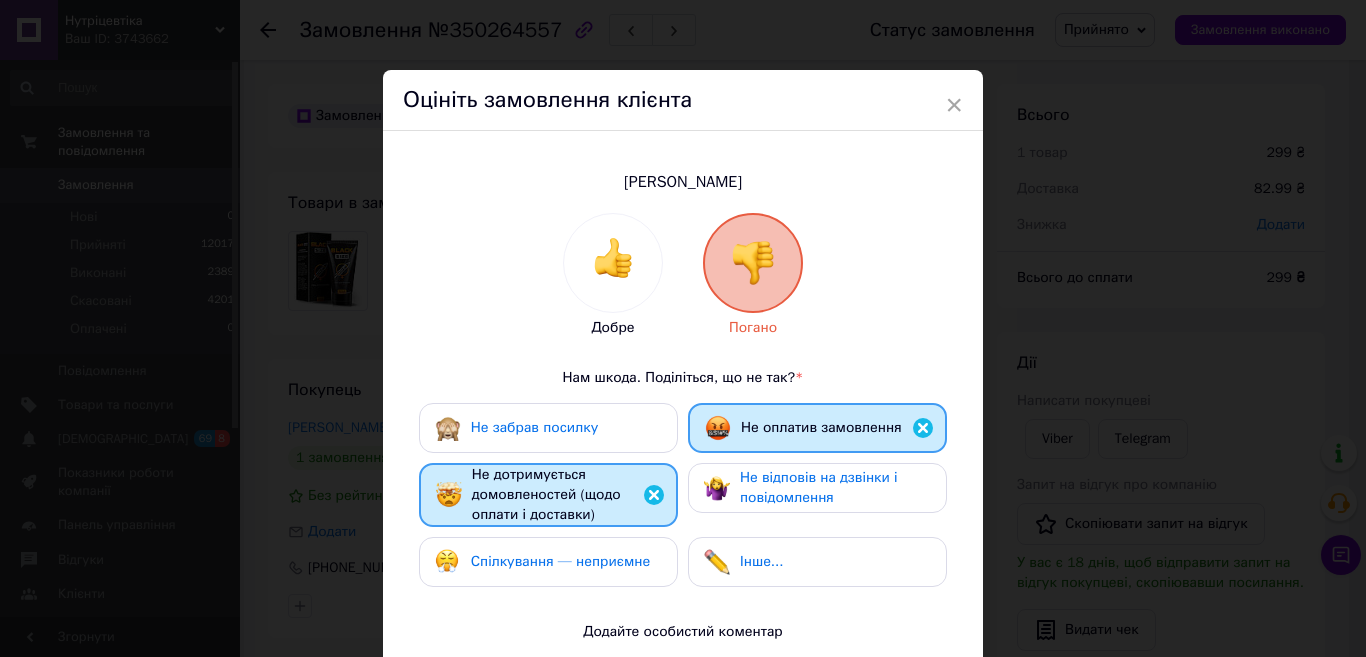 drag, startPoint x: 751, startPoint y: 487, endPoint x: 657, endPoint y: 541, distance: 108.40664 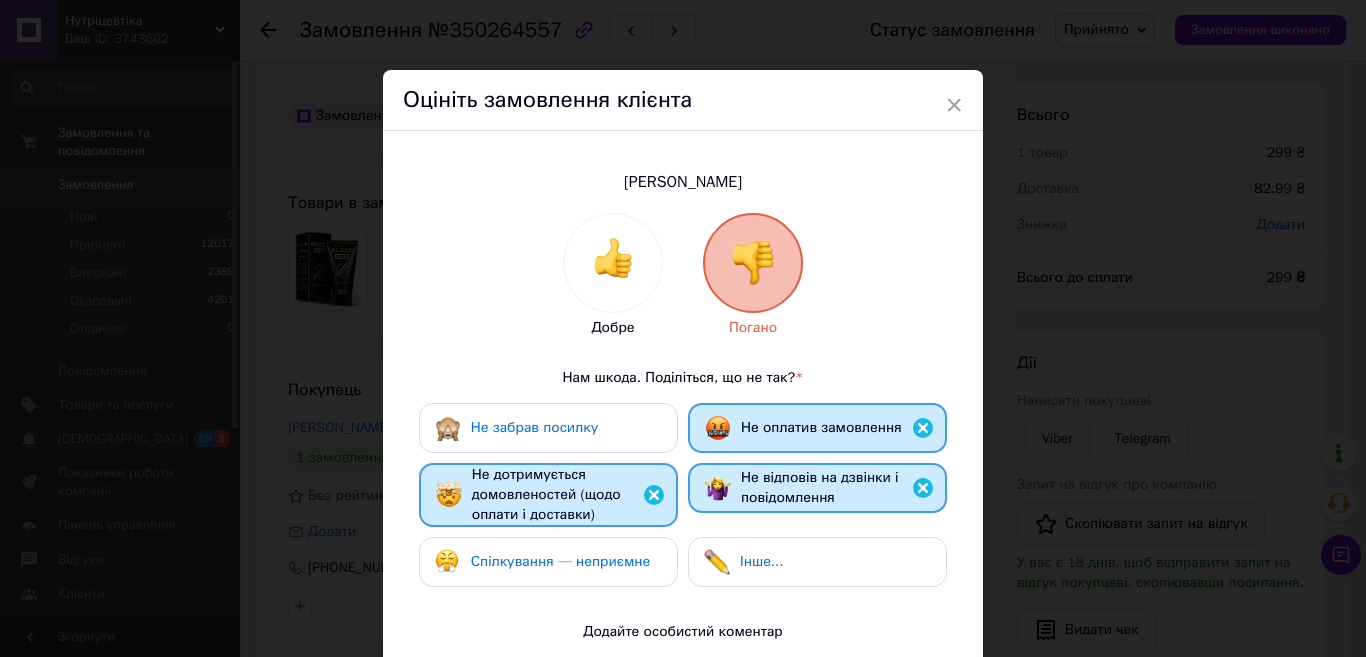 click on "Спілкування — неприємне" at bounding box center [548, 562] 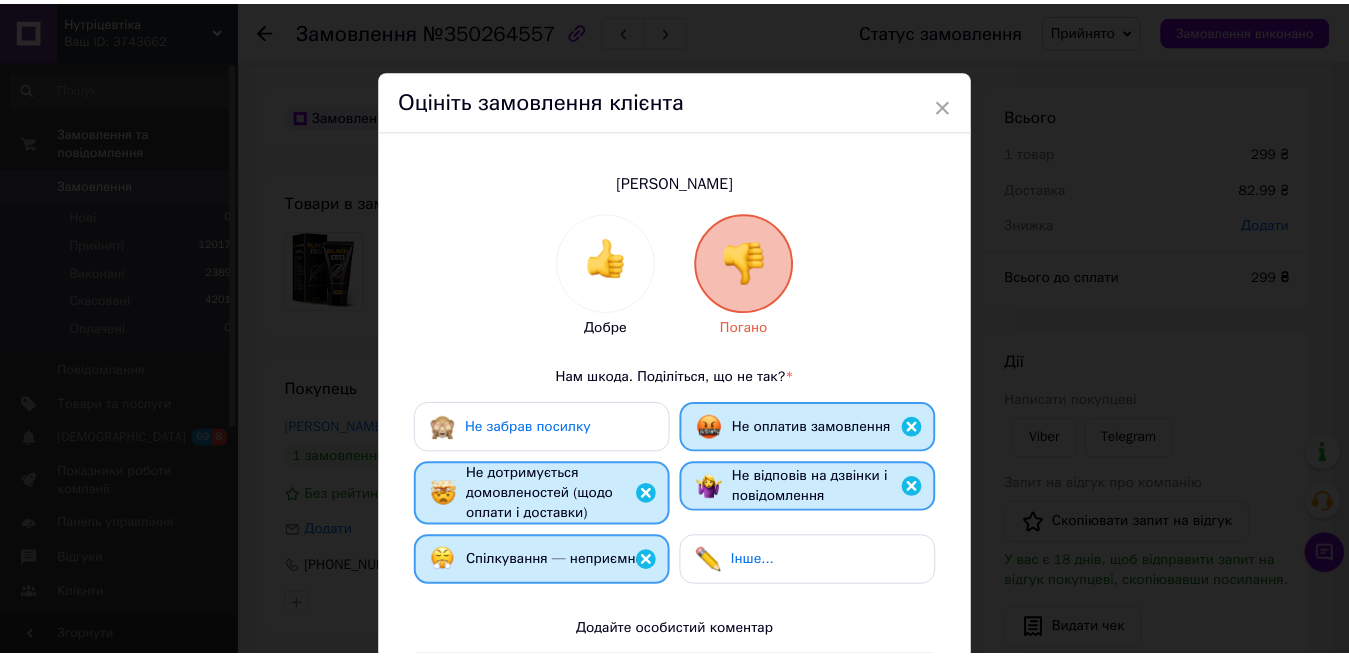 scroll, scrollTop: 300, scrollLeft: 0, axis: vertical 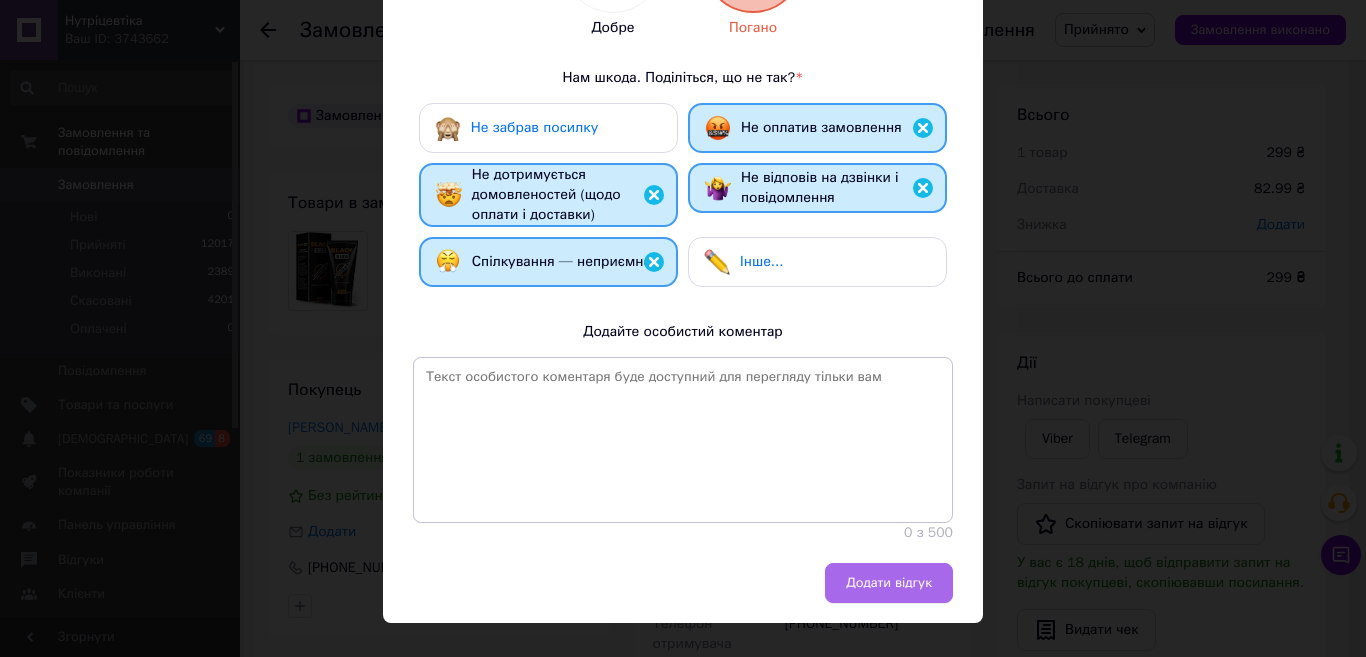 click on "Додати відгук" at bounding box center (889, 583) 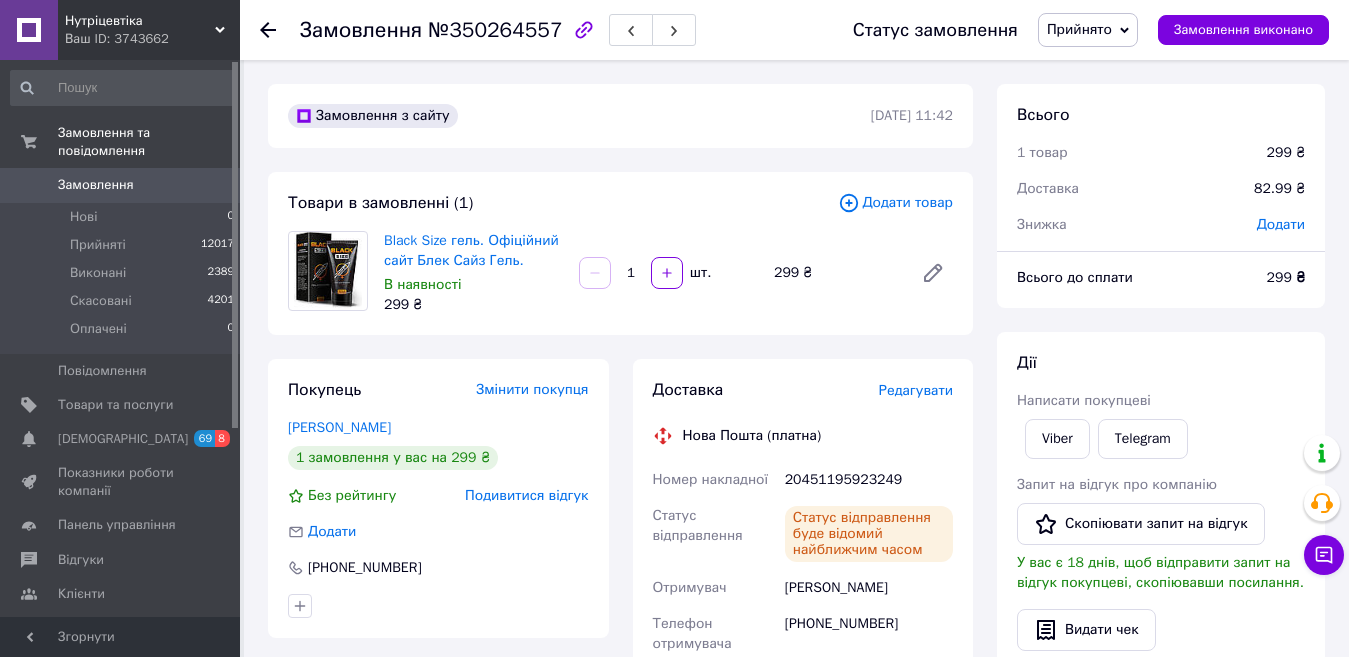 click on "Замовлення" at bounding box center (121, 185) 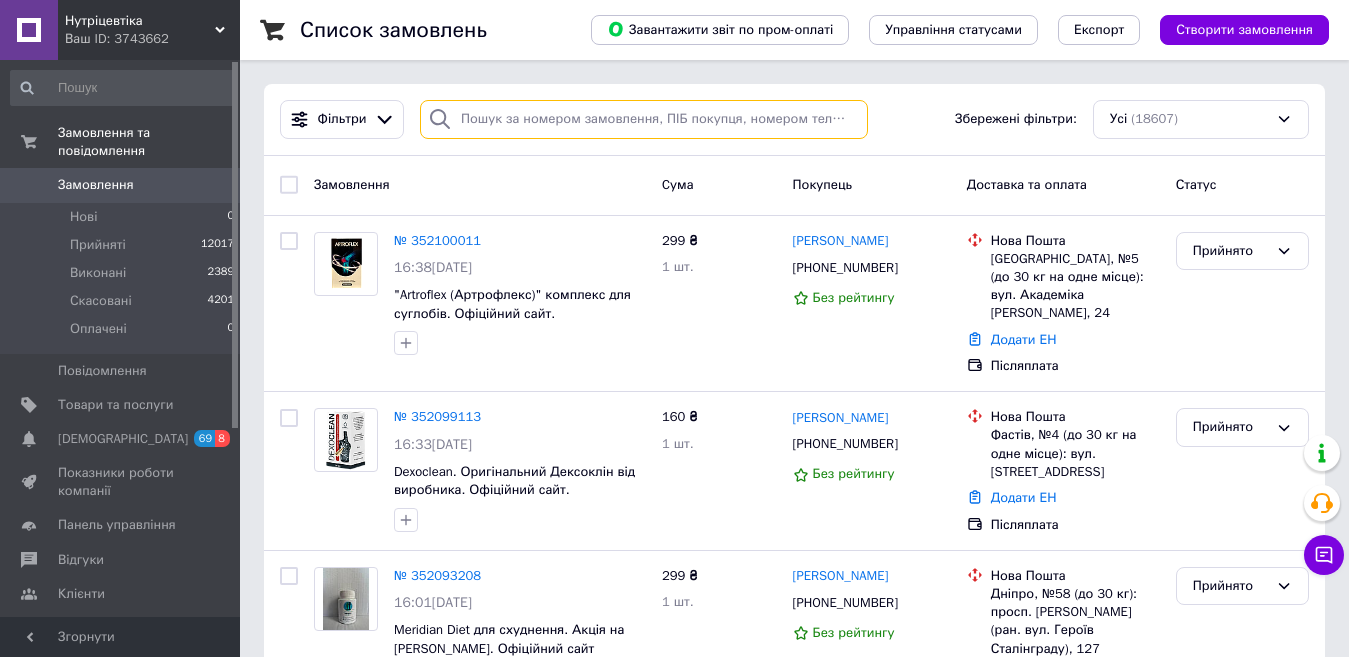 click at bounding box center (644, 119) 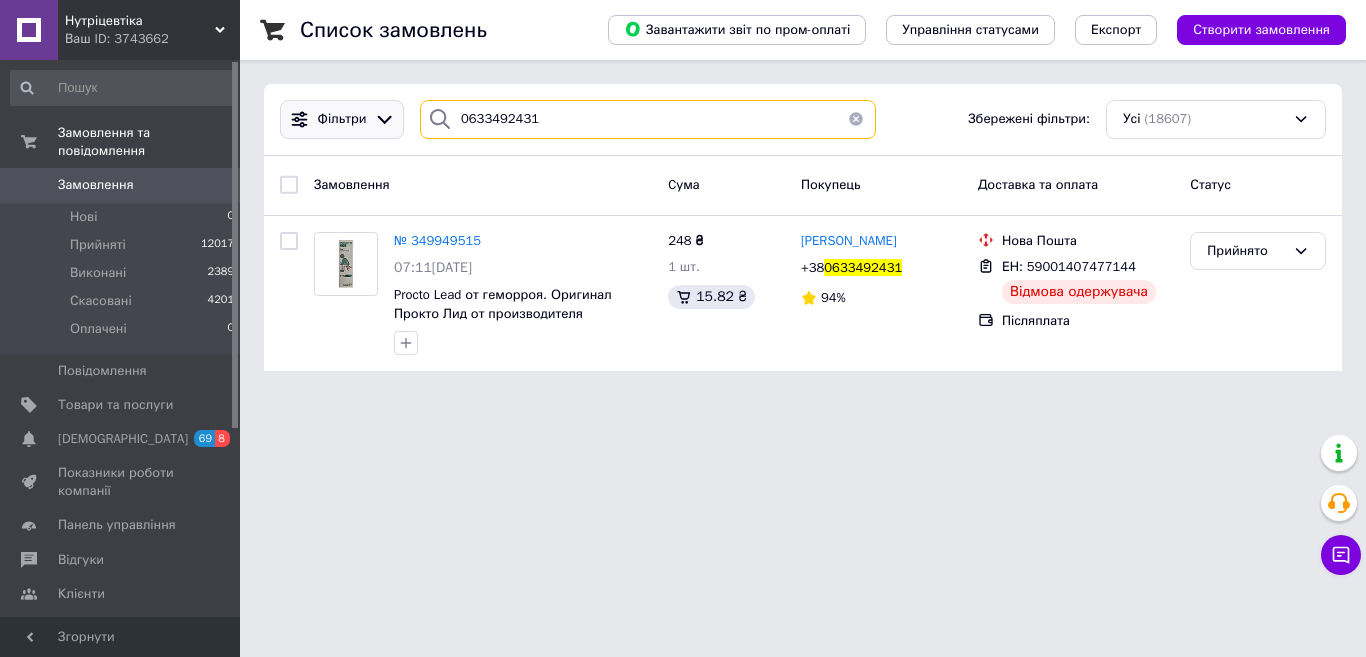 drag, startPoint x: 522, startPoint y: 119, endPoint x: 398, endPoint y: 119, distance: 124 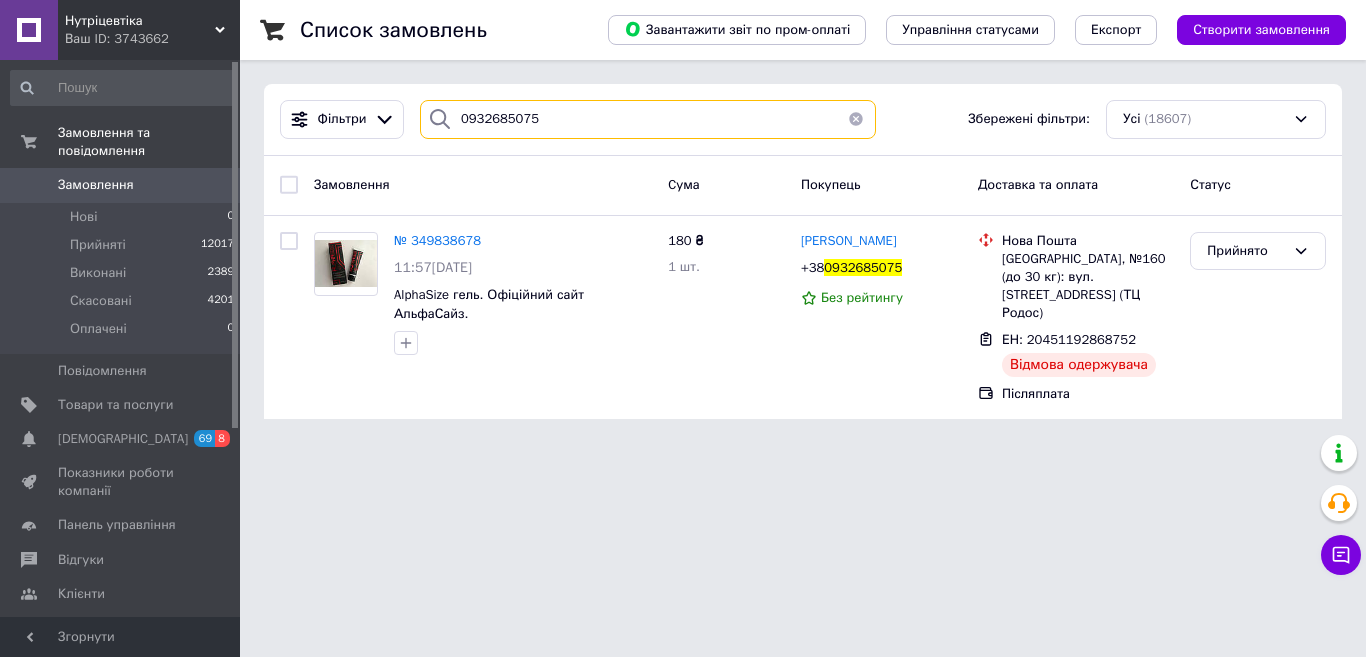 drag, startPoint x: 550, startPoint y: 123, endPoint x: 422, endPoint y: 122, distance: 128.0039 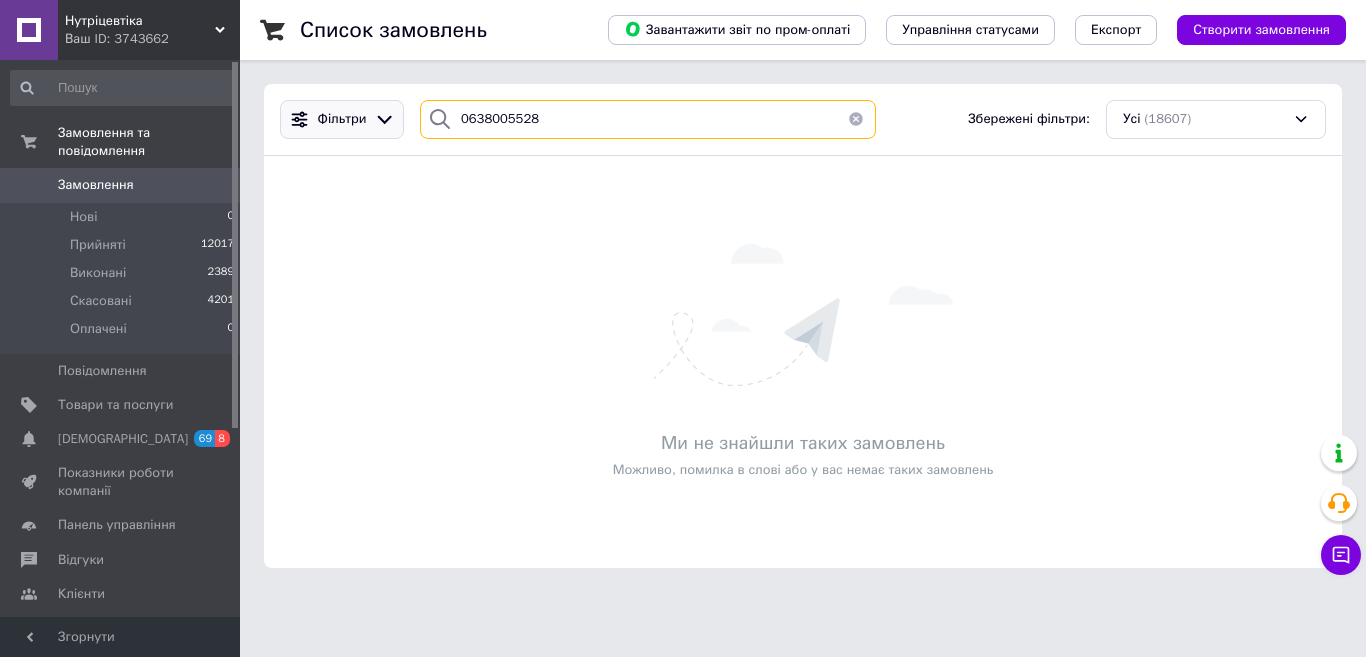 drag, startPoint x: 572, startPoint y: 113, endPoint x: 398, endPoint y: 125, distance: 174.4133 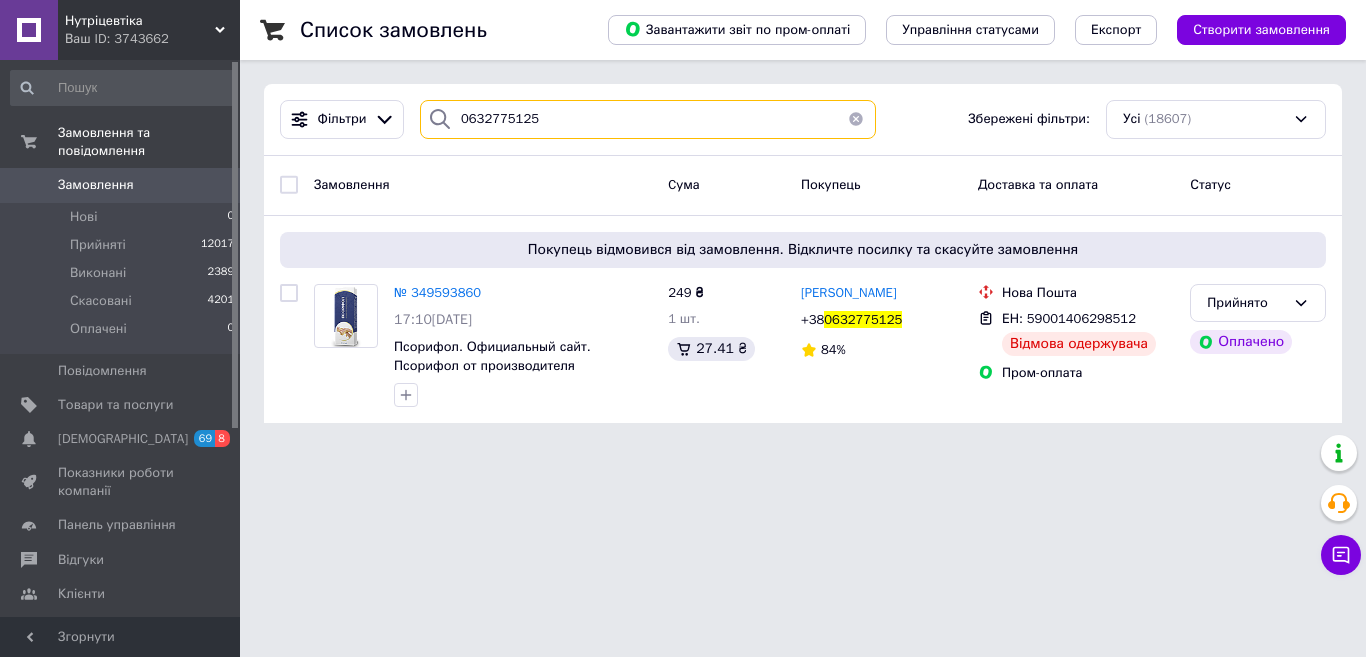 type on "0632775125" 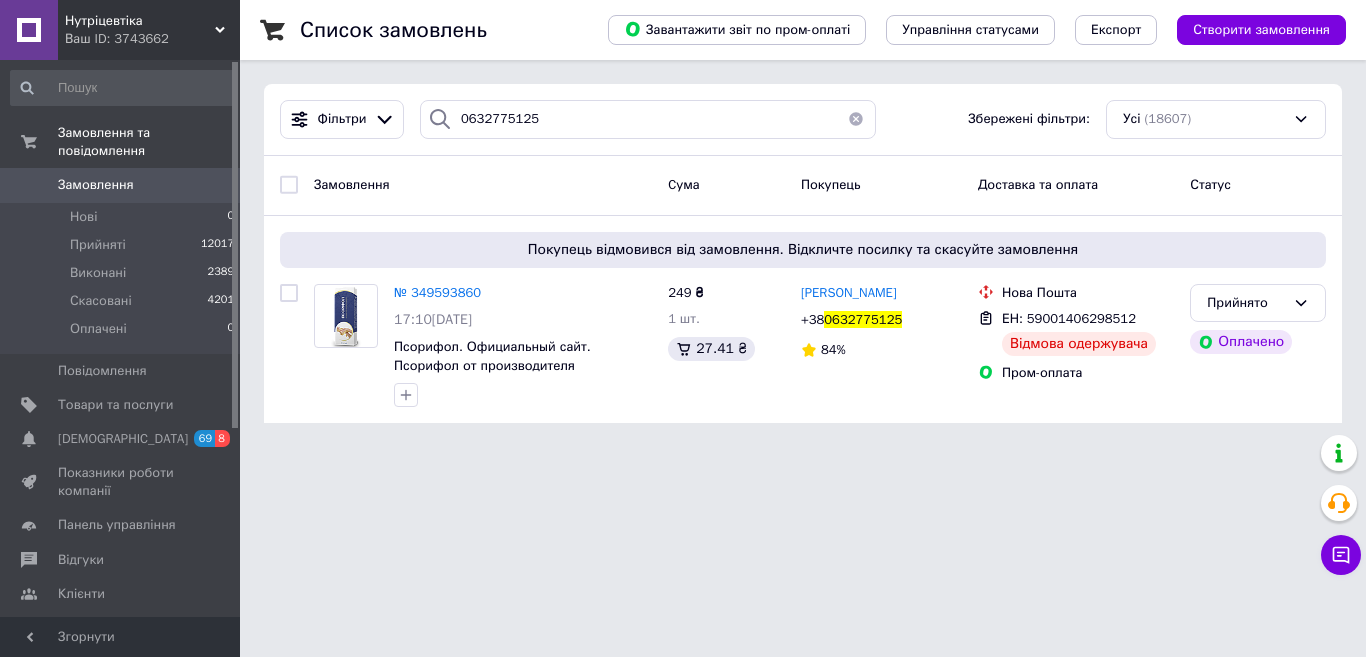 click on "Замовлення 0" at bounding box center (123, 185) 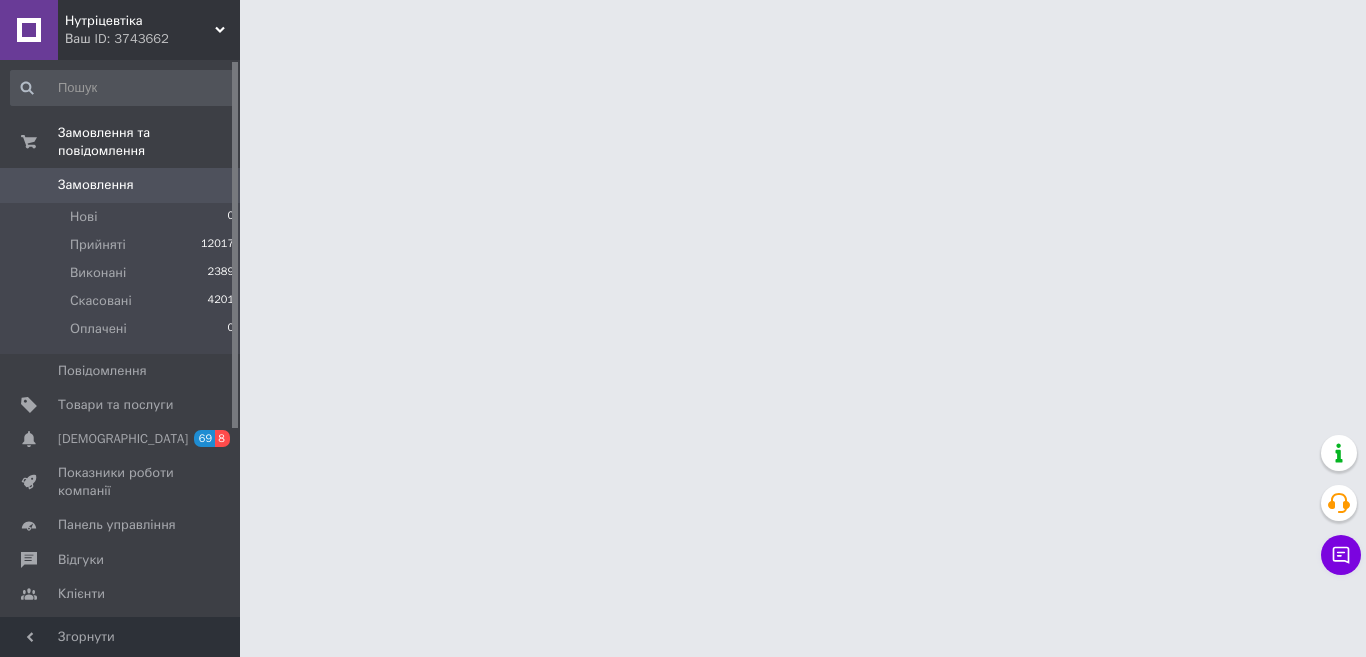 click on "Нутріцевтіка Ваш ID: 3743662 Сайт Нутріцевтіка Кабінет покупця Перевірити стан системи Сторінка на порталі Довідка Вийти Замовлення та повідомлення Замовлення 0 Нові 0 Прийняті 12017 Виконані 2389 Скасовані 4201 Оплачені 0 Повідомлення 0 Товари та послуги Сповіщення 69 8 Показники роботи компанії Панель управління Відгуки Клієнти Каталог ProSale Аналітика Інструменти веб-майстра та SEO Управління сайтом Гаманець компанії [PERSON_NAME] Тарифи та рахунки Prom мікс 1 000 Згорнути" at bounding box center (683, 25) 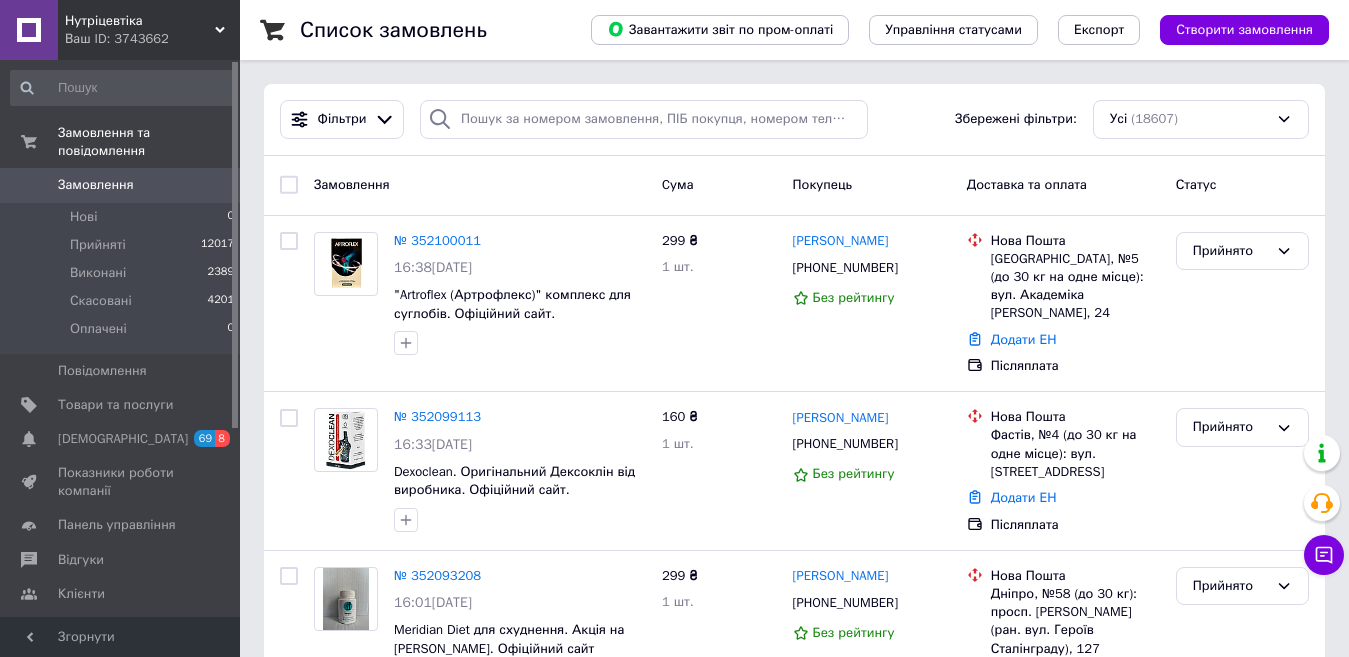 click on "Замовлення" at bounding box center (121, 185) 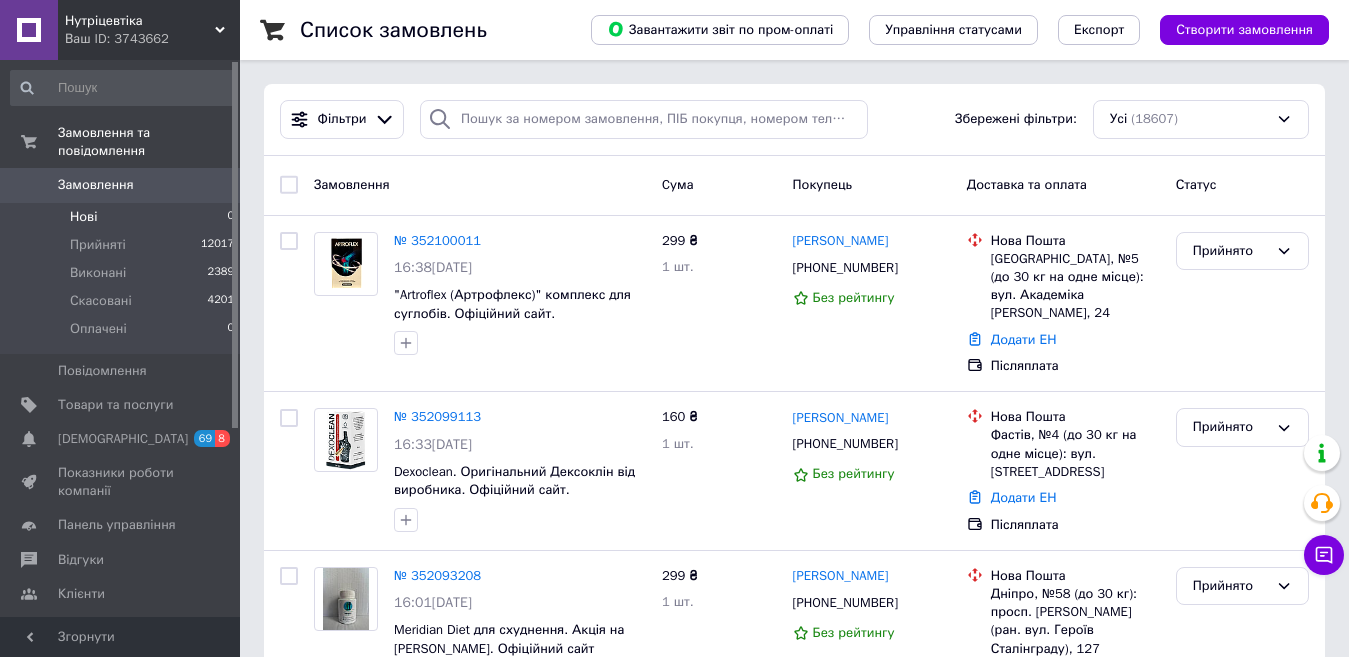 drag, startPoint x: 129, startPoint y: 168, endPoint x: 160, endPoint y: 206, distance: 49.0408 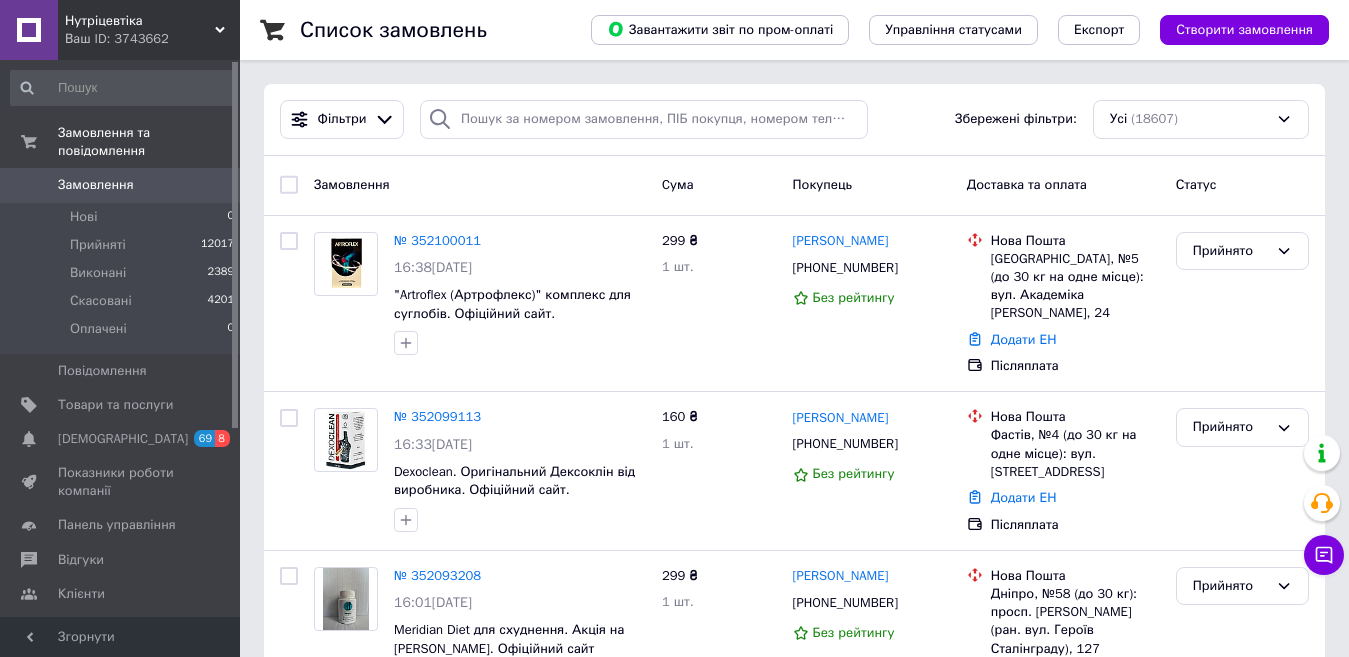 click on "Замовлення" at bounding box center [121, 185] 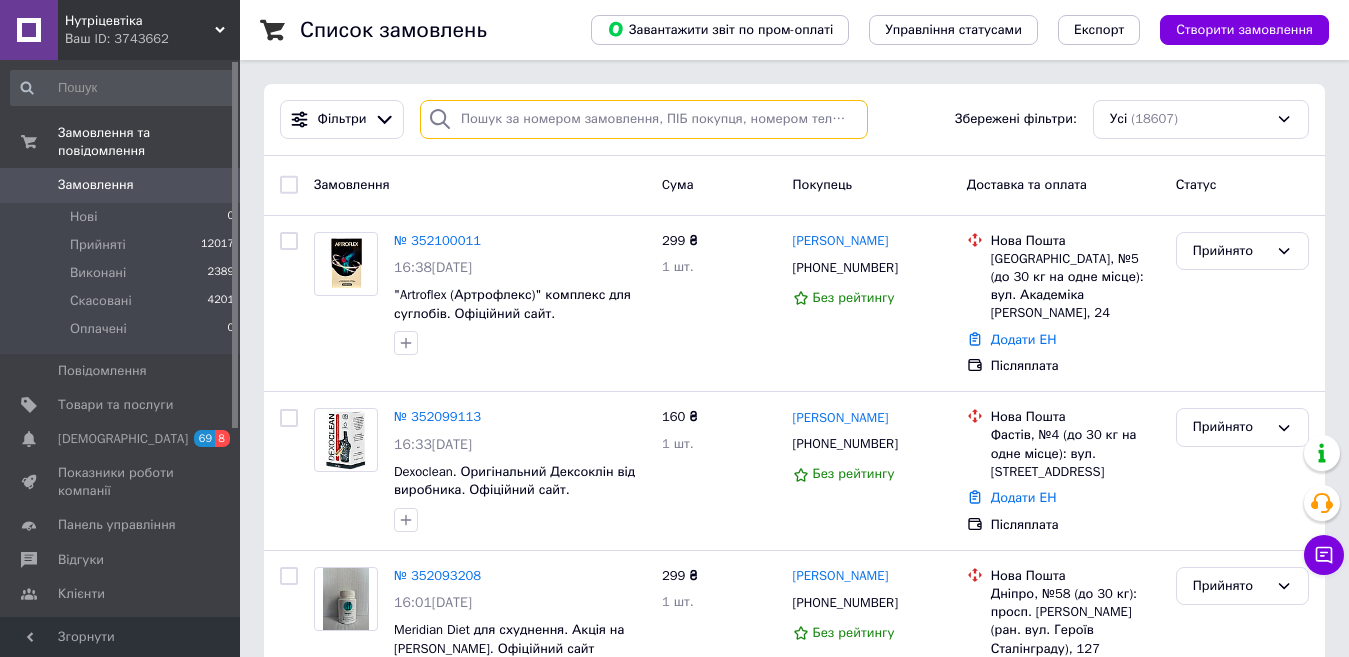 click at bounding box center [644, 119] 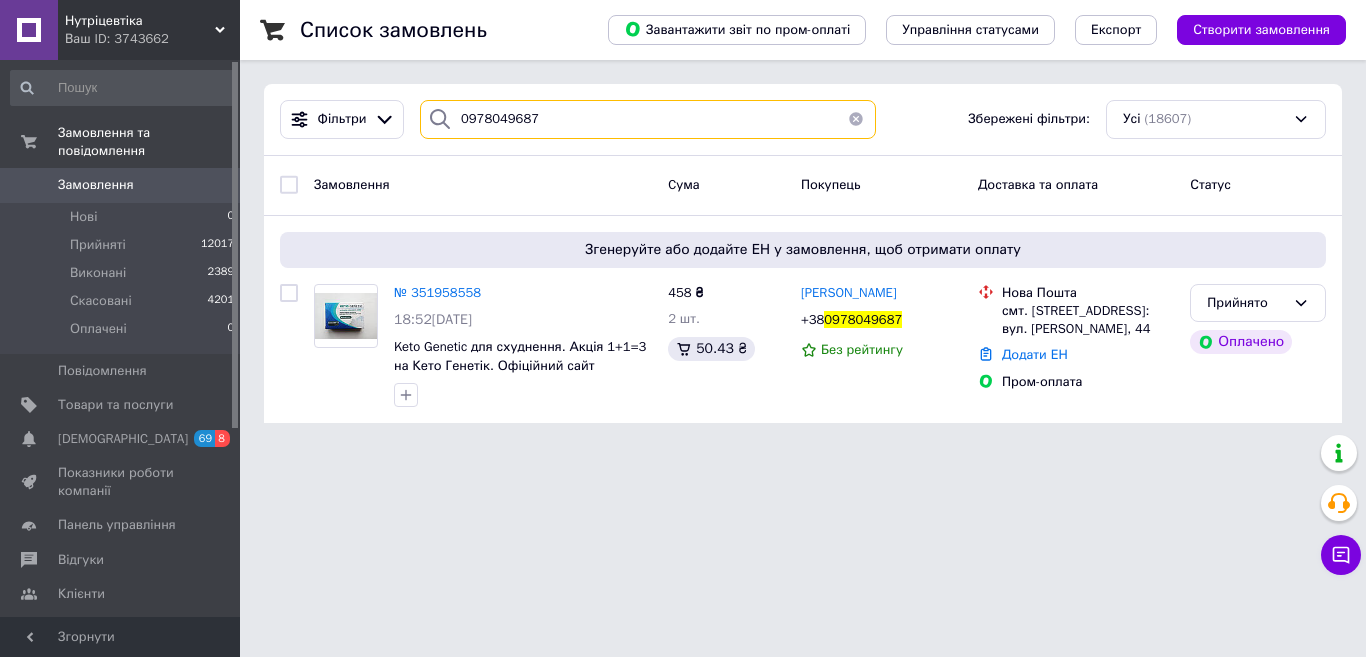 type on "0978049687" 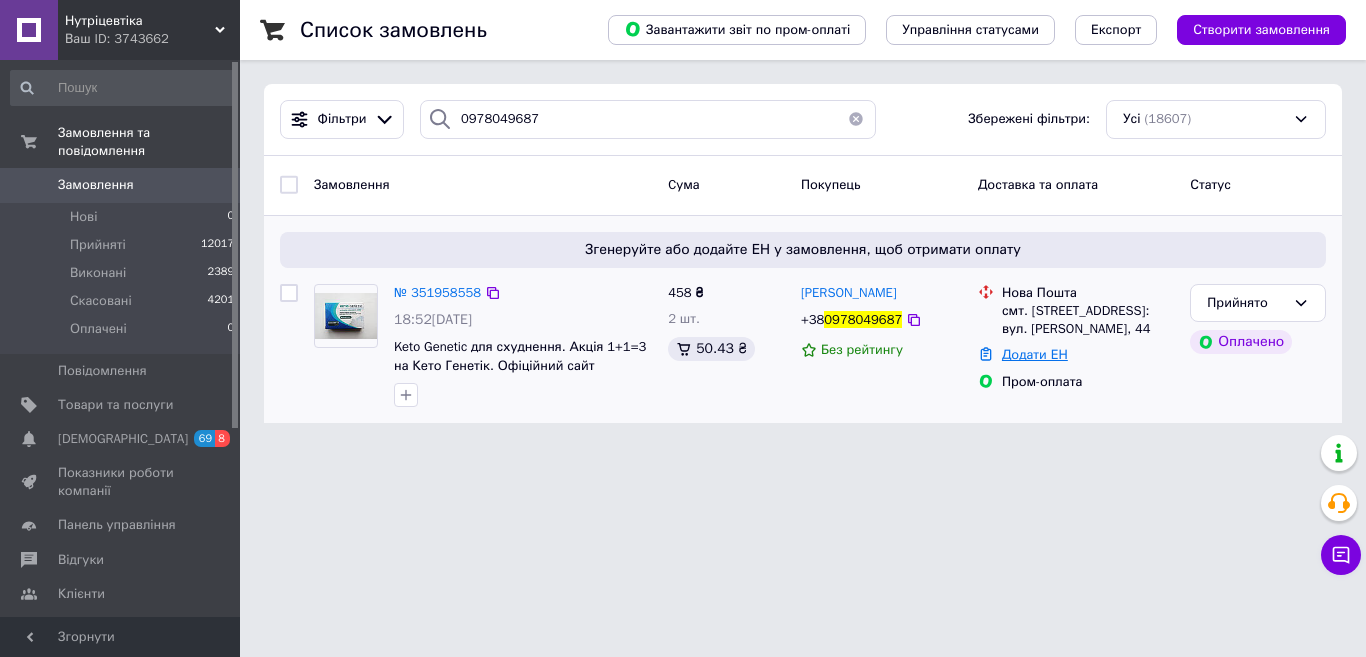 click on "Додати ЕН" at bounding box center [1035, 354] 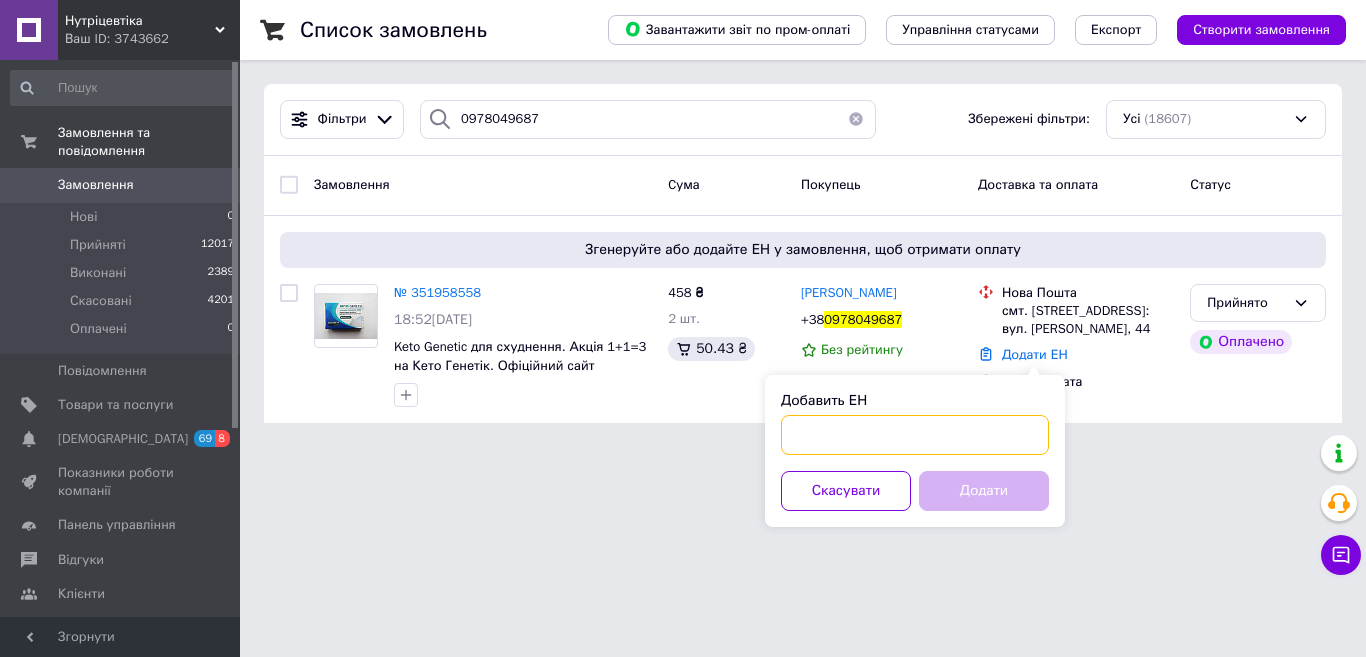 click on "Добавить ЕН" at bounding box center (915, 435) 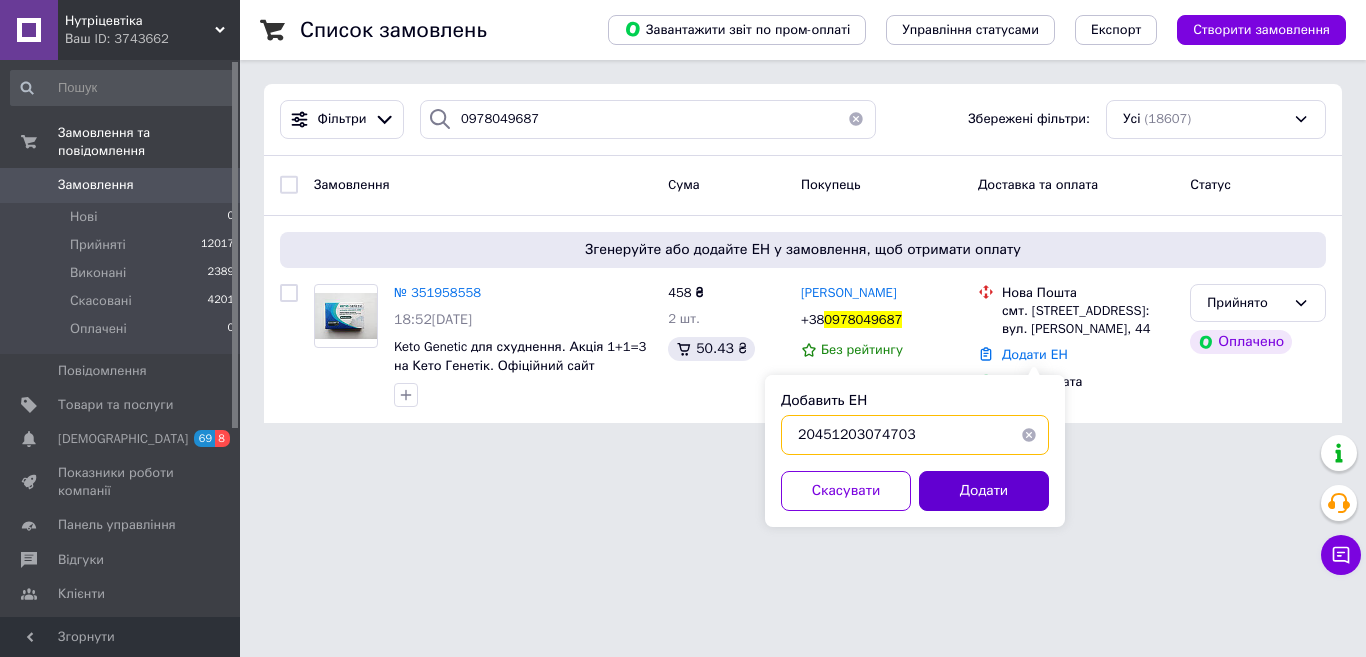 type on "20451203074703" 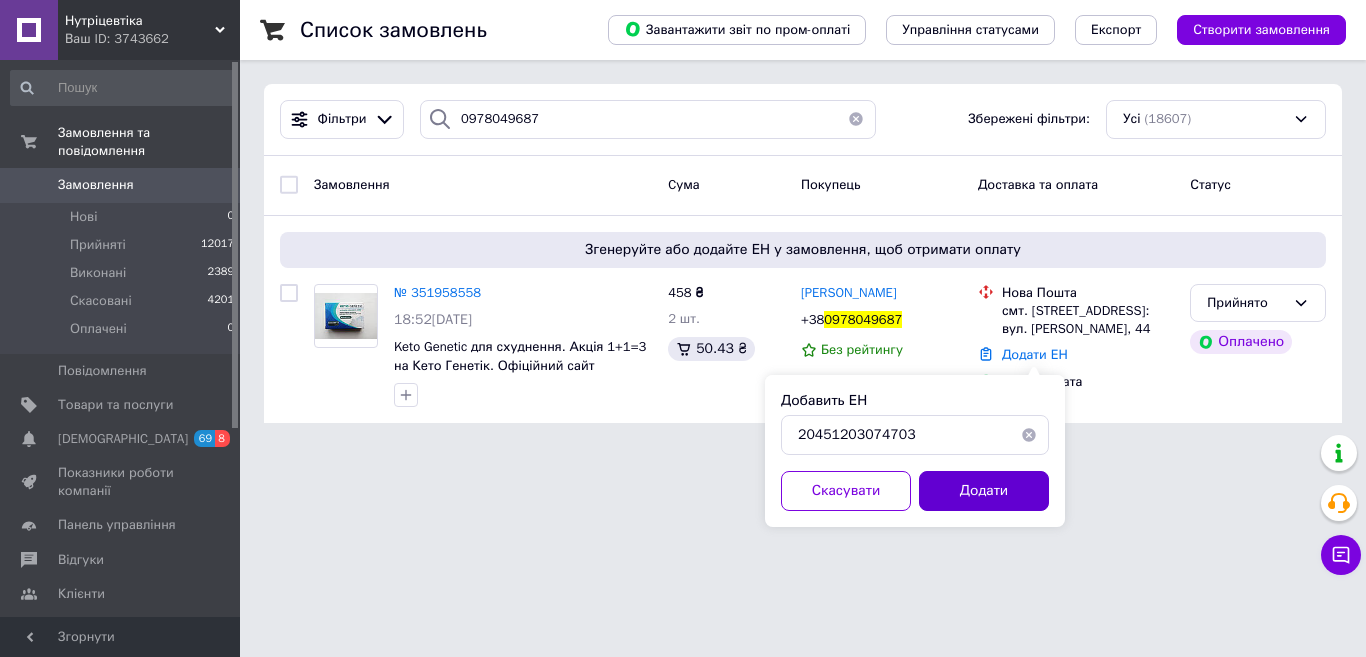 click on "Додати" at bounding box center [984, 491] 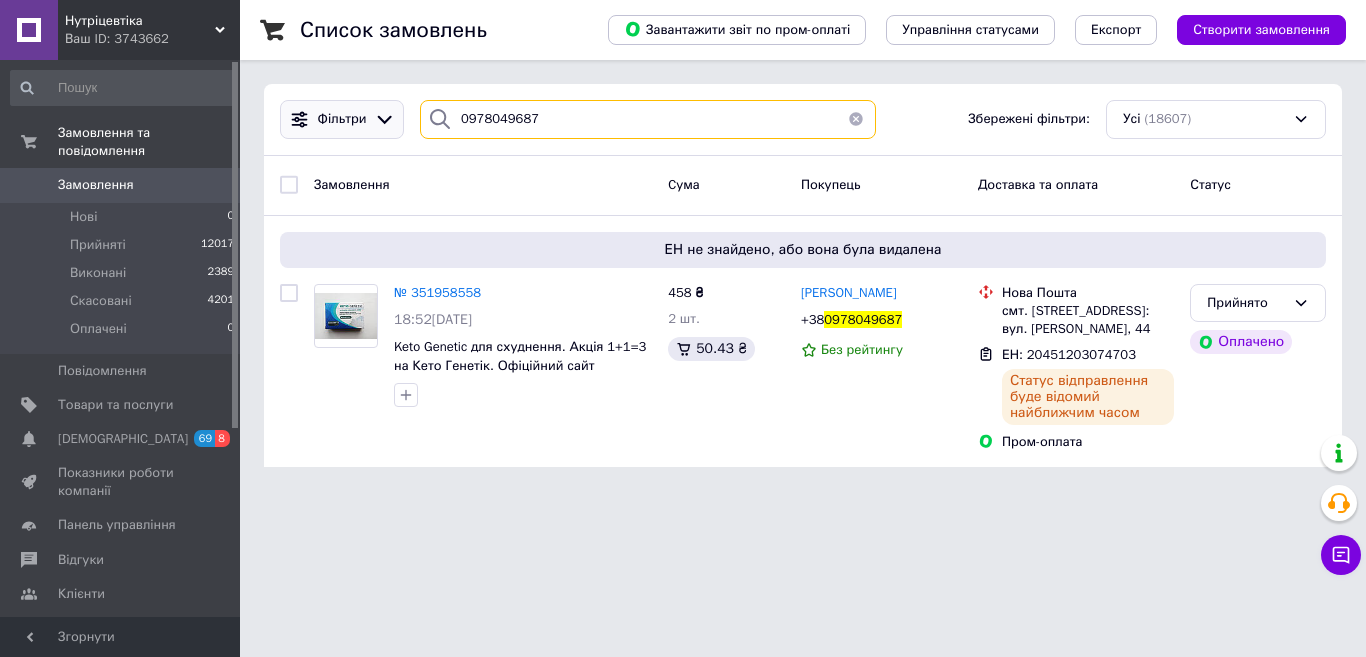 drag, startPoint x: 562, startPoint y: 126, endPoint x: 400, endPoint y: 124, distance: 162.01234 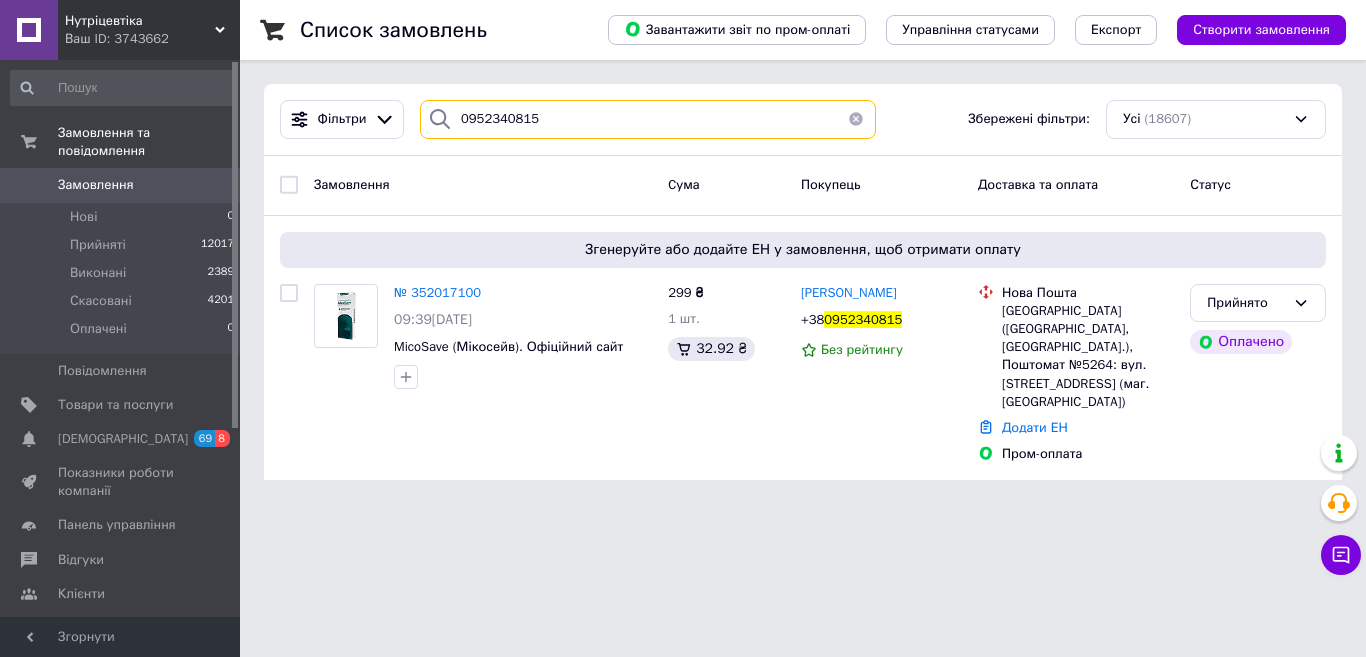 type on "0952340815" 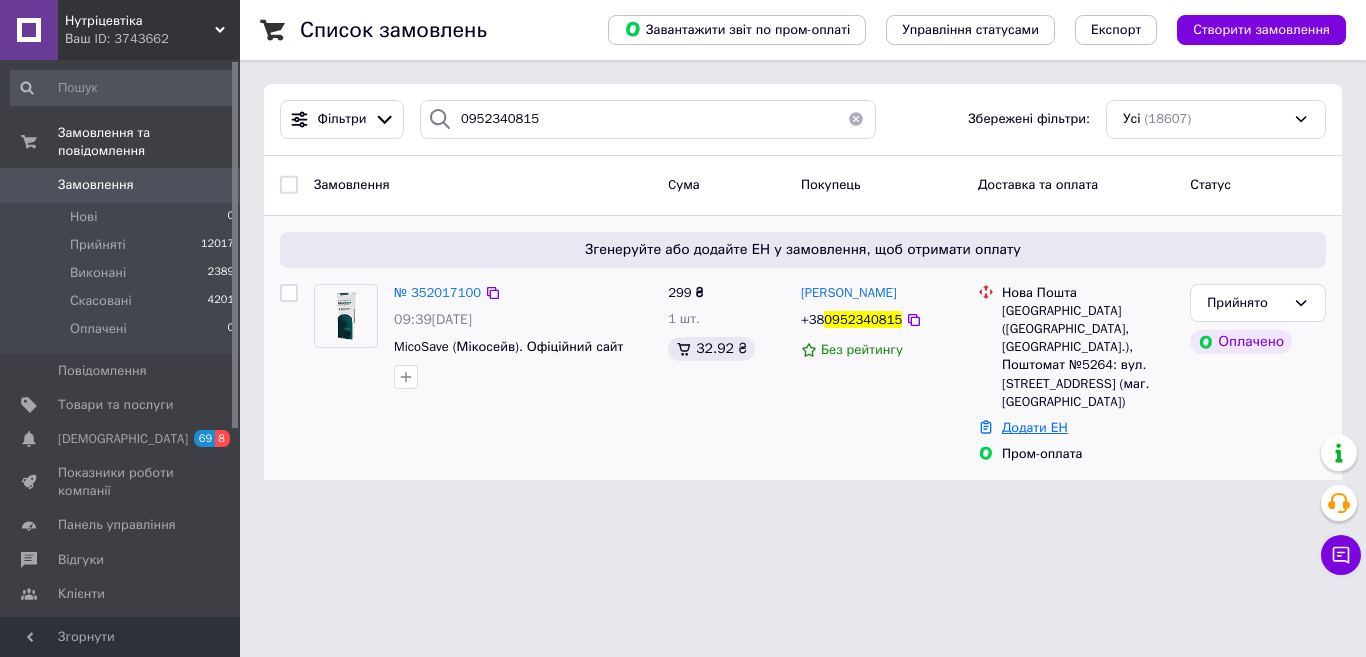 click on "Додати ЕН" at bounding box center (1035, 427) 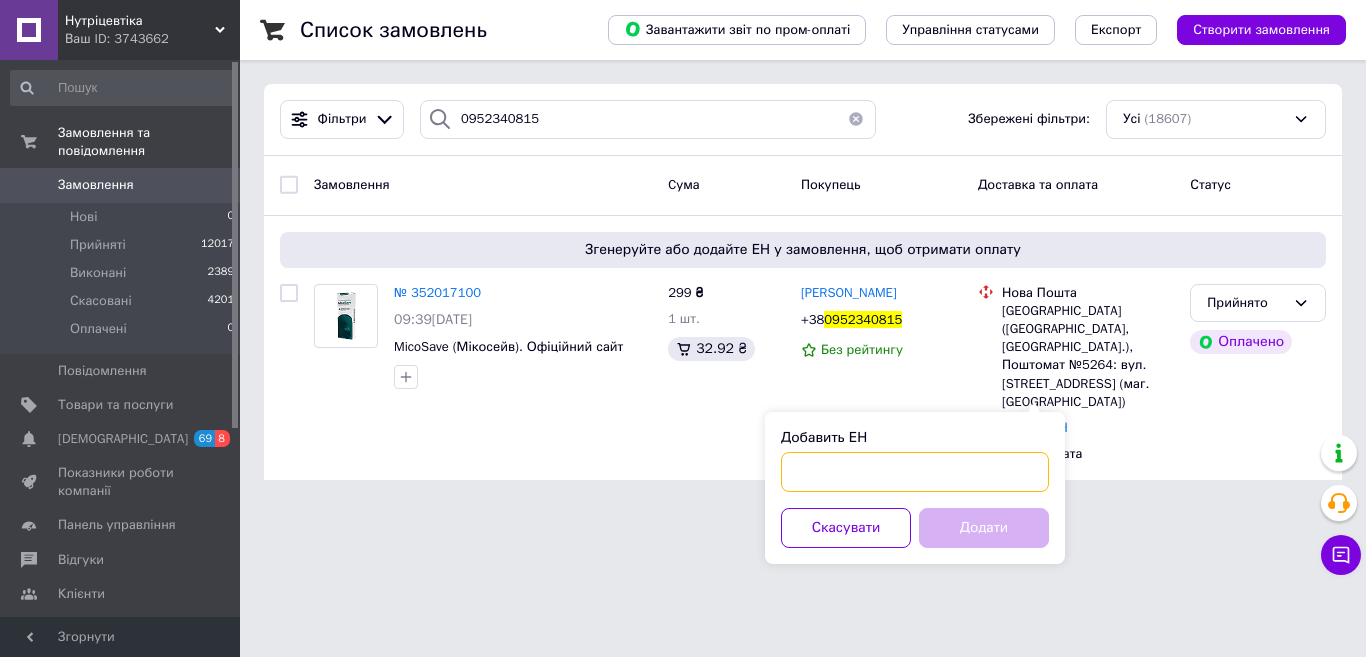 click on "Добавить ЕН" at bounding box center [915, 472] 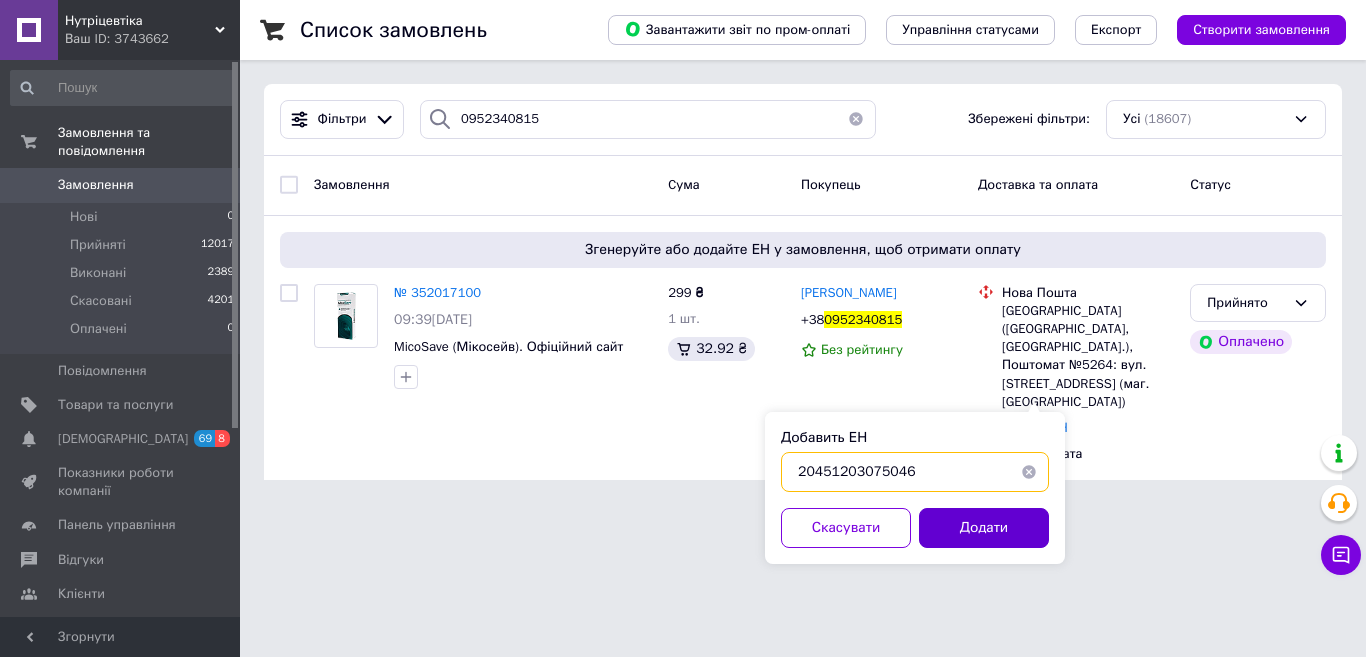 type on "20451203075046" 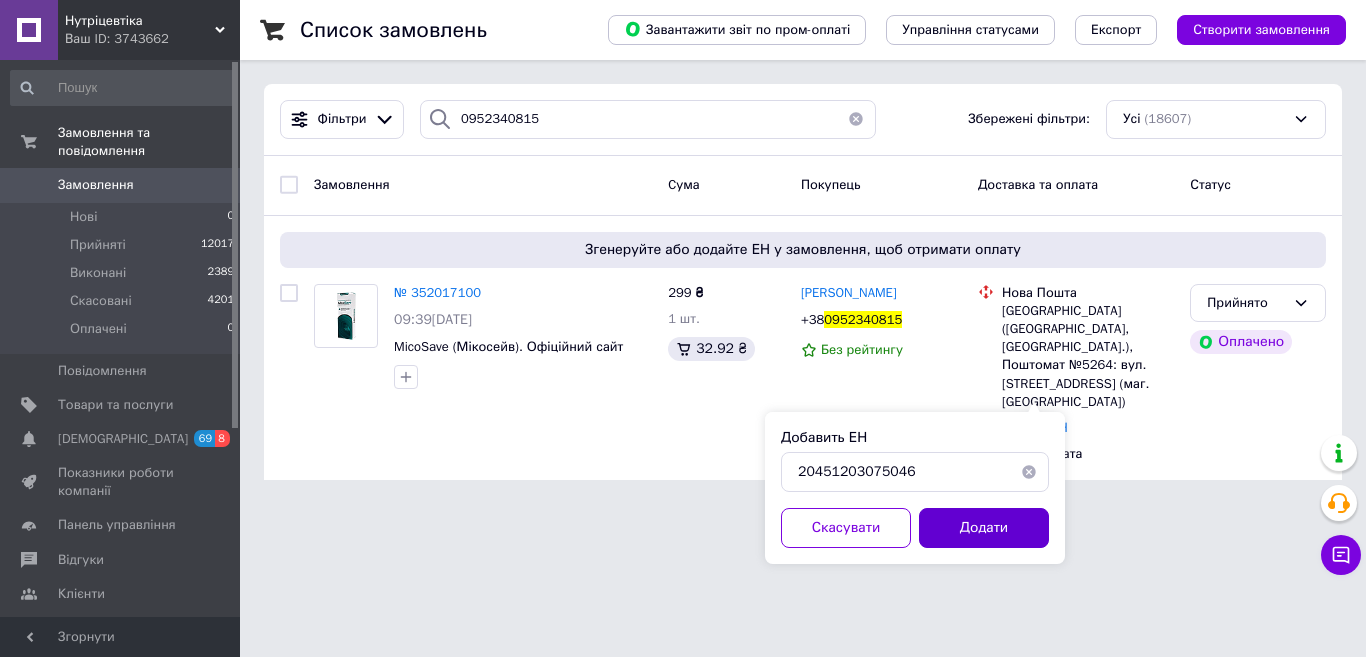 click on "Додати" at bounding box center [984, 528] 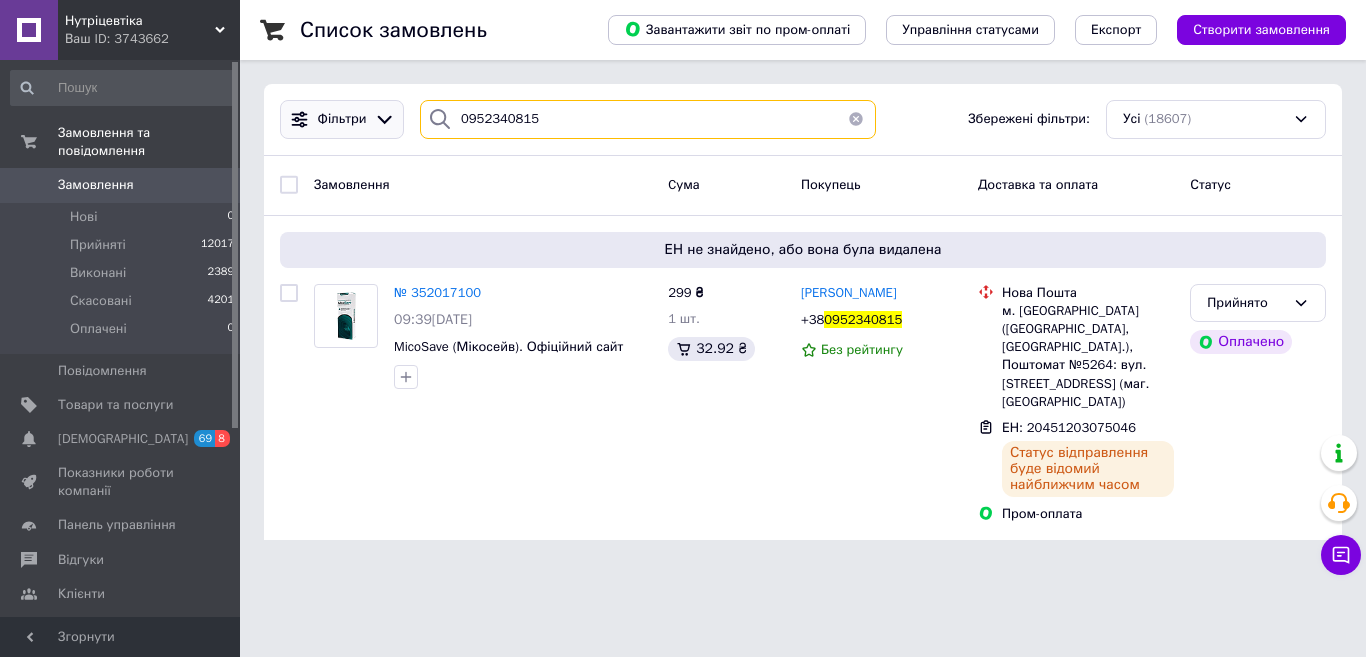 drag, startPoint x: 586, startPoint y: 120, endPoint x: 389, endPoint y: 116, distance: 197.0406 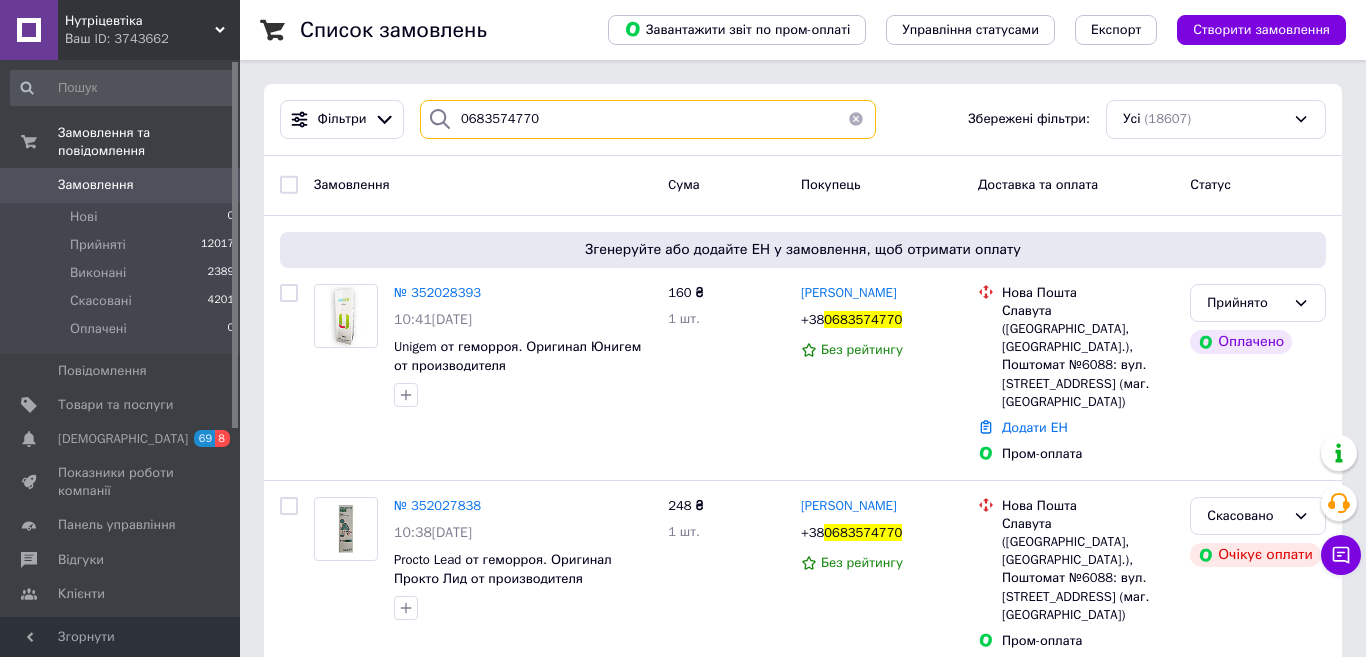 type on "0683574770" 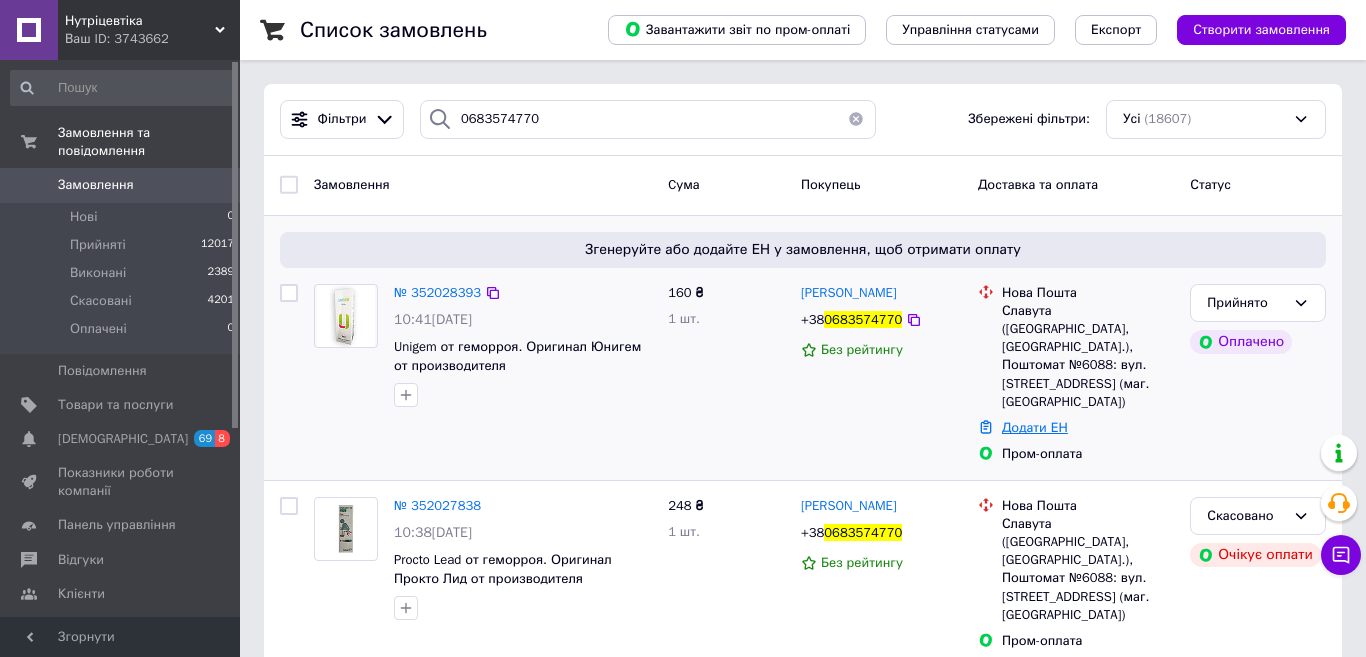 click on "Додати ЕН" at bounding box center [1035, 427] 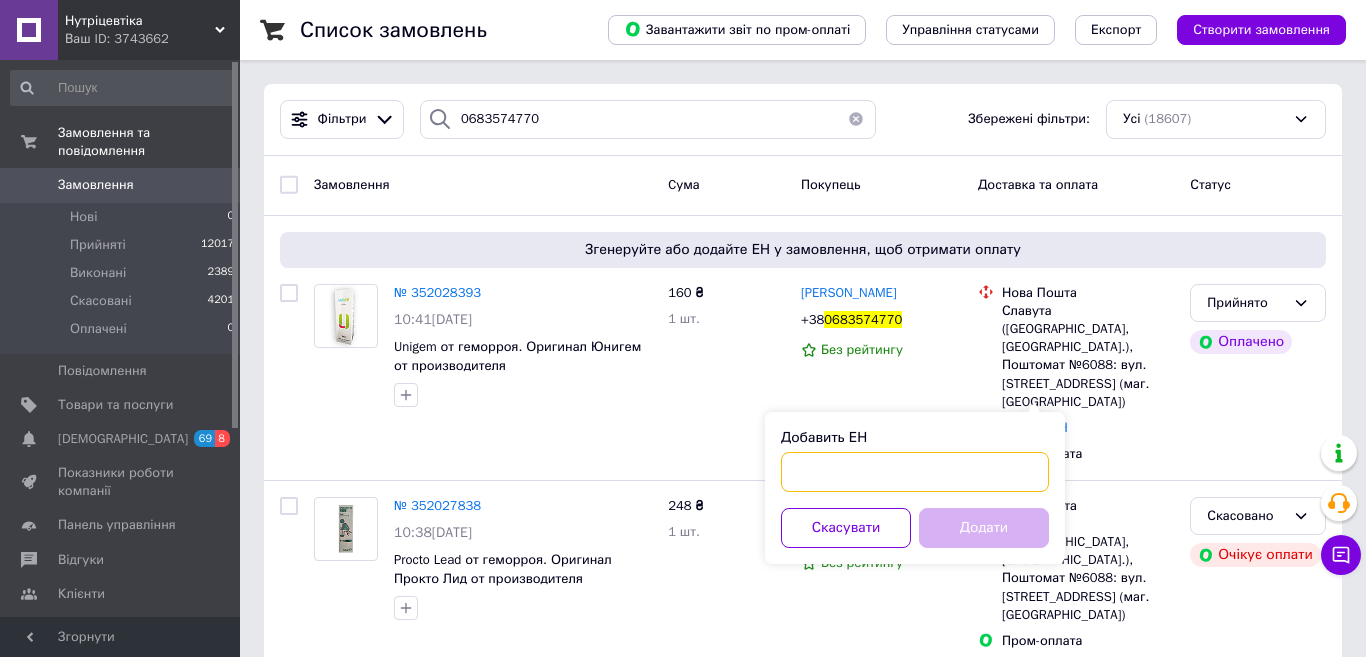 click on "Добавить ЕН" at bounding box center [915, 472] 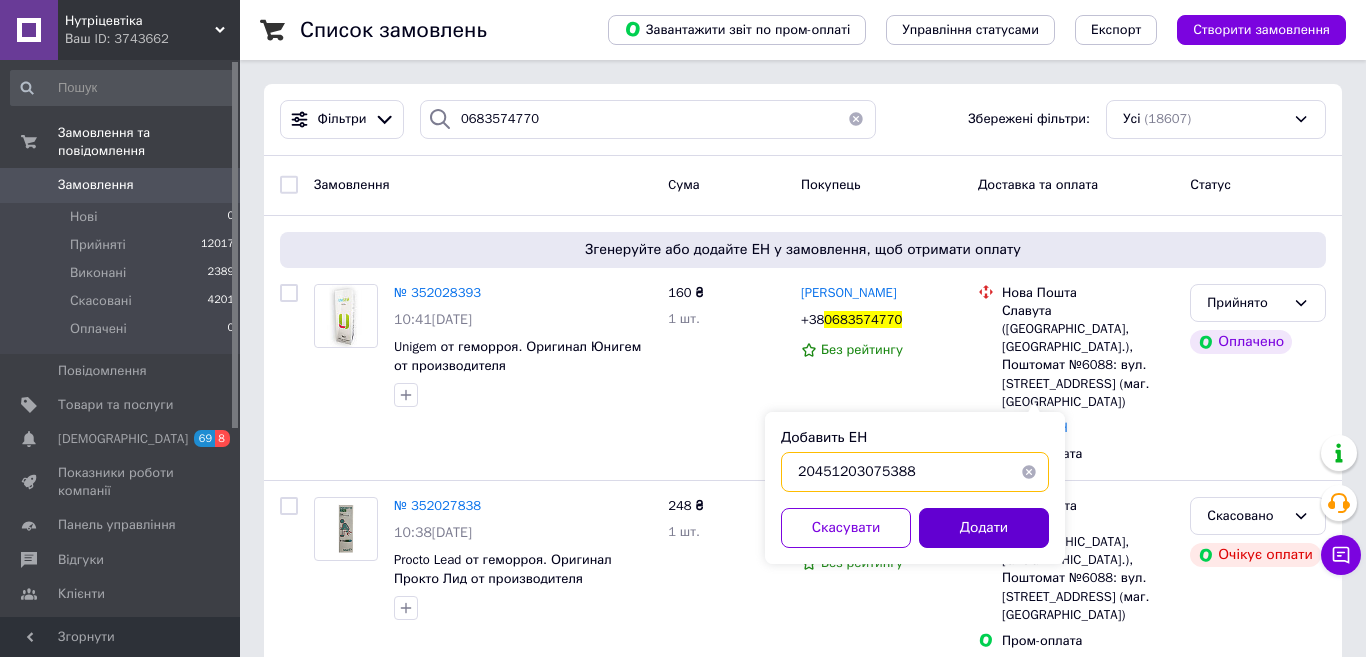 type on "20451203075388" 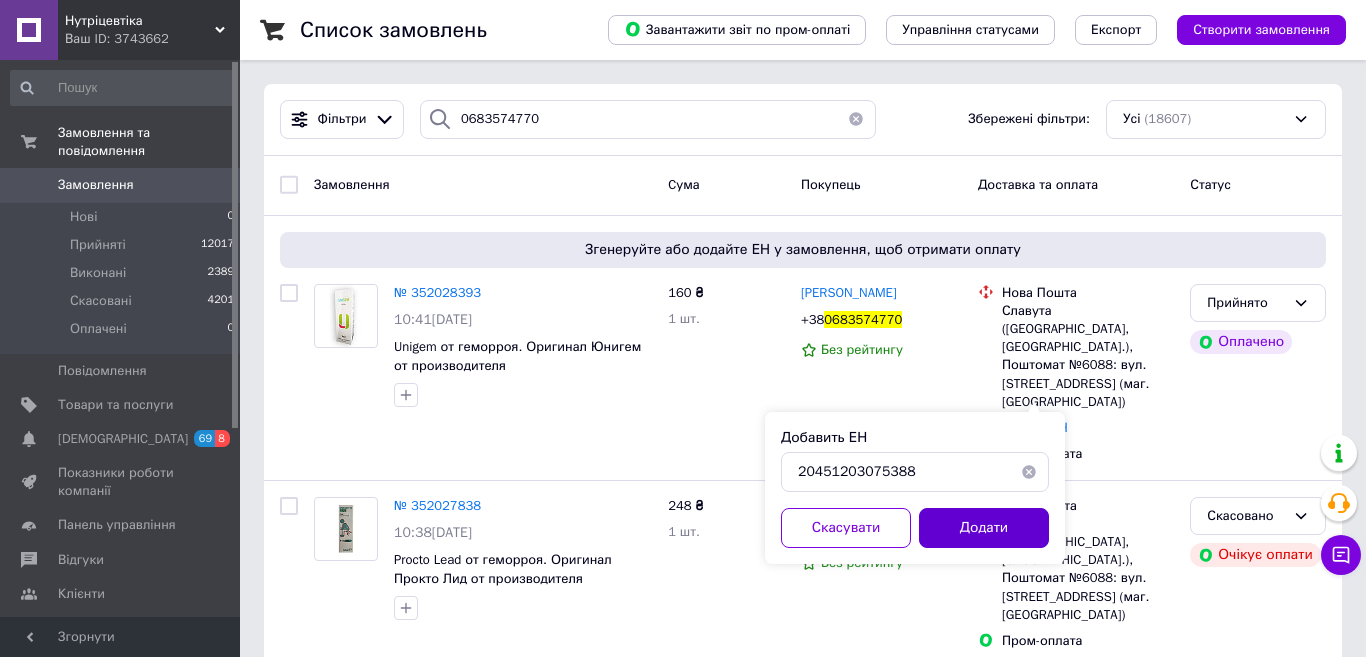 click on "Додати" at bounding box center [984, 528] 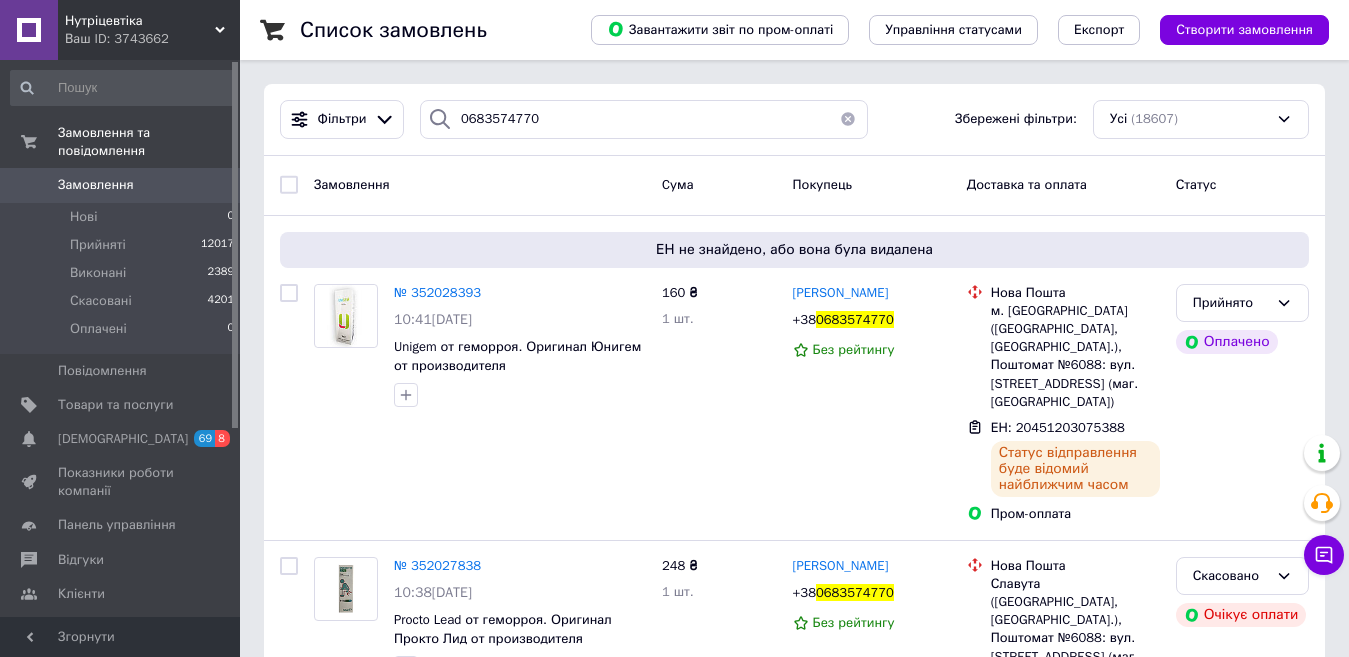 click on "Замовлення 0" at bounding box center (123, 185) 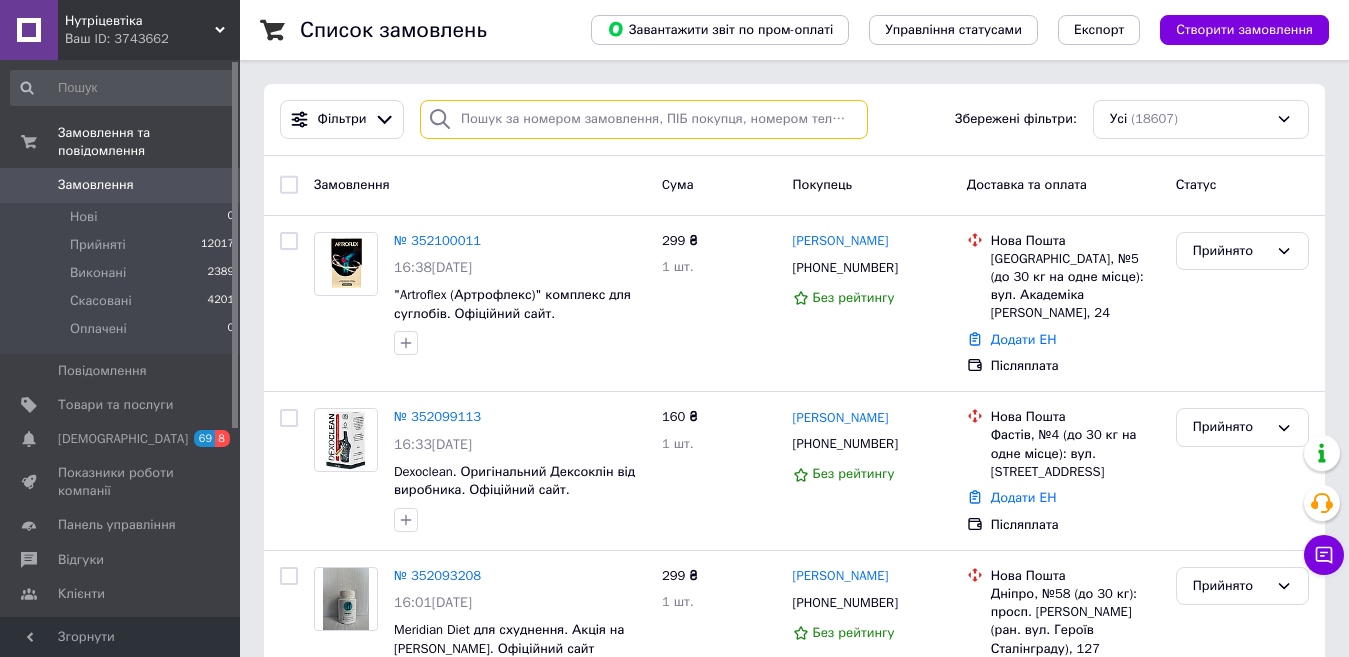 click at bounding box center (644, 119) 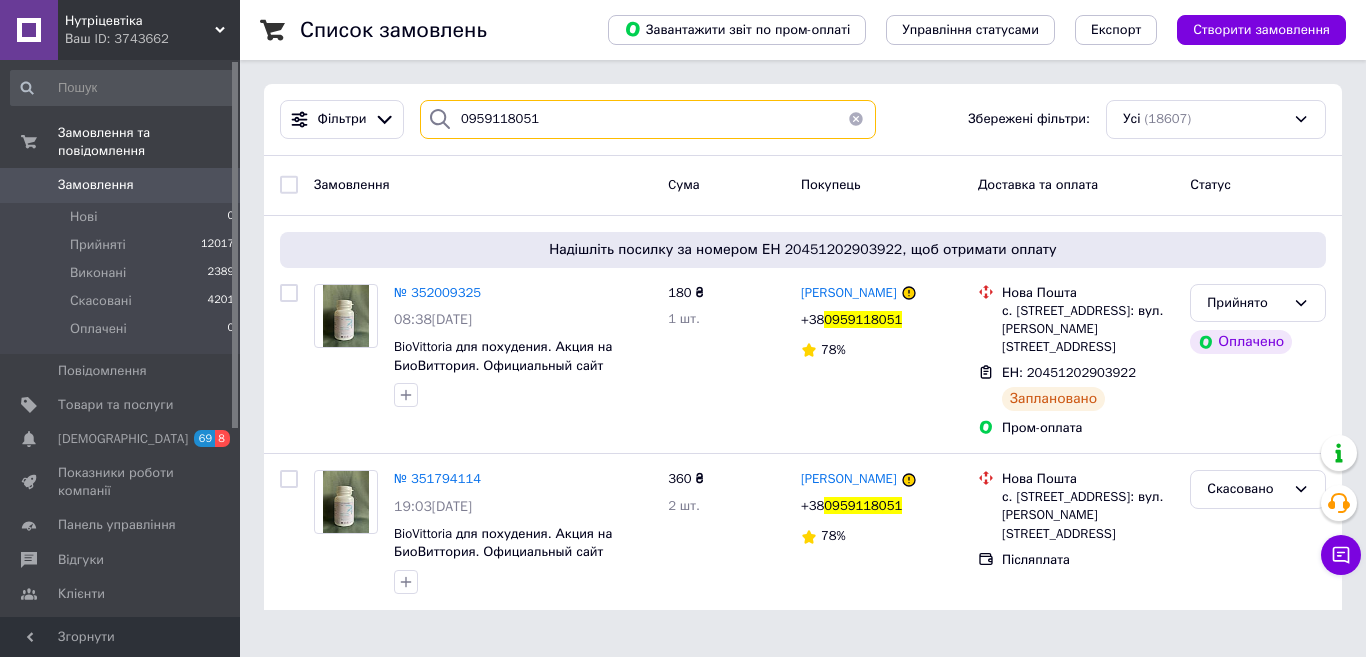 drag, startPoint x: 548, startPoint y: 115, endPoint x: 418, endPoint y: 119, distance: 130.06152 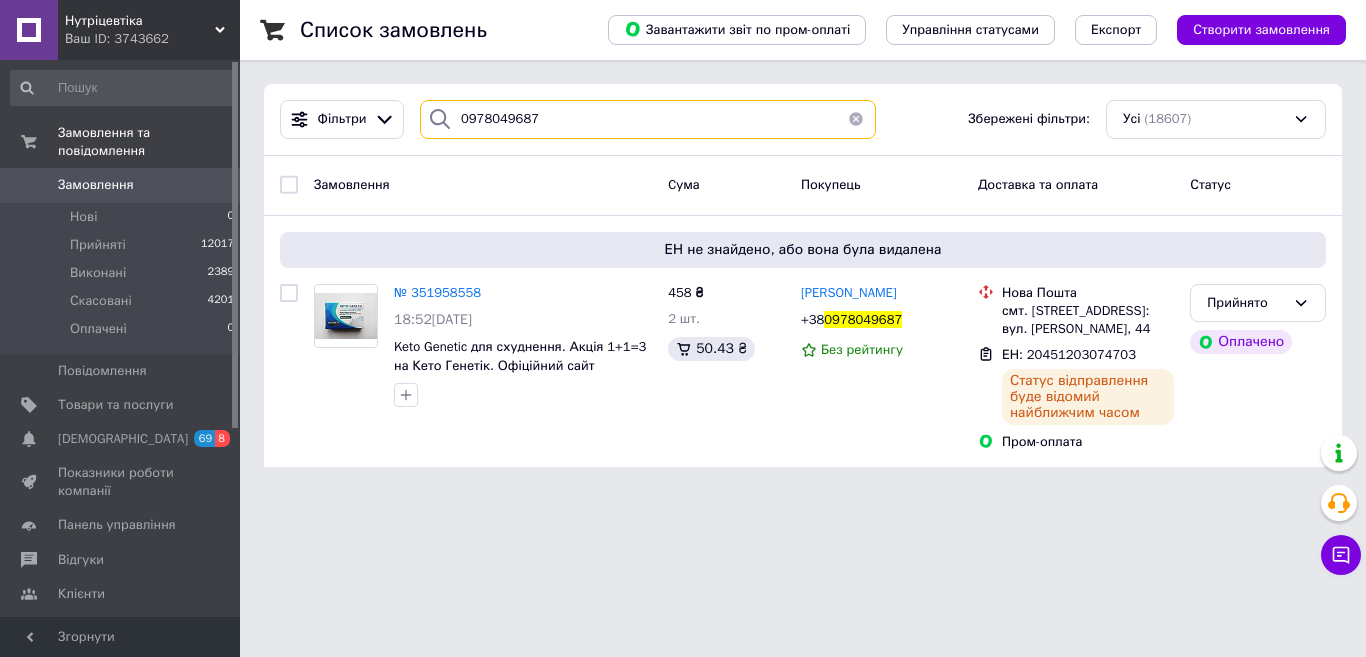 drag, startPoint x: 540, startPoint y: 125, endPoint x: 424, endPoint y: 123, distance: 116.01724 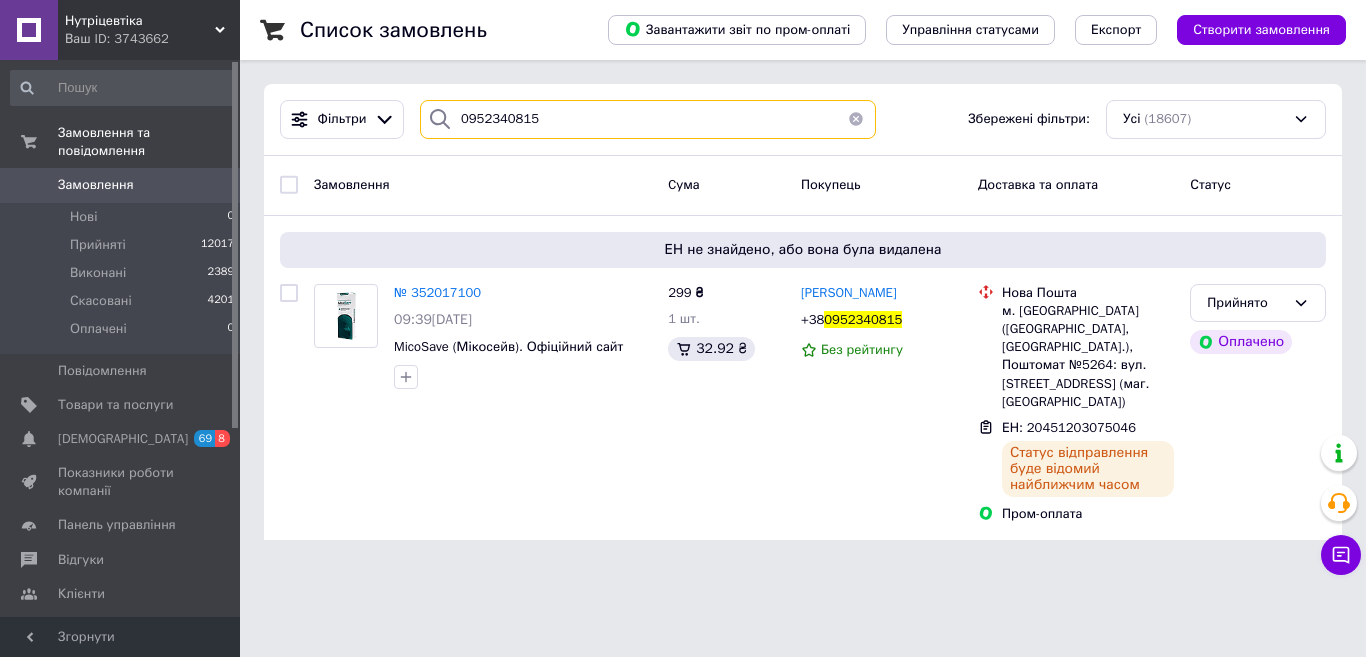 drag, startPoint x: 539, startPoint y: 116, endPoint x: 418, endPoint y: 118, distance: 121.016525 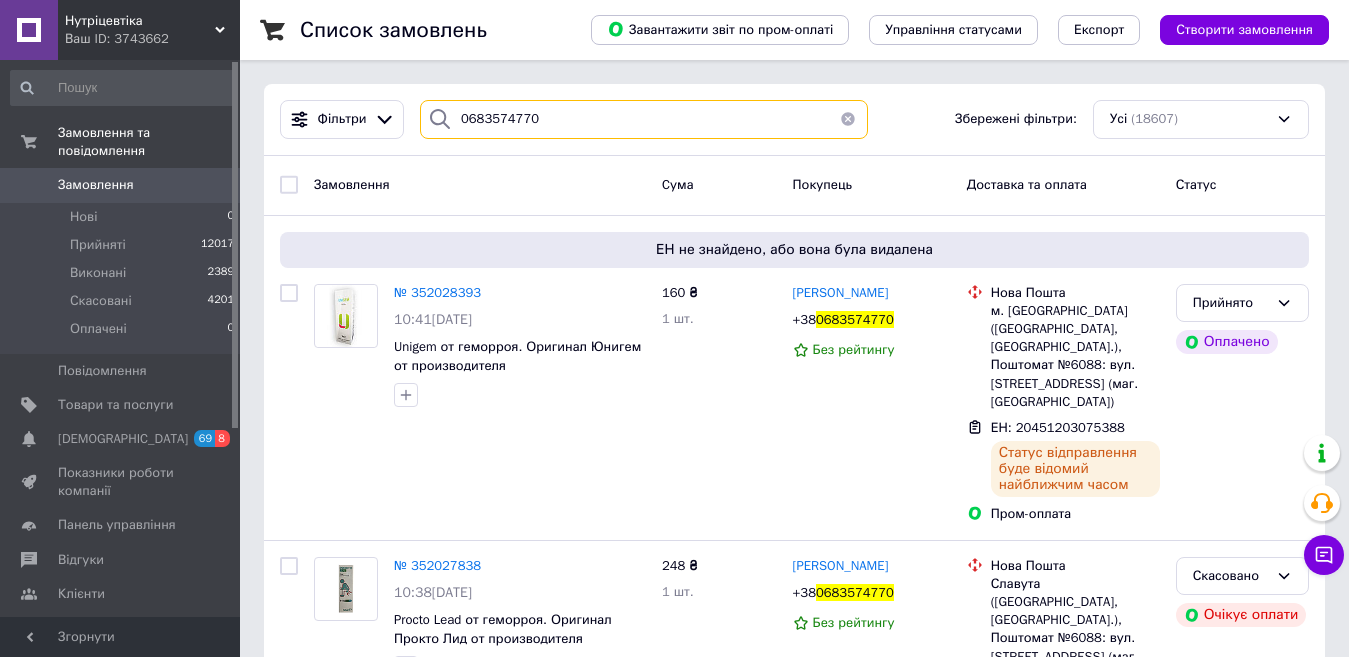 type on "0683574770" 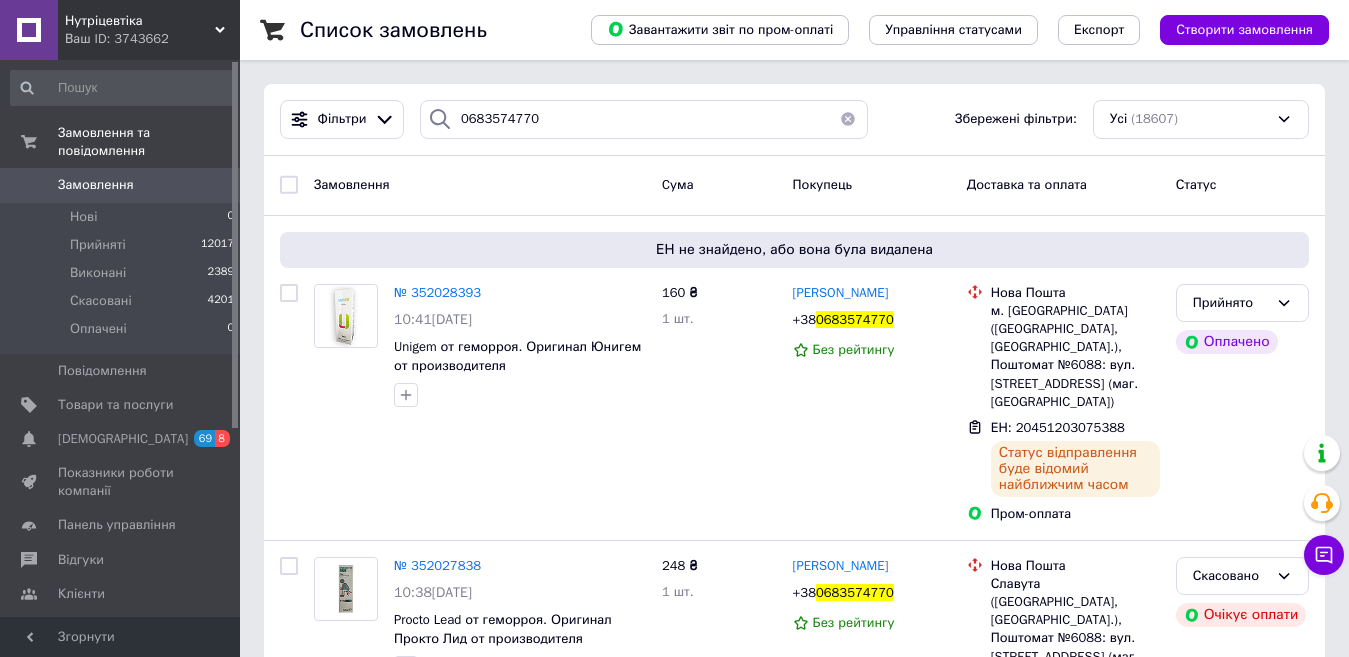 click on "Замовлення 0" at bounding box center (123, 185) 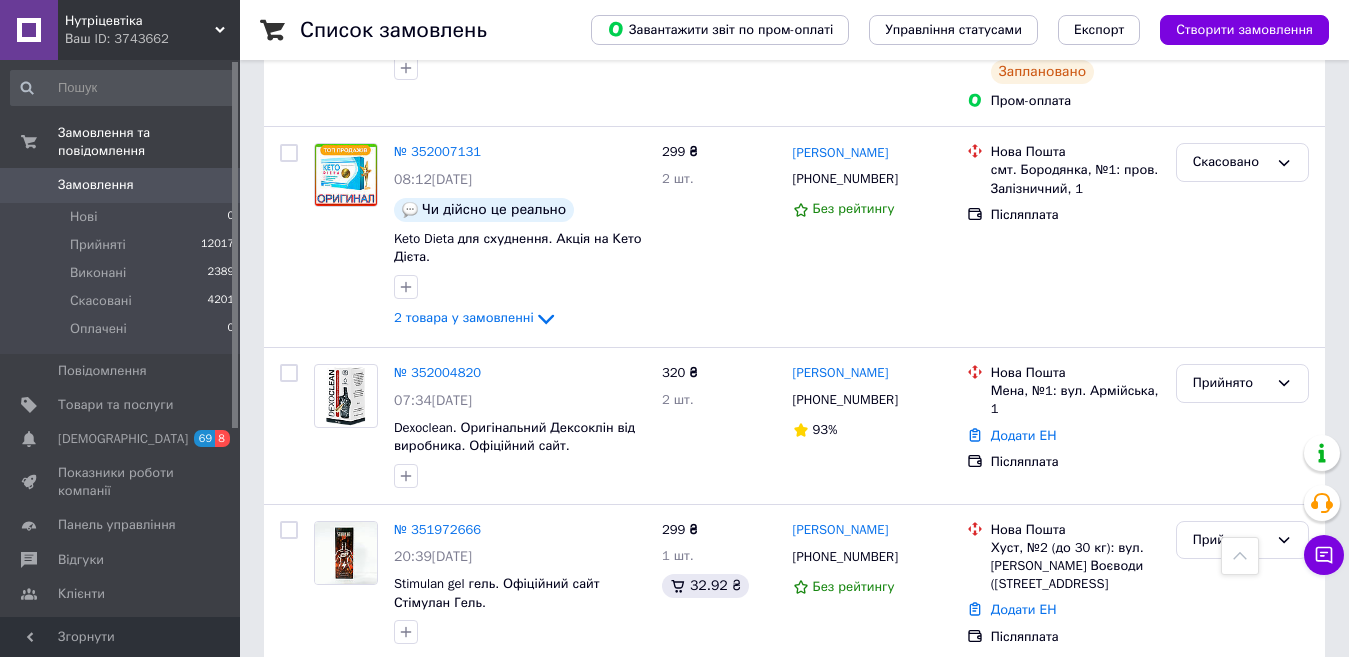 scroll, scrollTop: 2900, scrollLeft: 0, axis: vertical 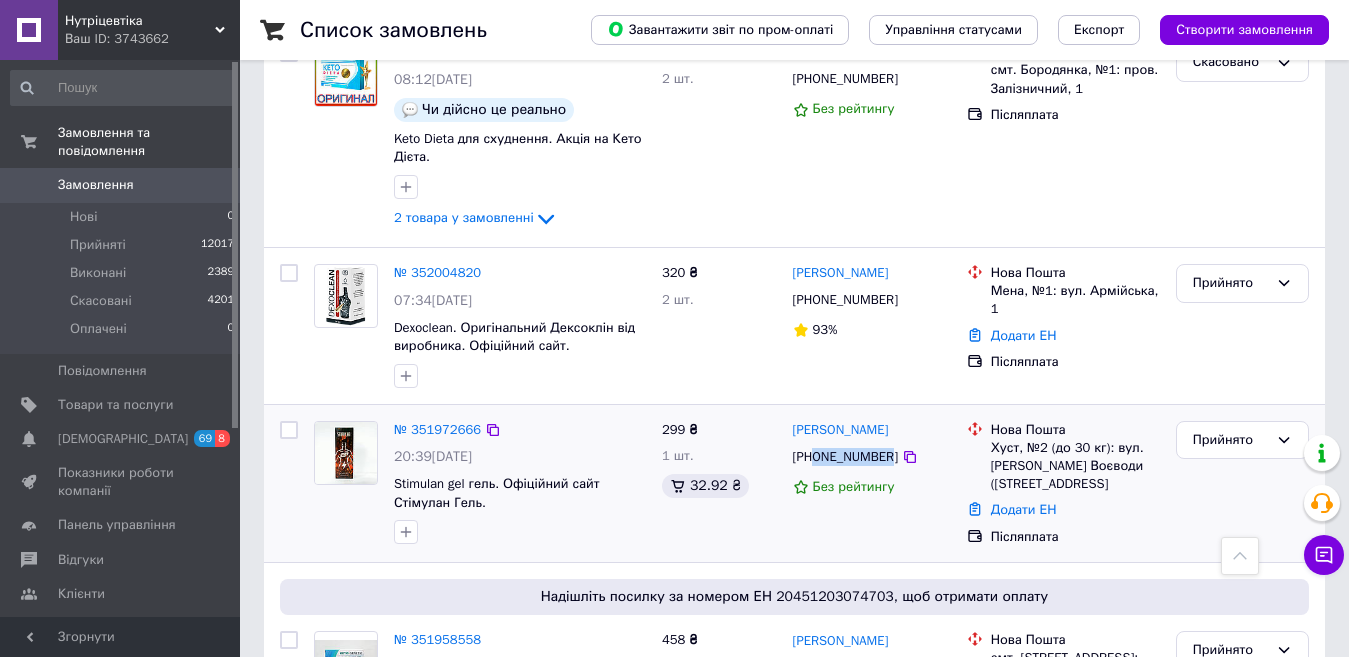 drag, startPoint x: 814, startPoint y: 180, endPoint x: 884, endPoint y: 182, distance: 70.028564 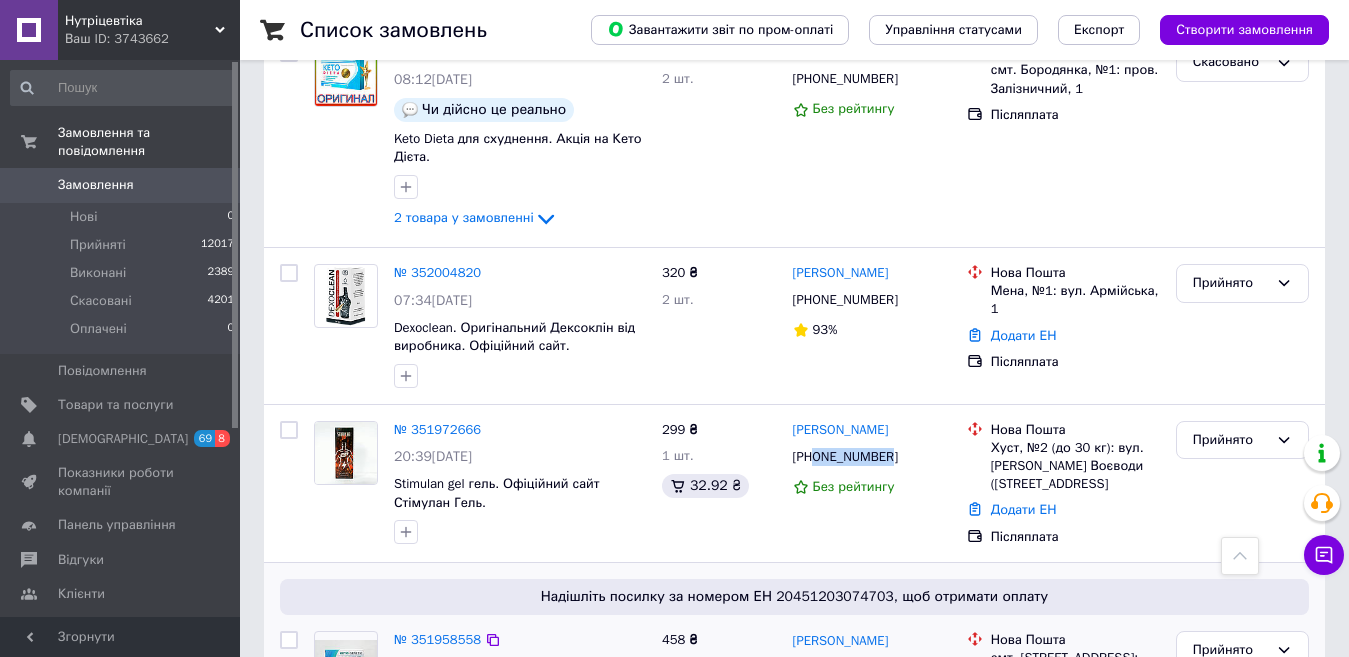 copy on "0989106162" 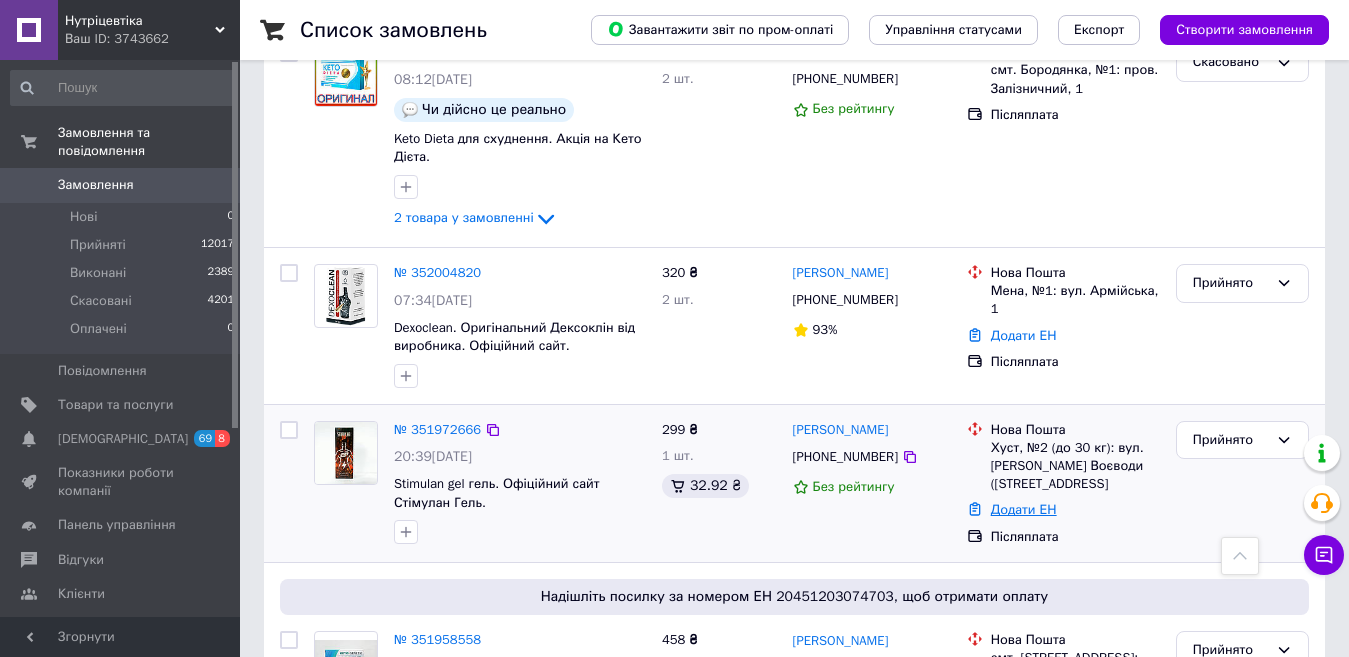 click on "Додати ЕН" at bounding box center [1024, 509] 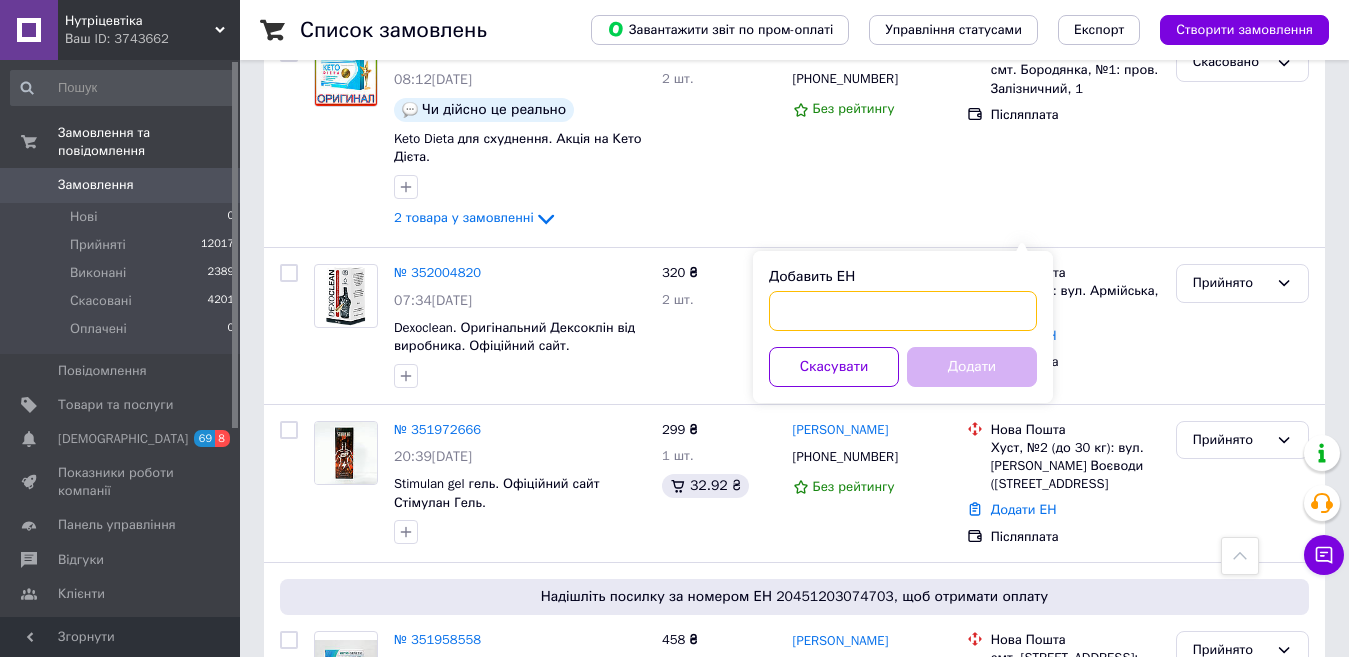 click on "Добавить ЕН" at bounding box center (903, 311) 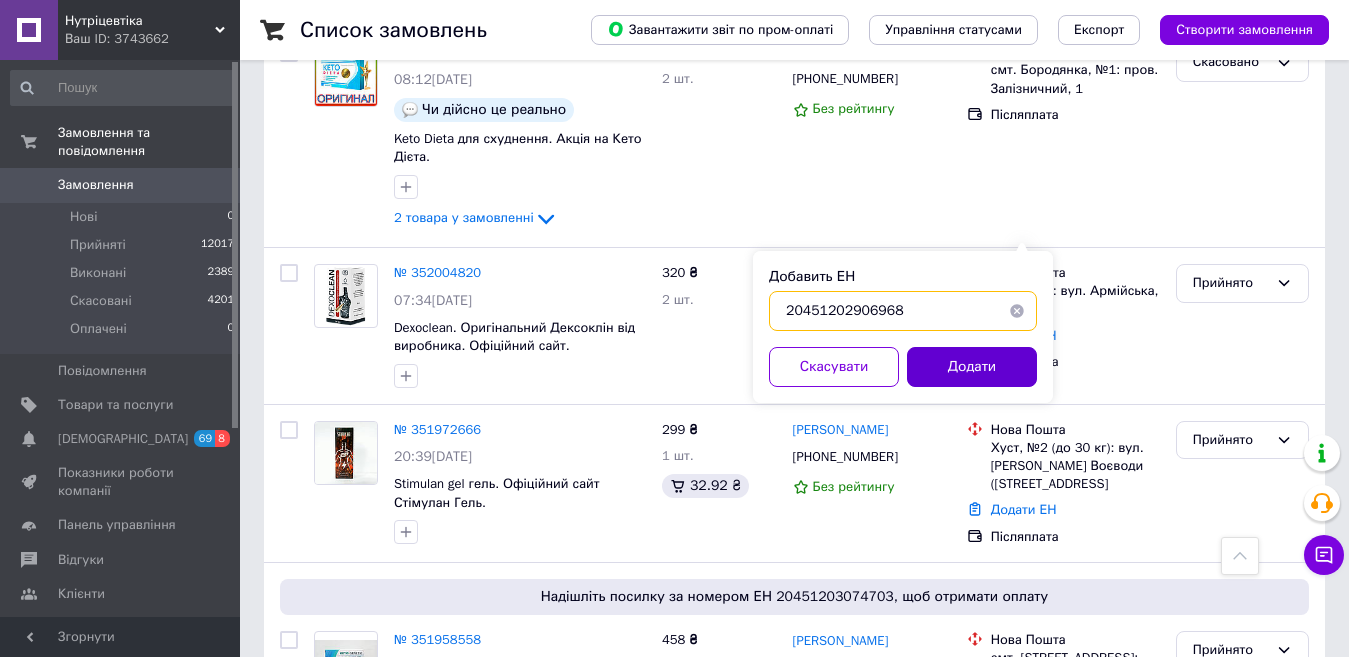 type on "20451202906968" 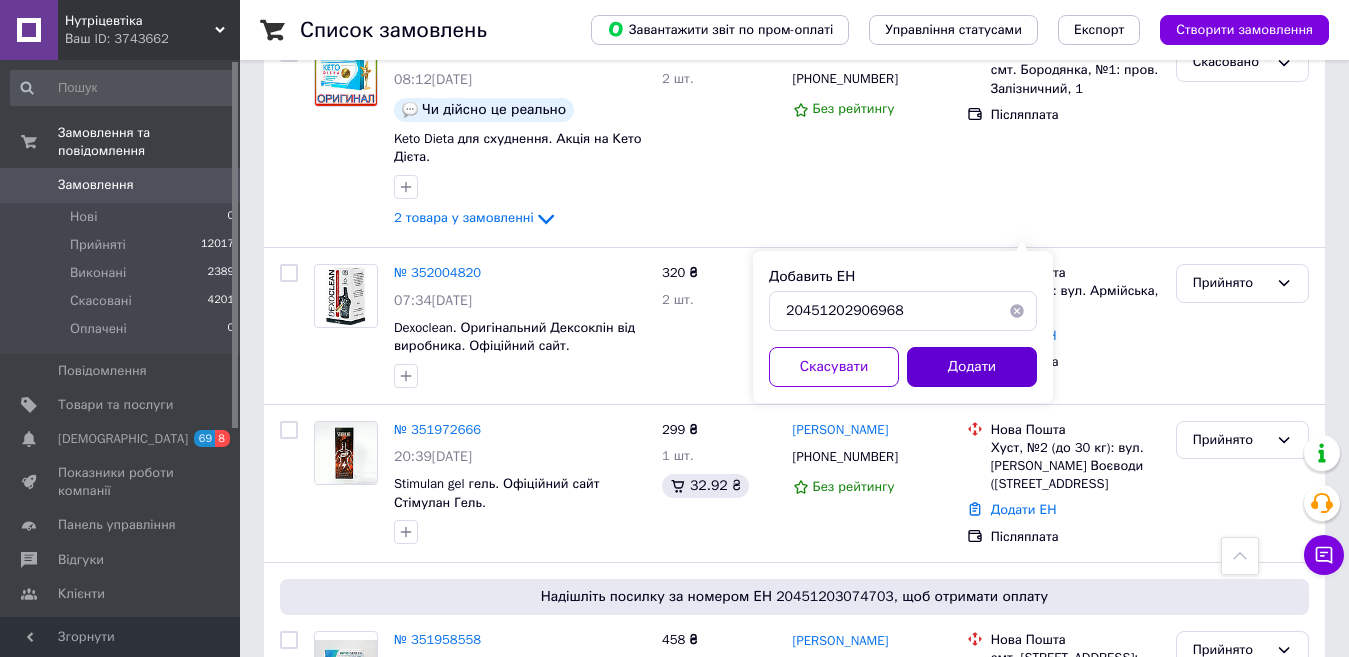 click on "Додати" at bounding box center (972, 367) 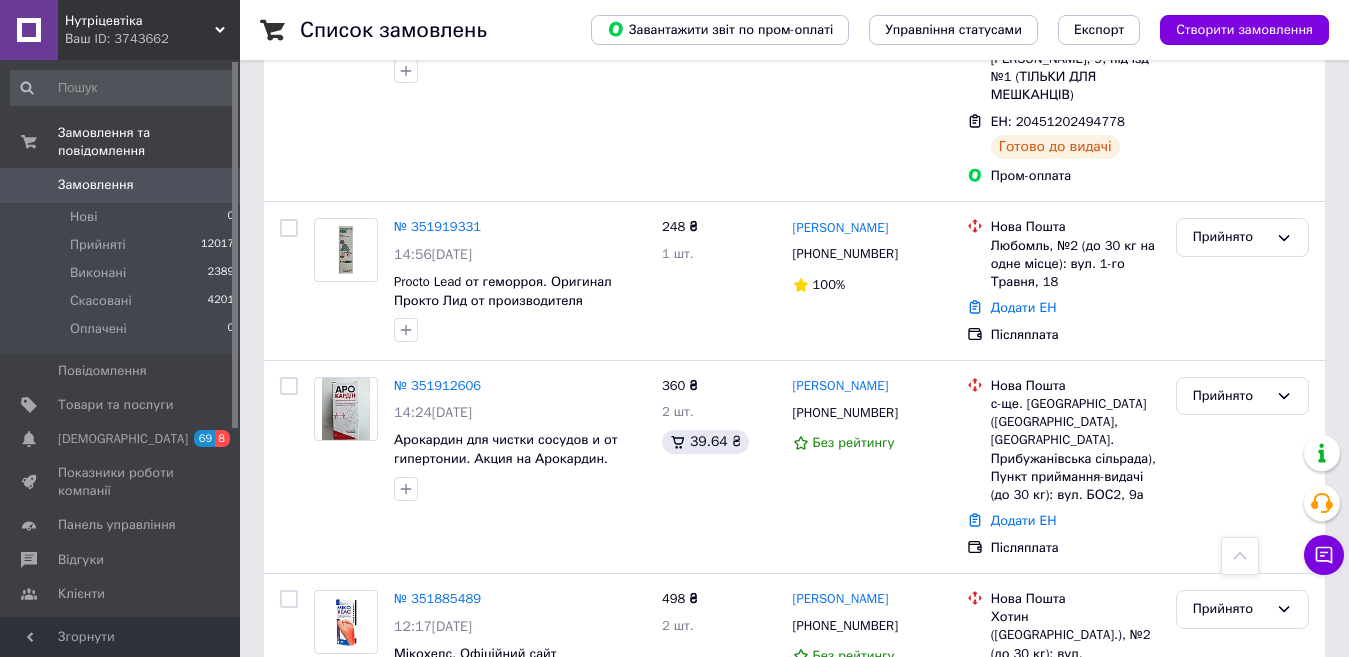 scroll, scrollTop: 4568, scrollLeft: 0, axis: vertical 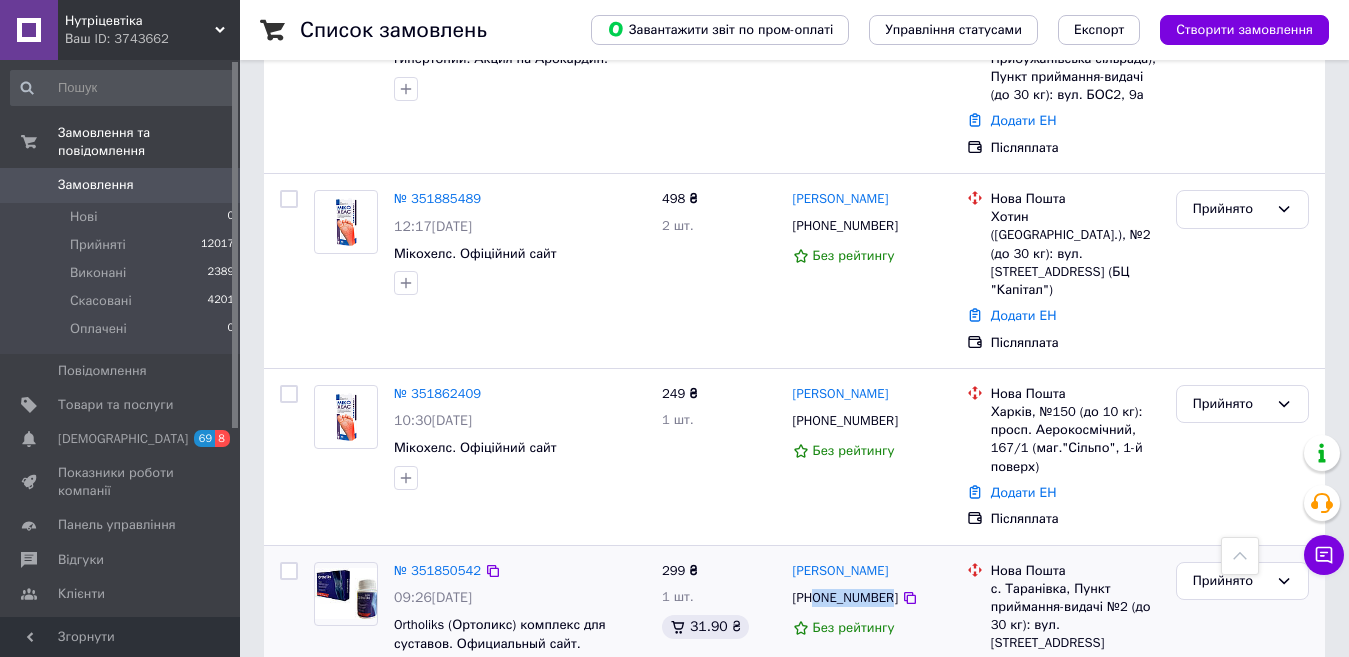 drag, startPoint x: 817, startPoint y: 234, endPoint x: 883, endPoint y: 234, distance: 66 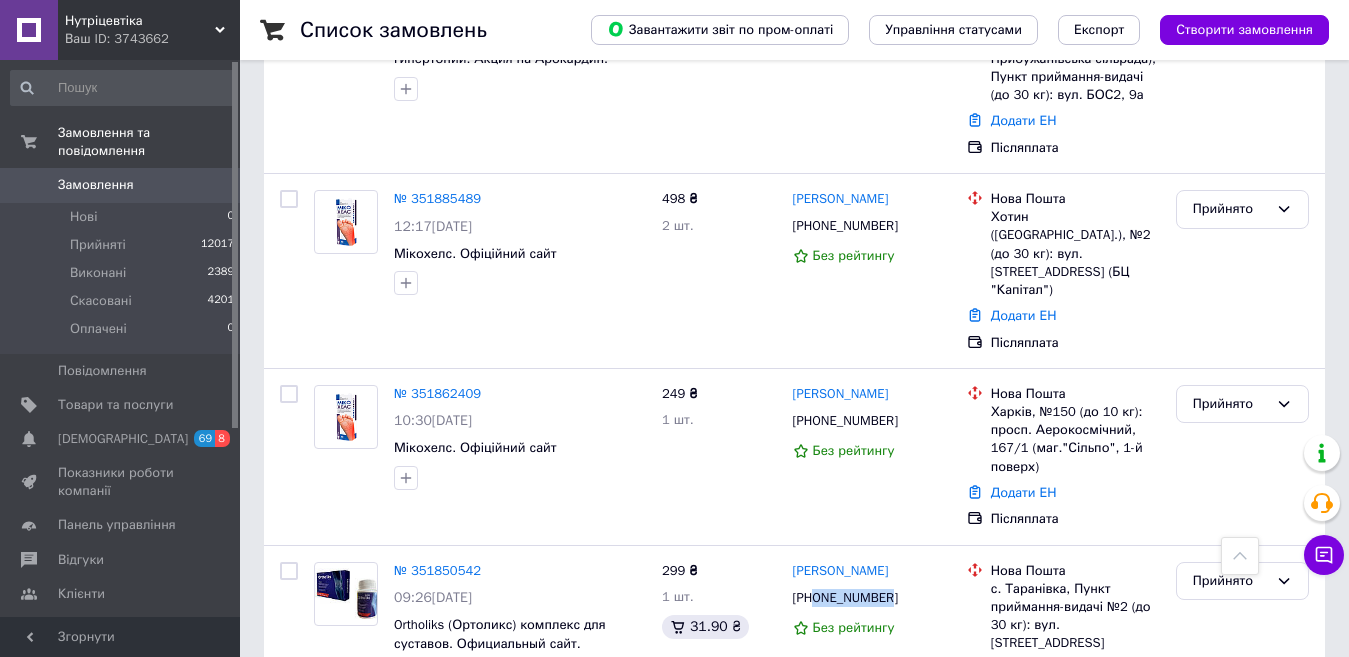 copy on "0686816443" 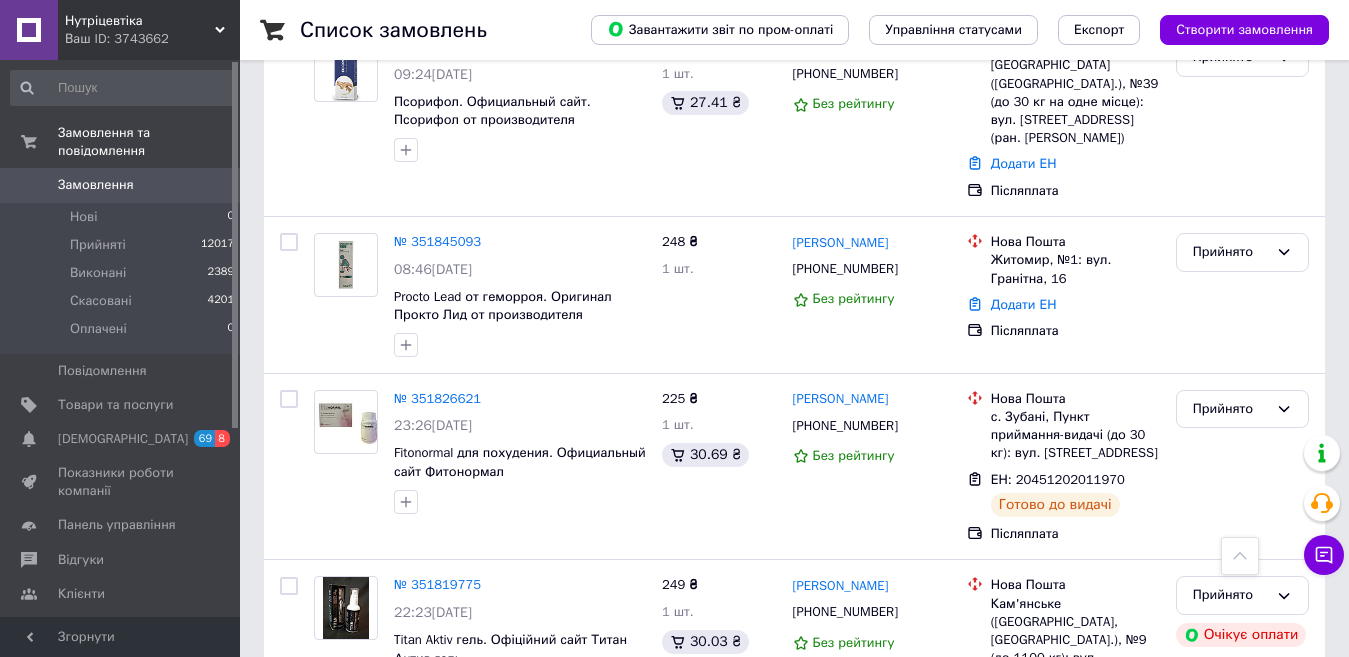 scroll, scrollTop: 5568, scrollLeft: 0, axis: vertical 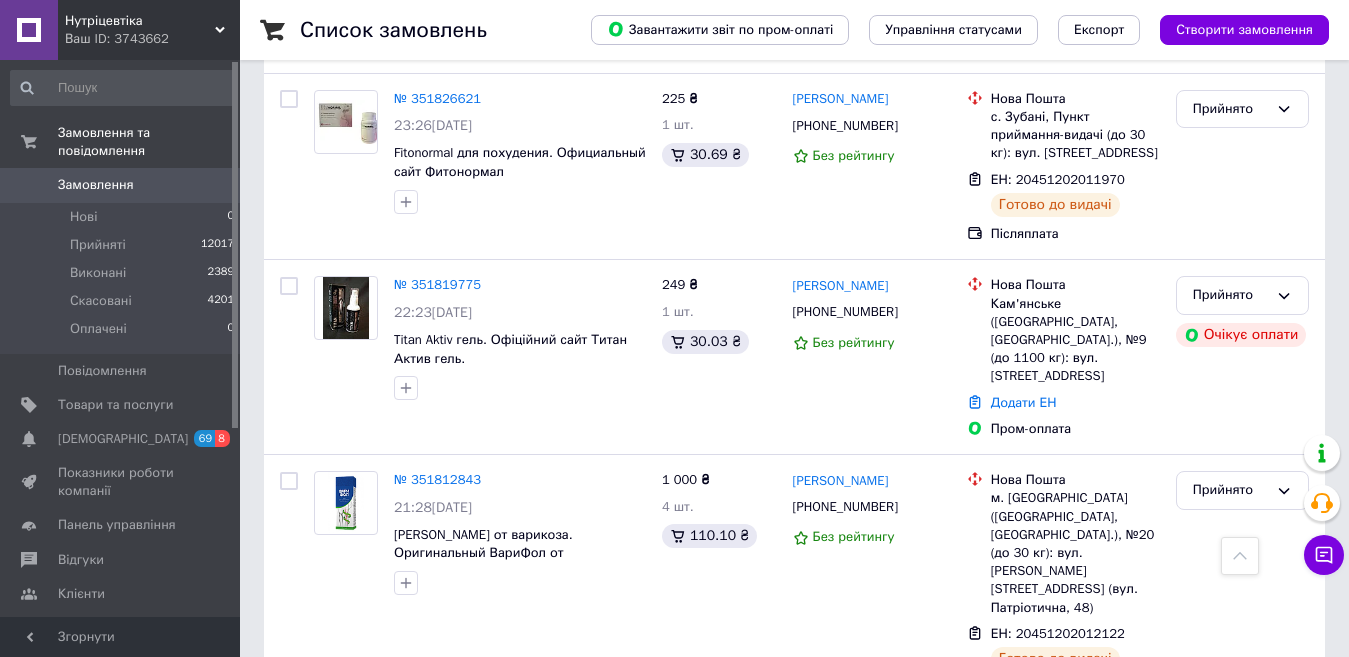 click on "Замовлення" at bounding box center [96, 185] 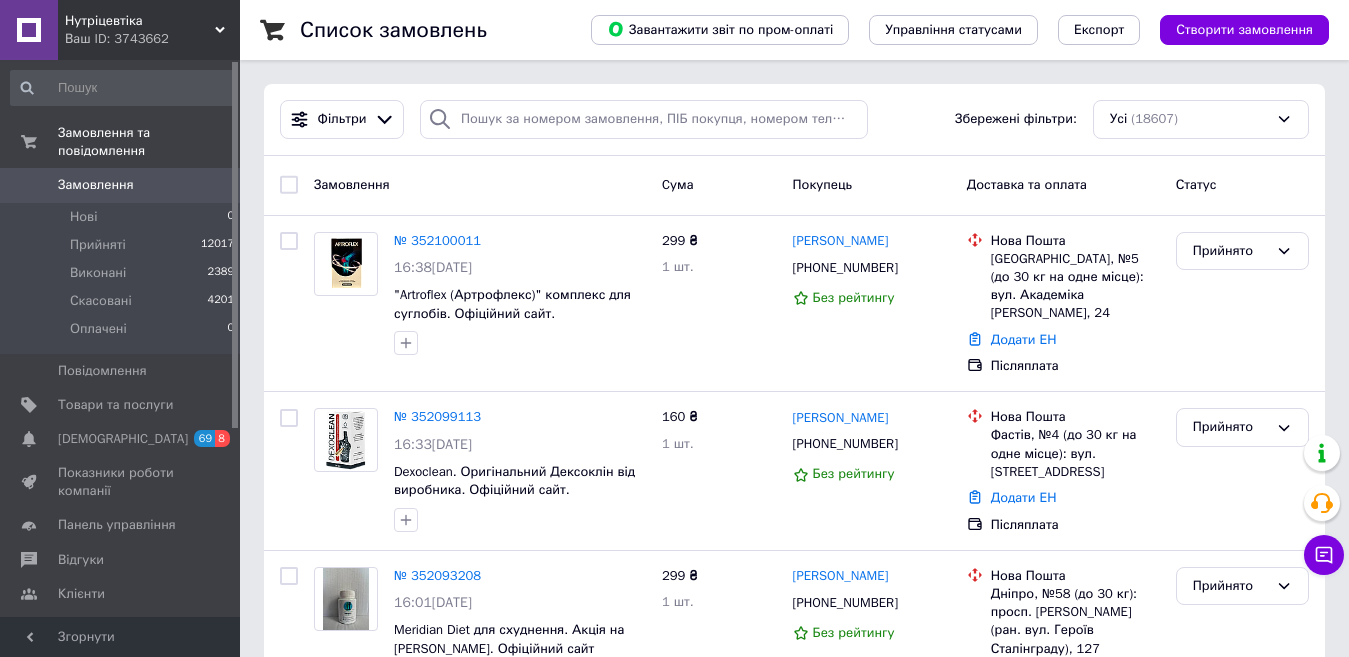 click on "Замовлення" at bounding box center (96, 185) 